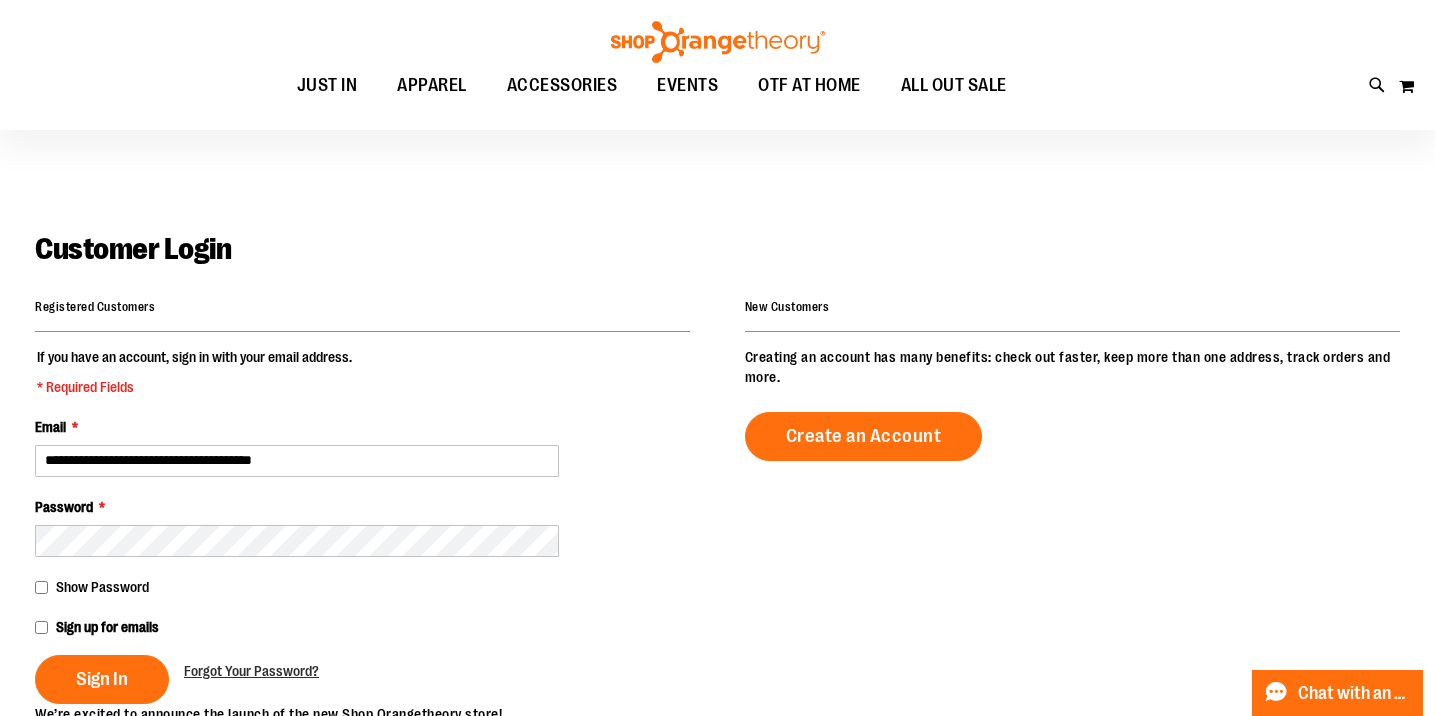 scroll, scrollTop: 171, scrollLeft: 0, axis: vertical 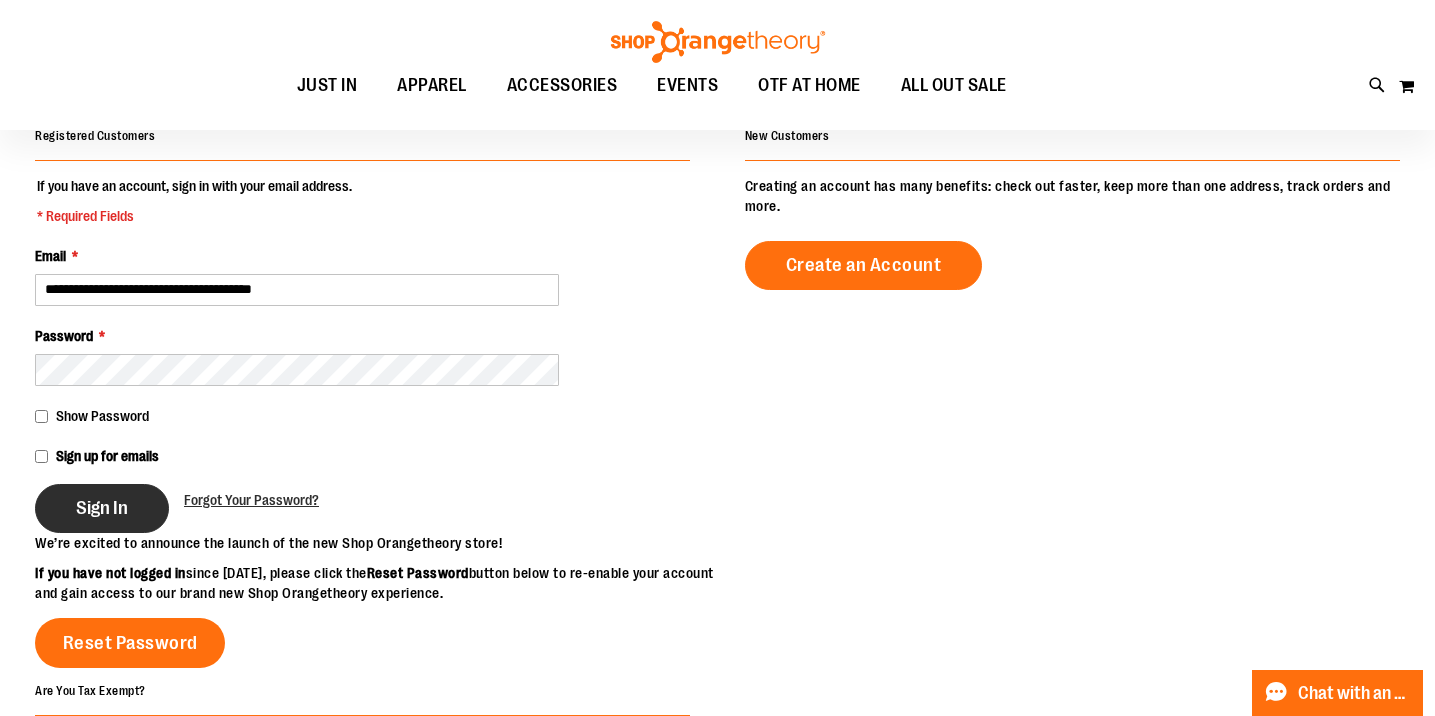 click on "Sign In" at bounding box center (102, 508) 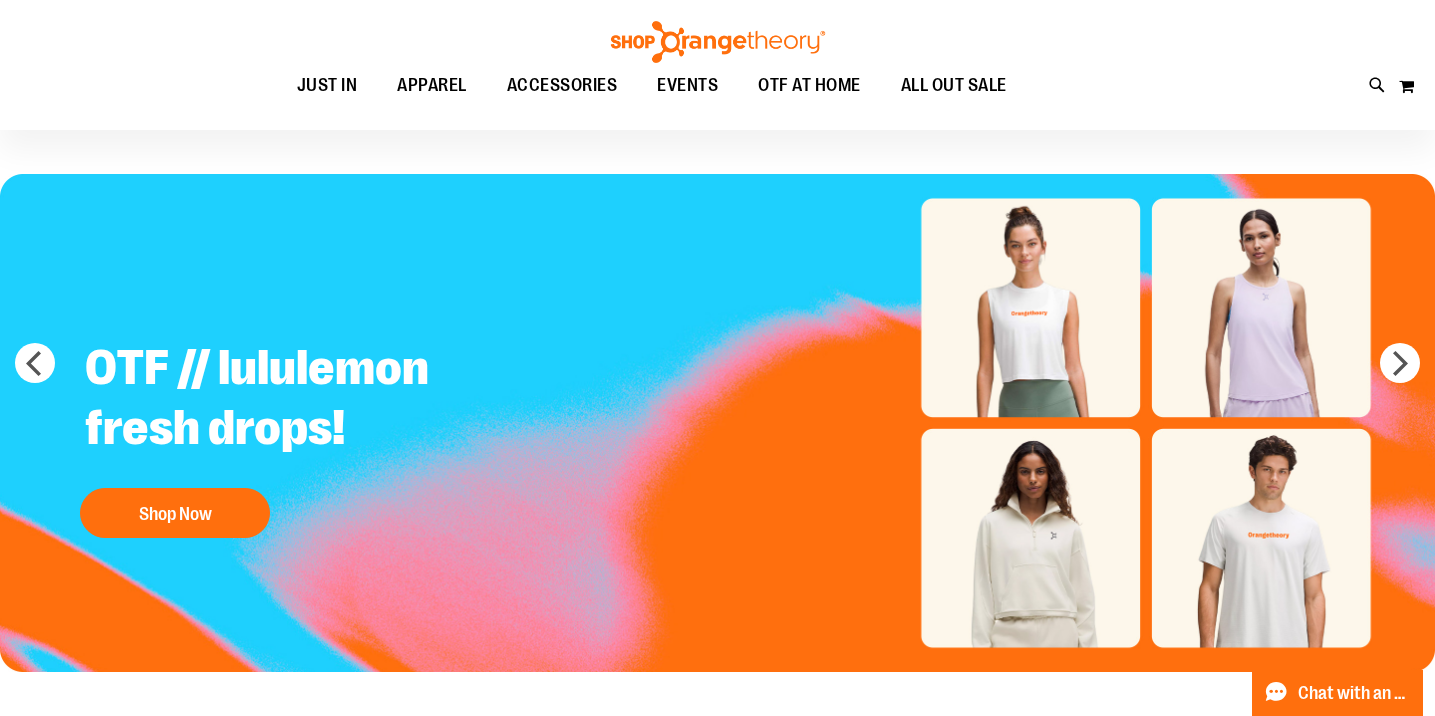 scroll, scrollTop: 45, scrollLeft: 0, axis: vertical 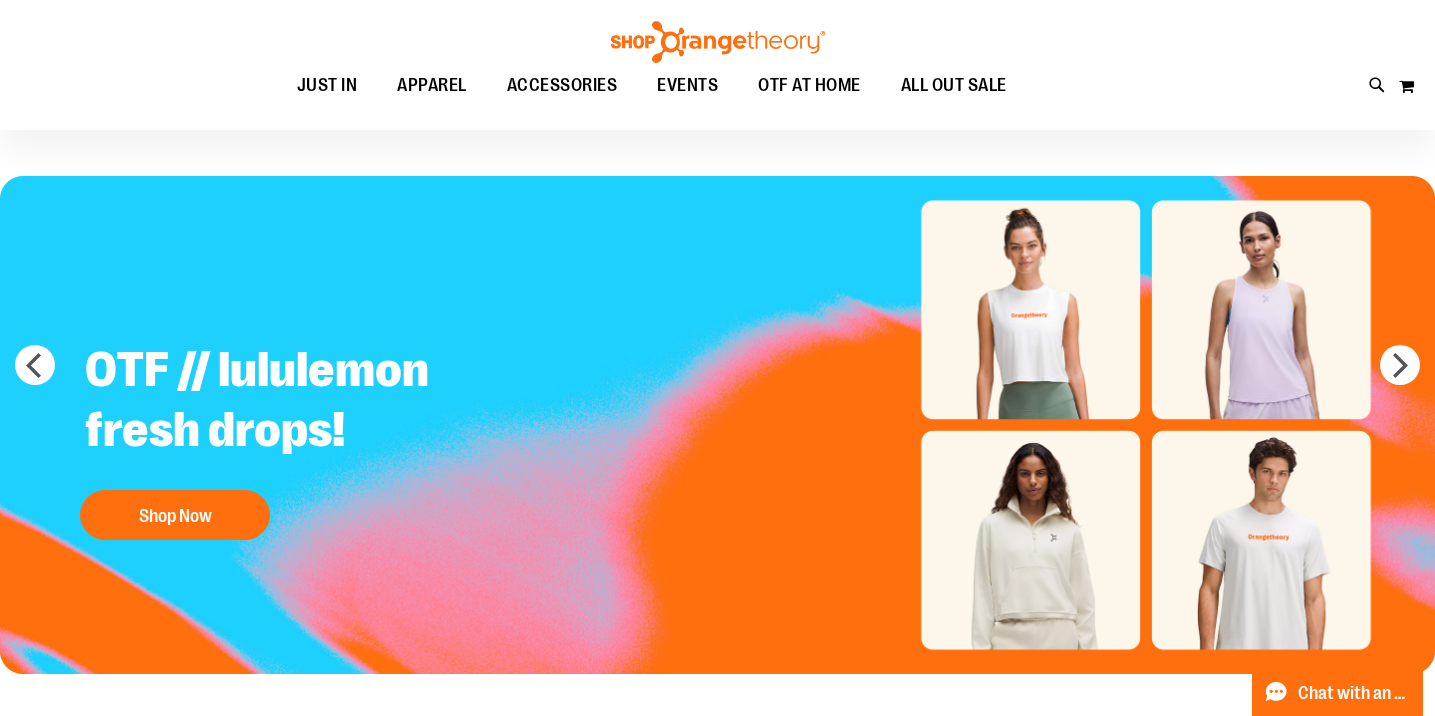 type on "**********" 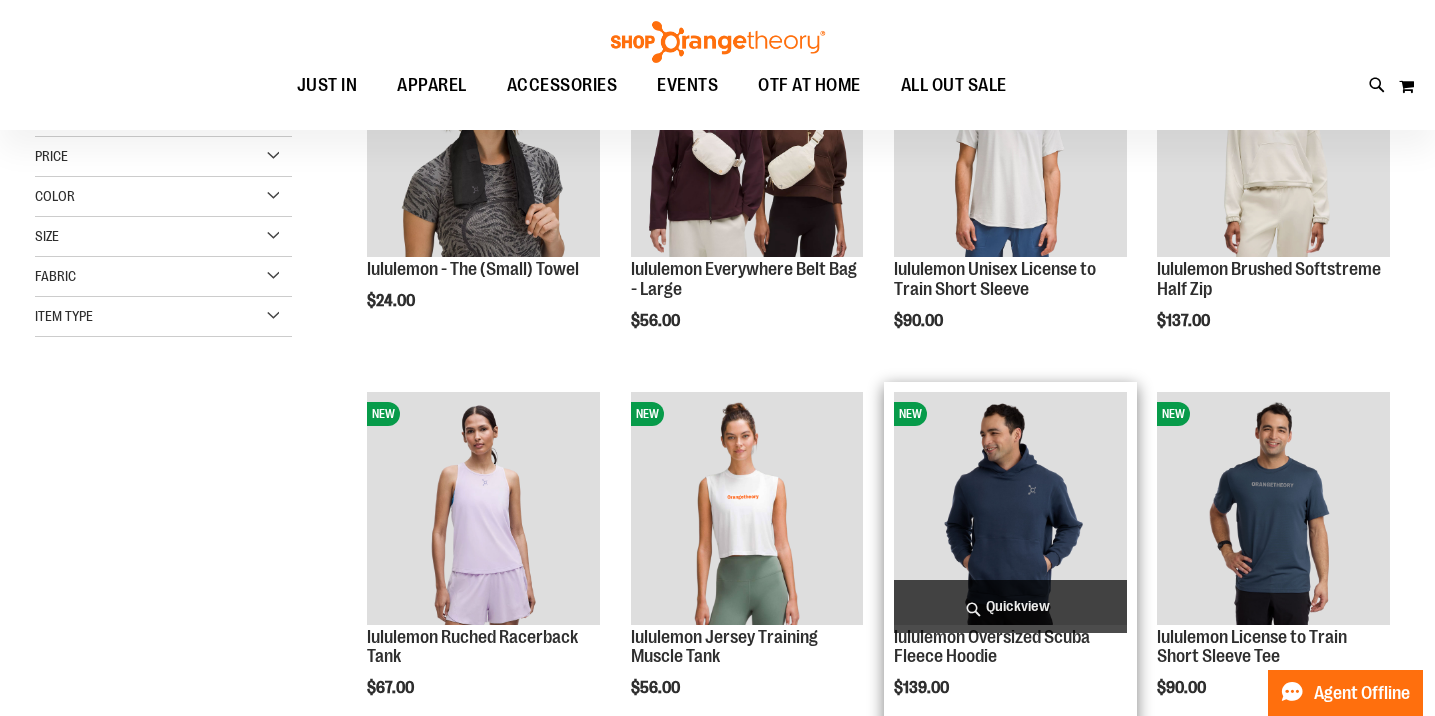 scroll, scrollTop: 174, scrollLeft: 0, axis: vertical 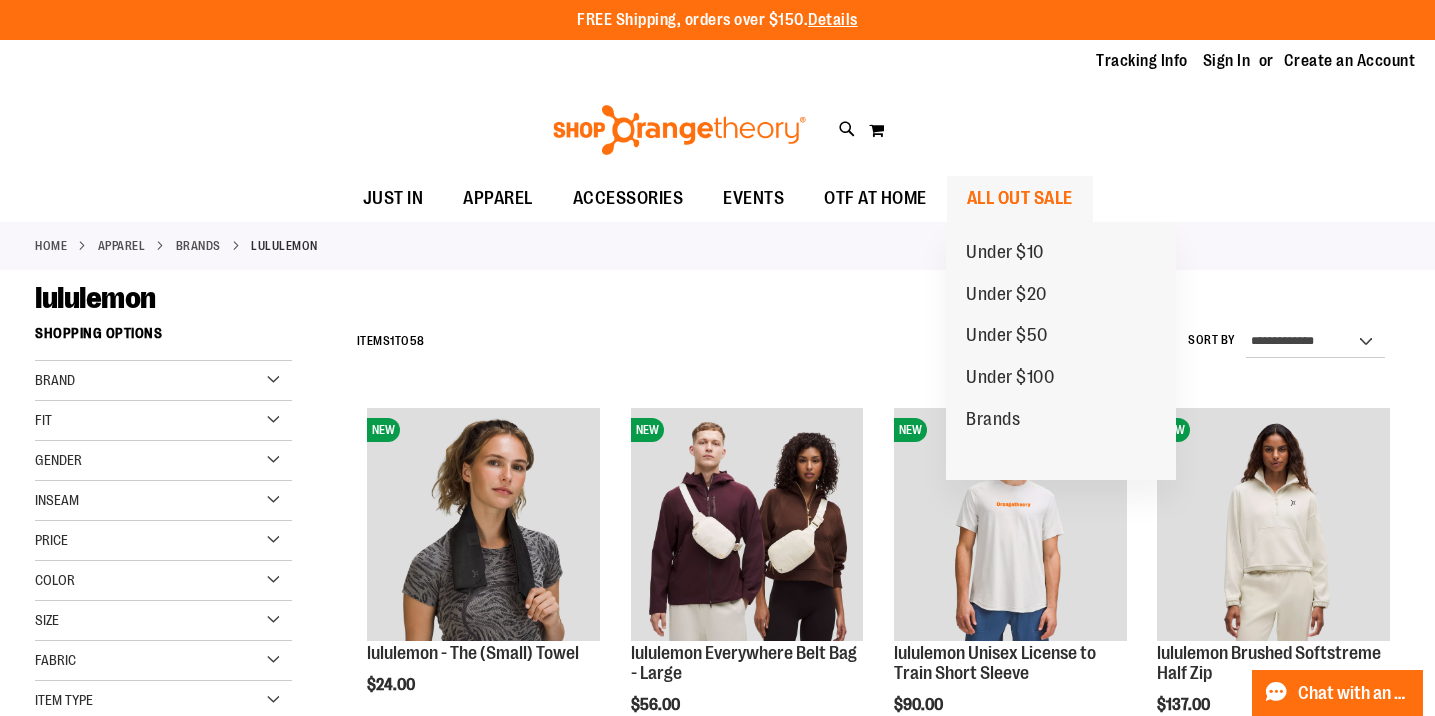 type on "**********" 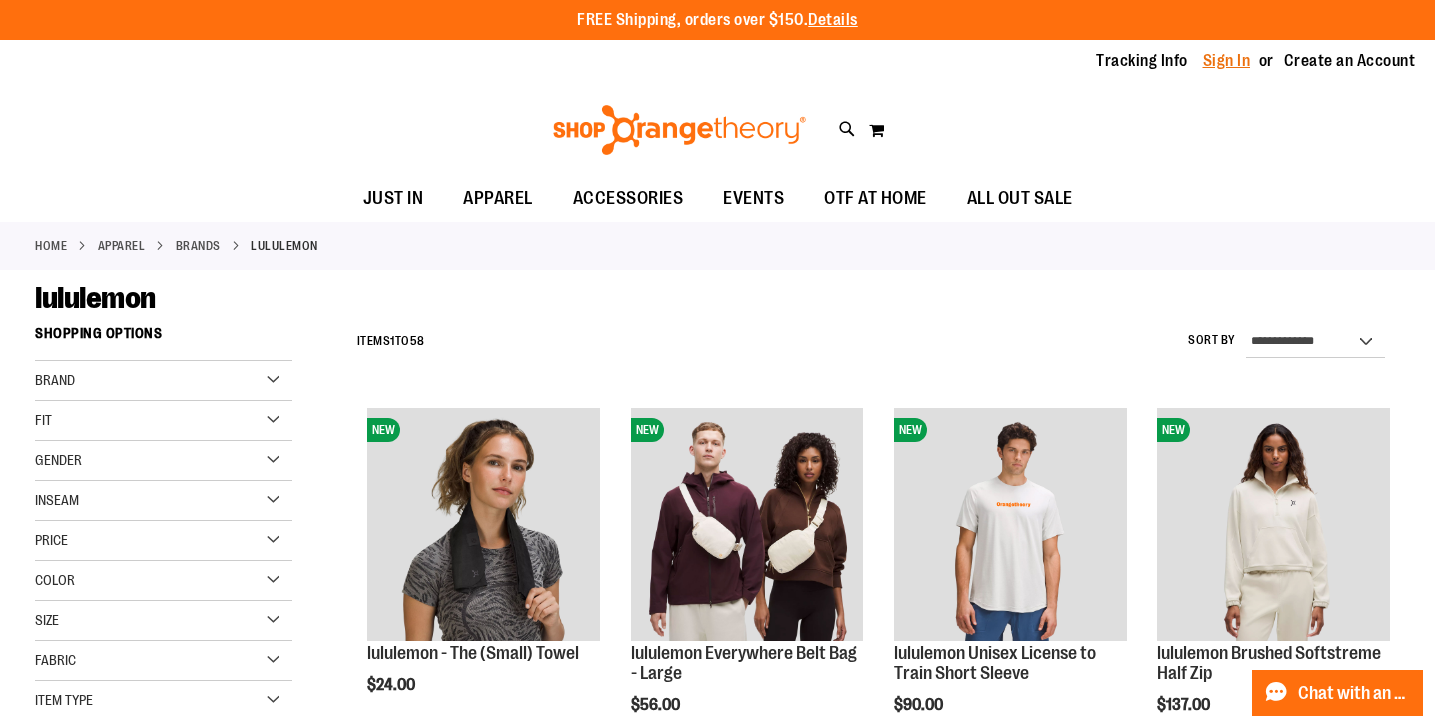 click on "Sign In" at bounding box center (1227, 61) 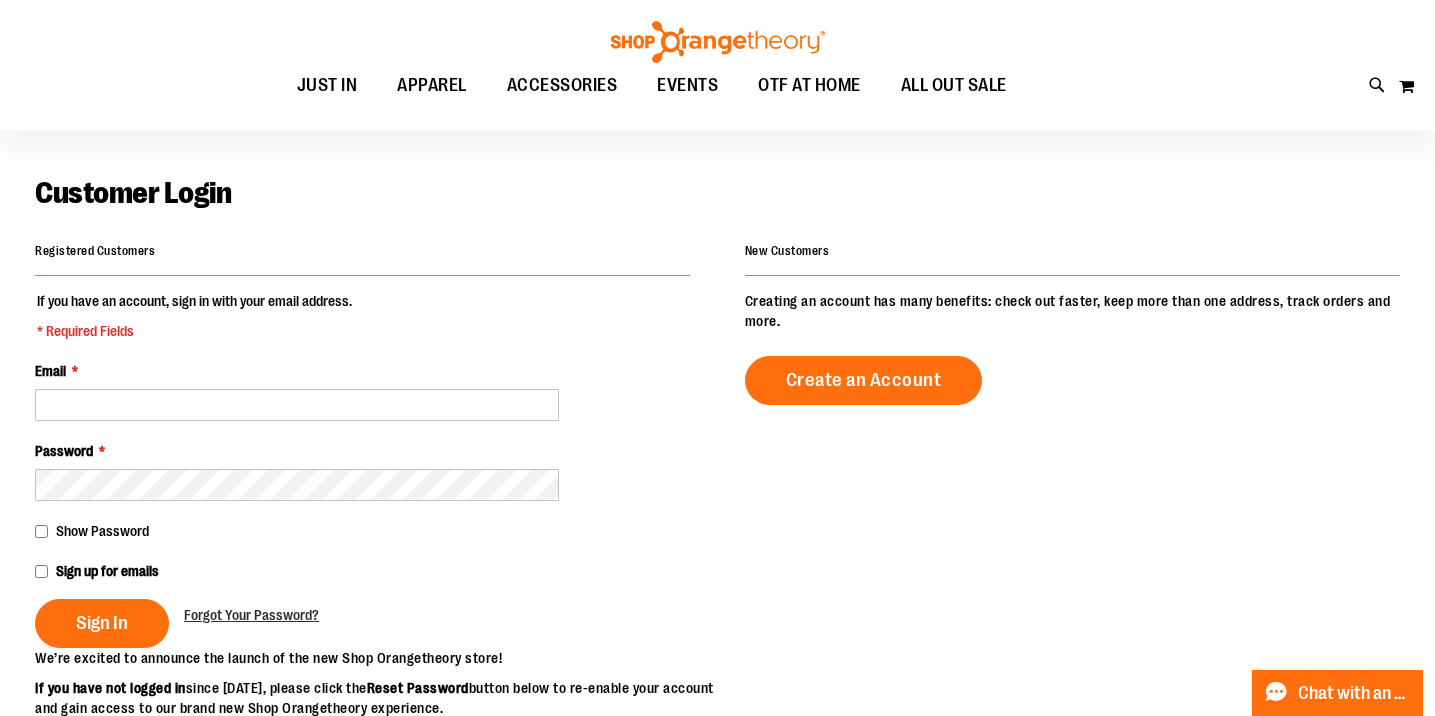 scroll, scrollTop: 62, scrollLeft: 0, axis: vertical 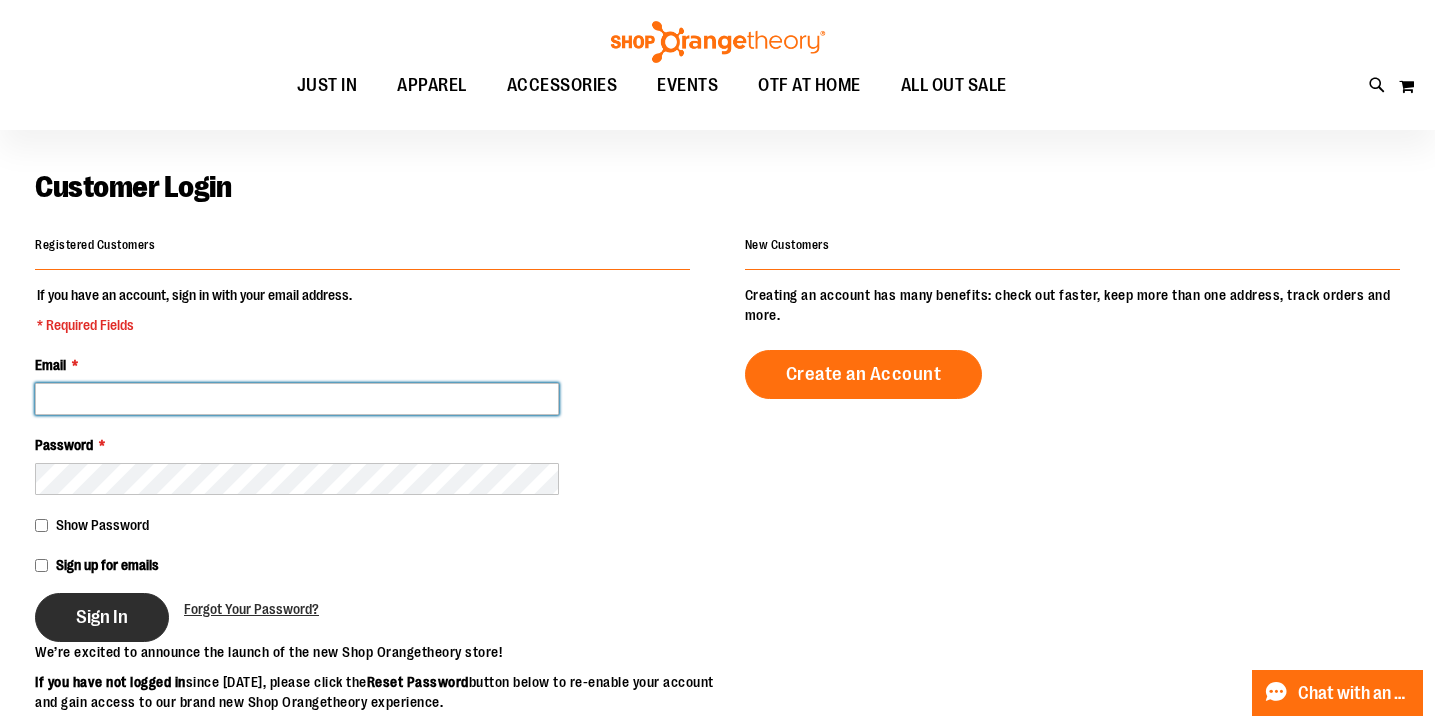 type on "**********" 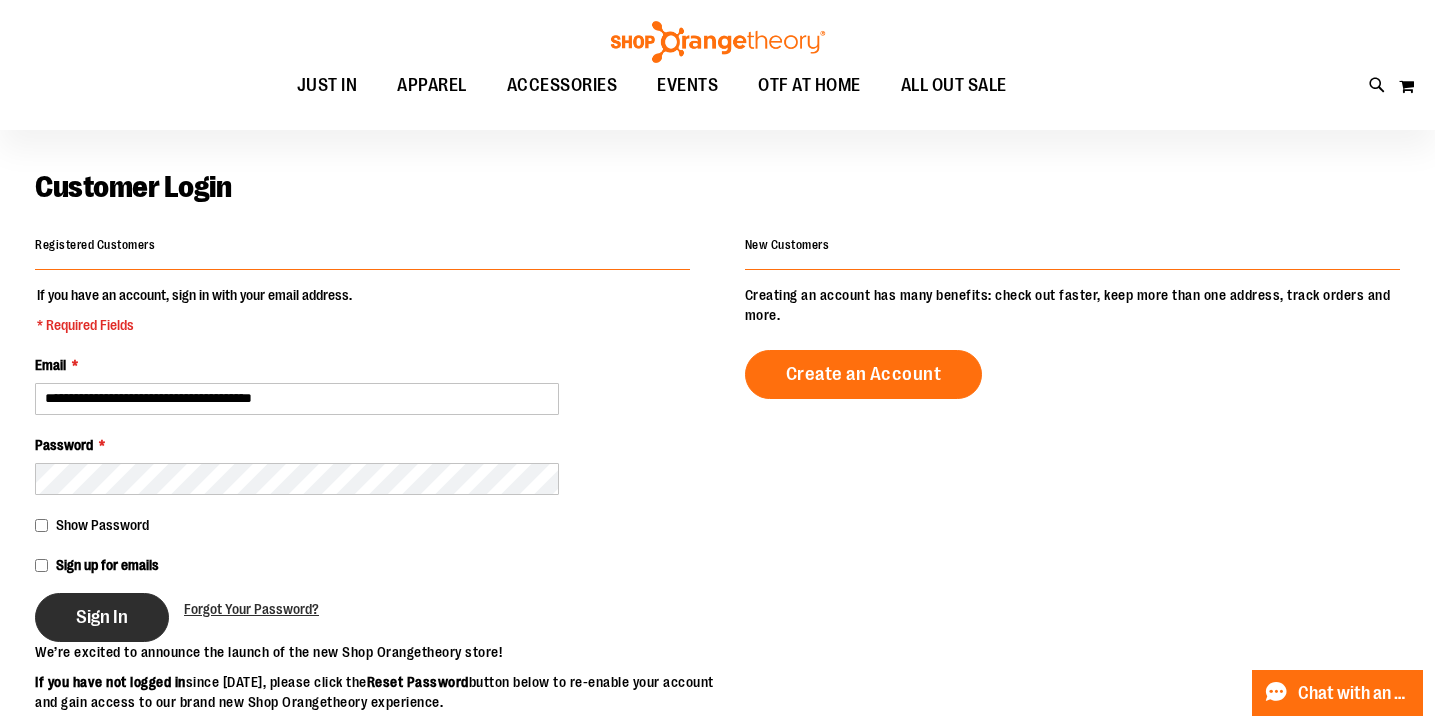 type on "**********" 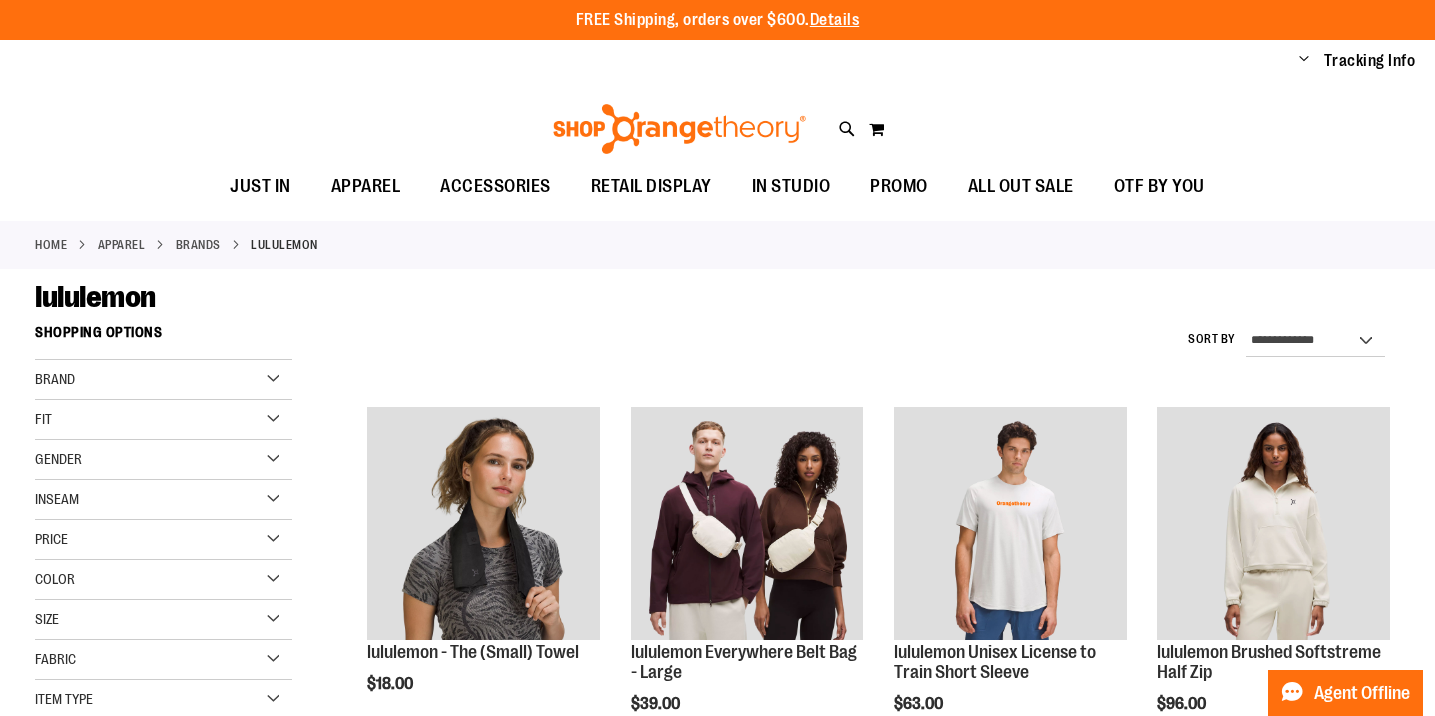 scroll, scrollTop: 0, scrollLeft: 0, axis: both 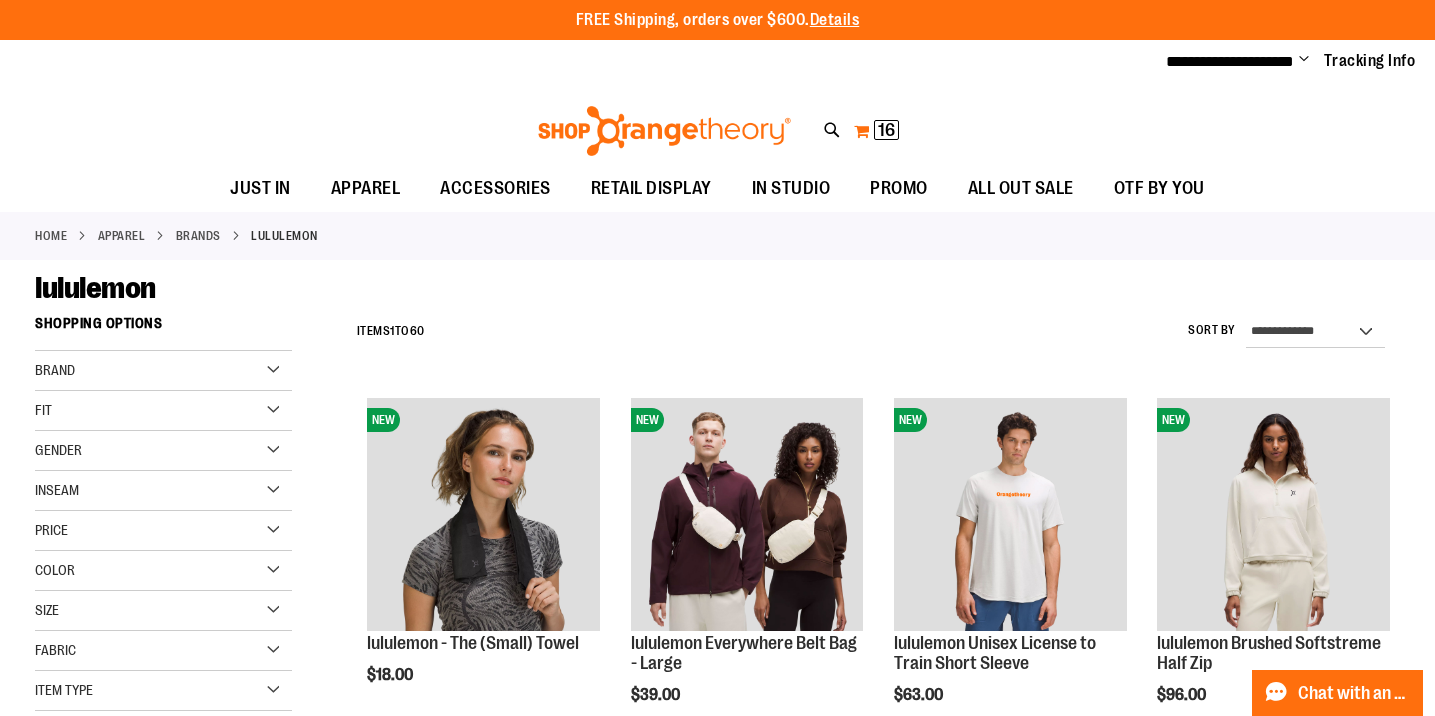 type on "**********" 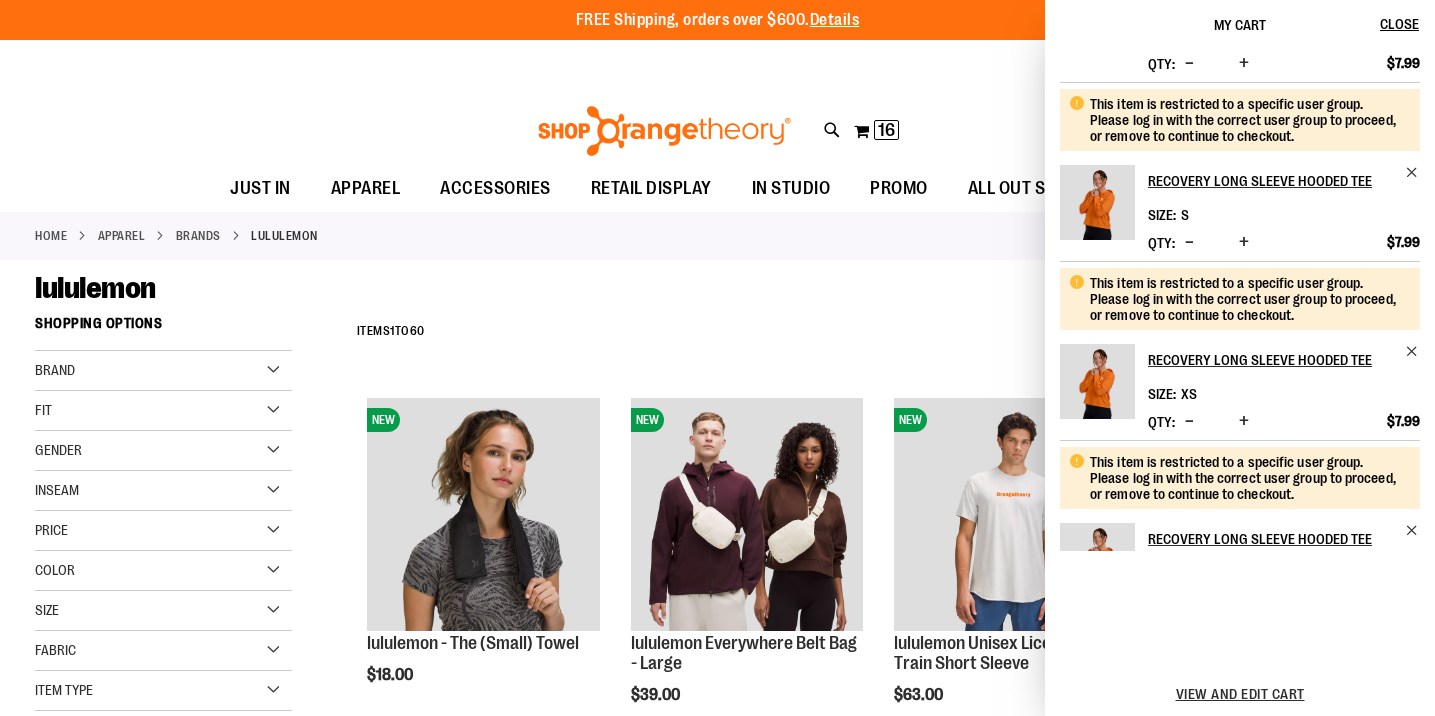 scroll, scrollTop: 1301, scrollLeft: 0, axis: vertical 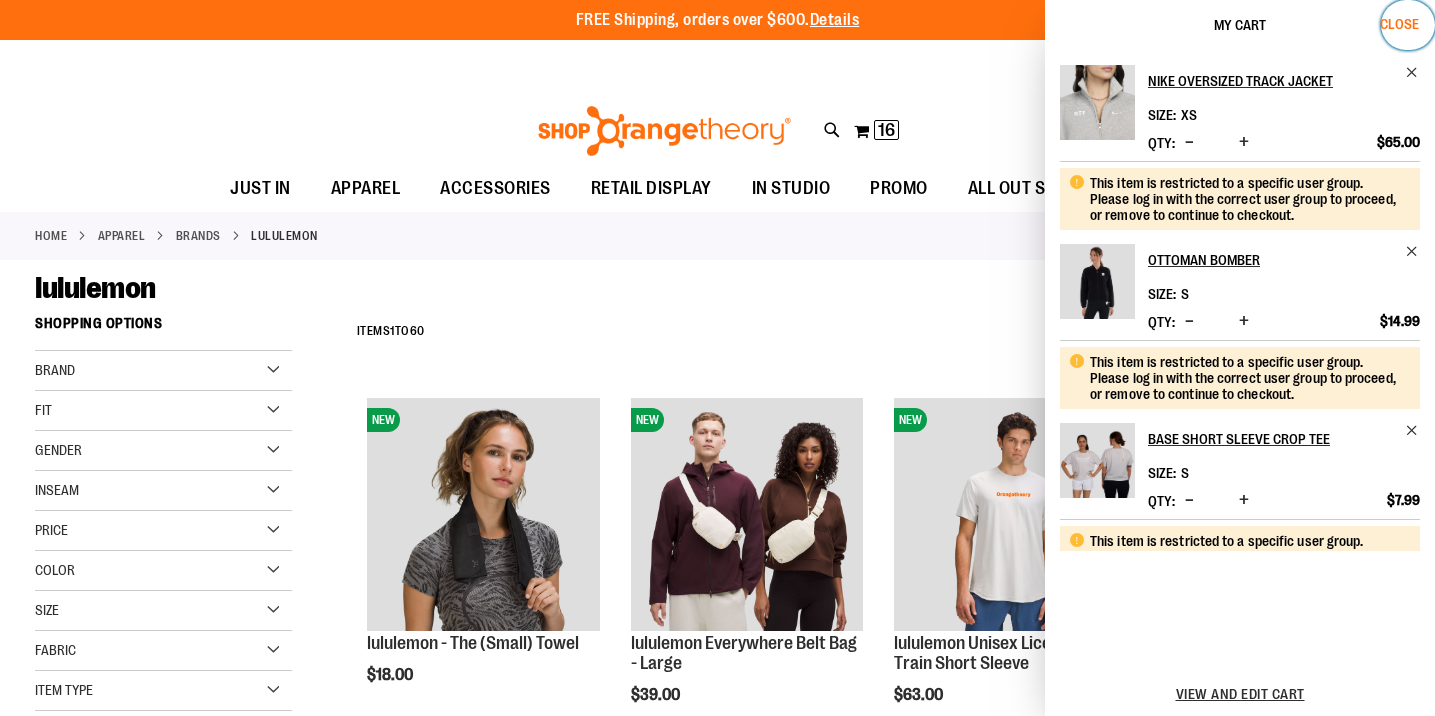 click on "Close" at bounding box center (1399, 24) 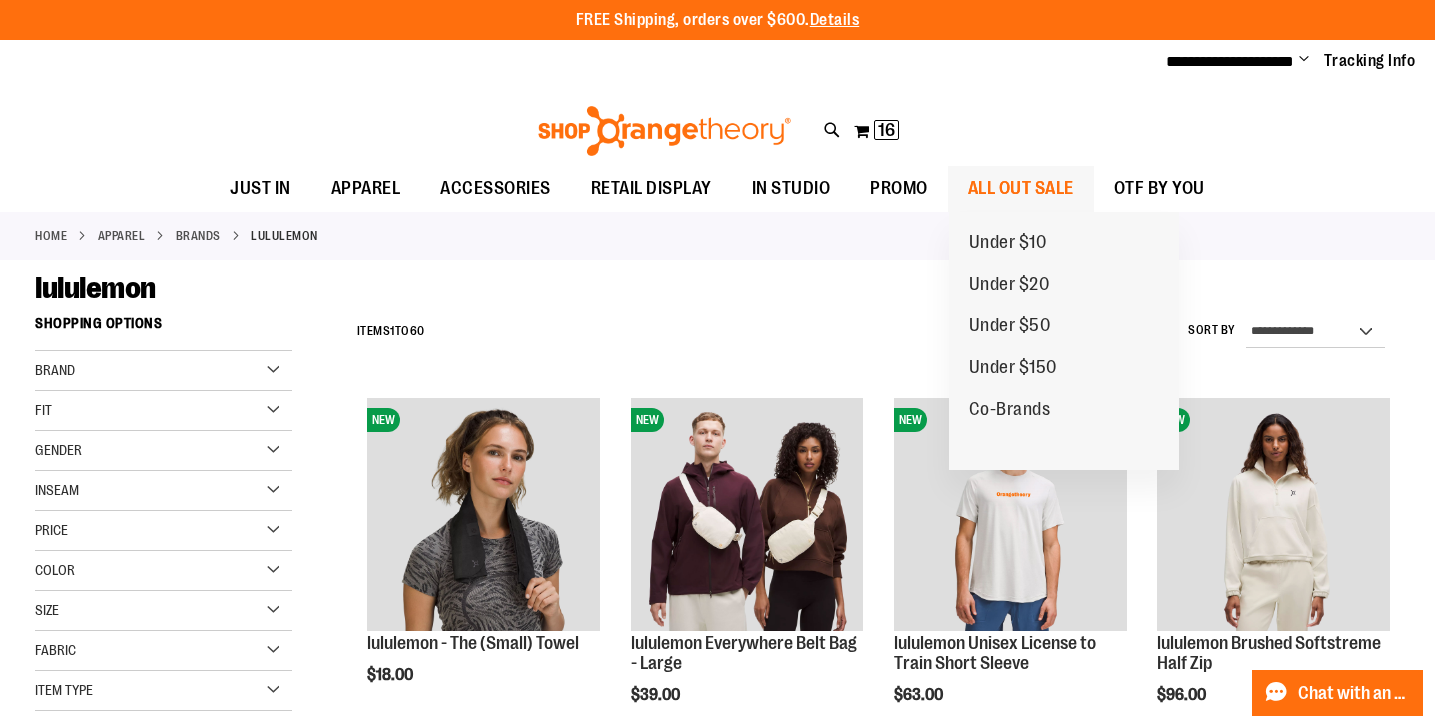 click on "ALL OUT SALE" at bounding box center [1021, 188] 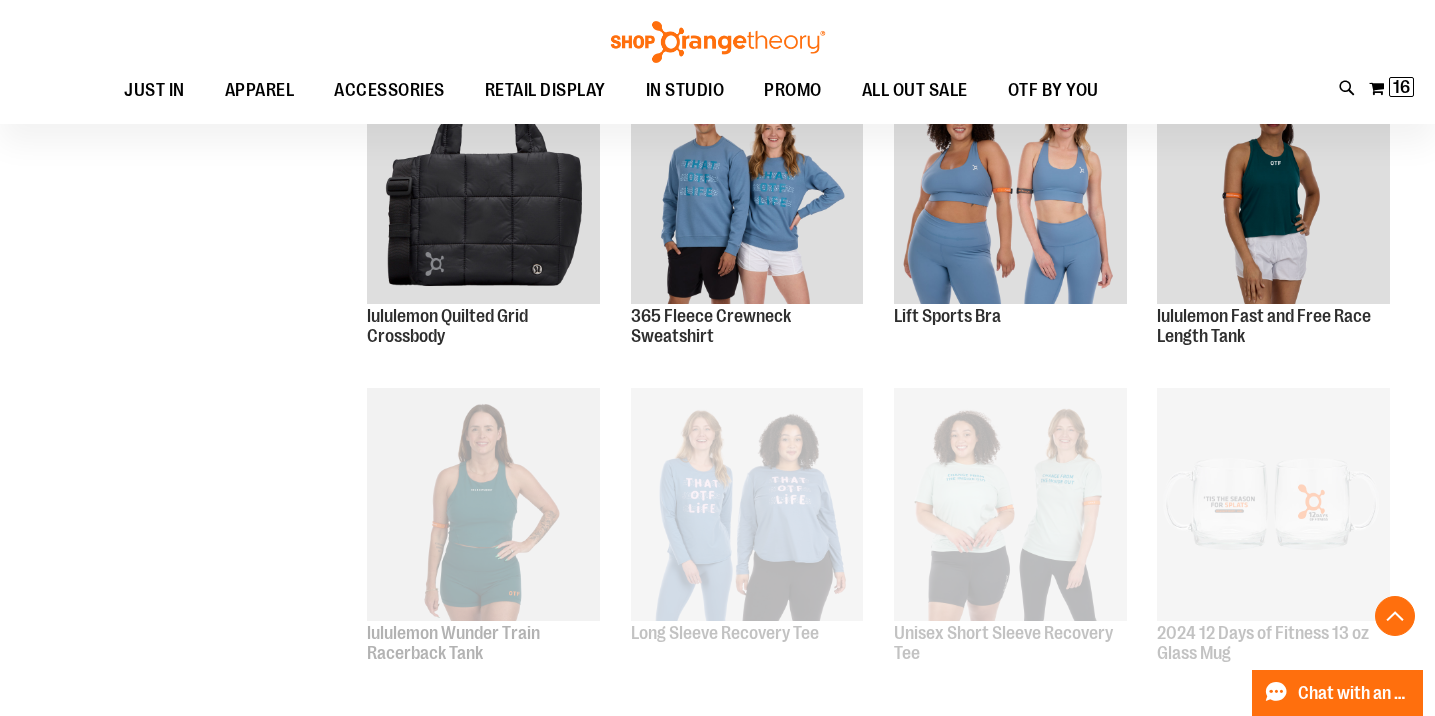 scroll, scrollTop: 761, scrollLeft: 0, axis: vertical 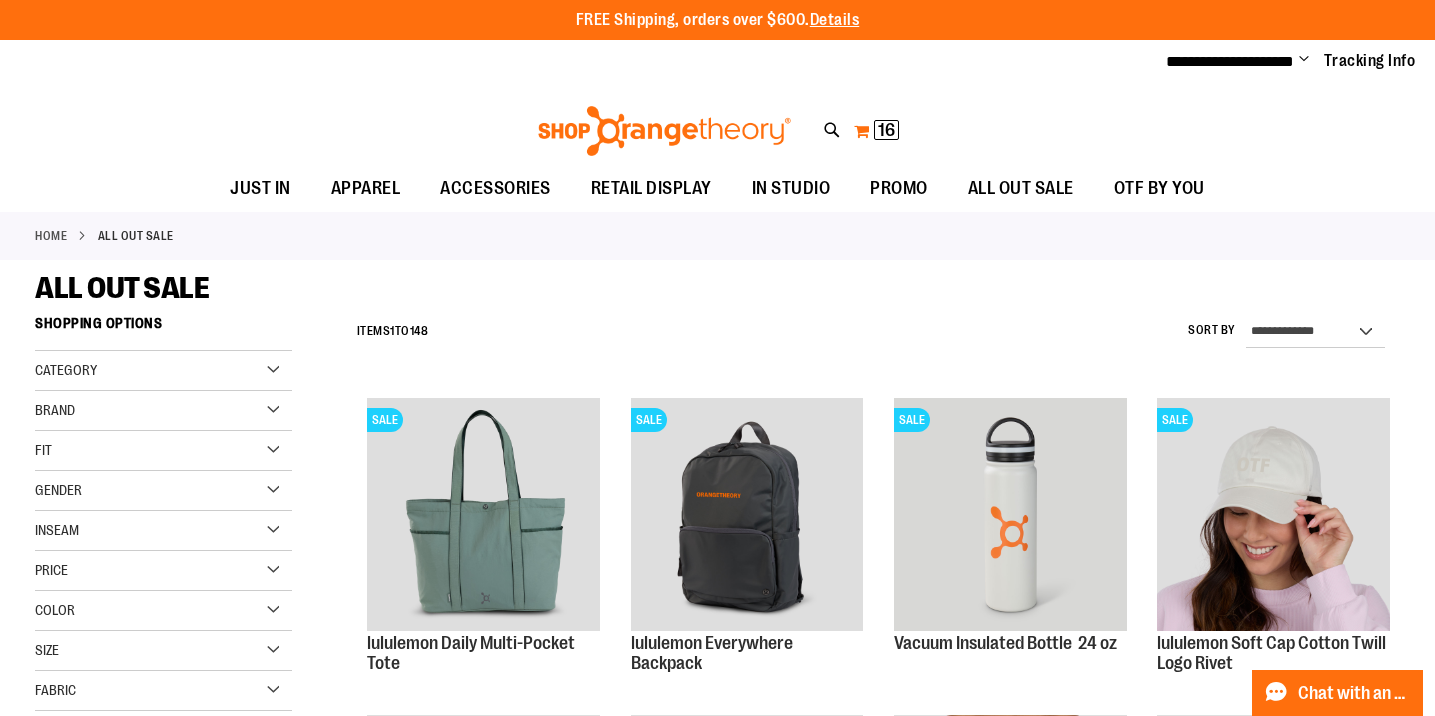 type on "**********" 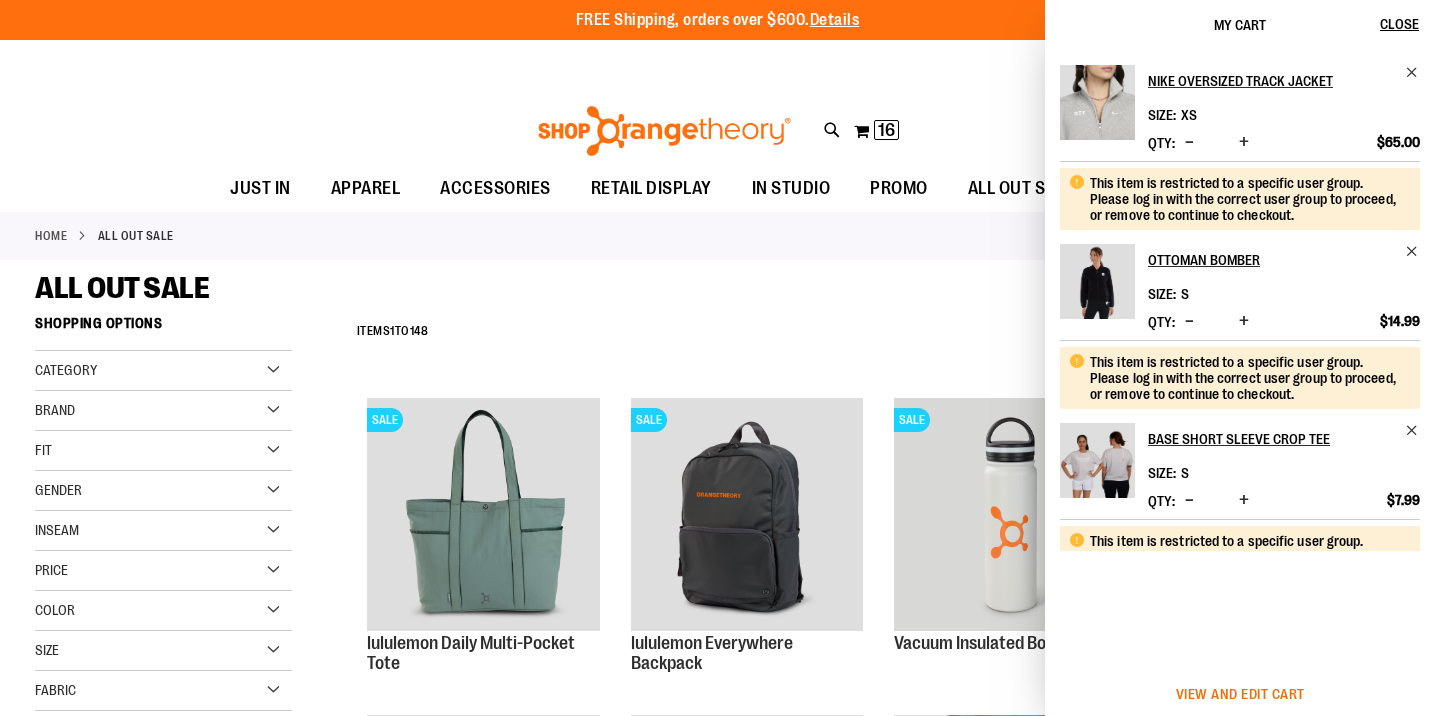 click on "View and edit cart" at bounding box center [1240, 694] 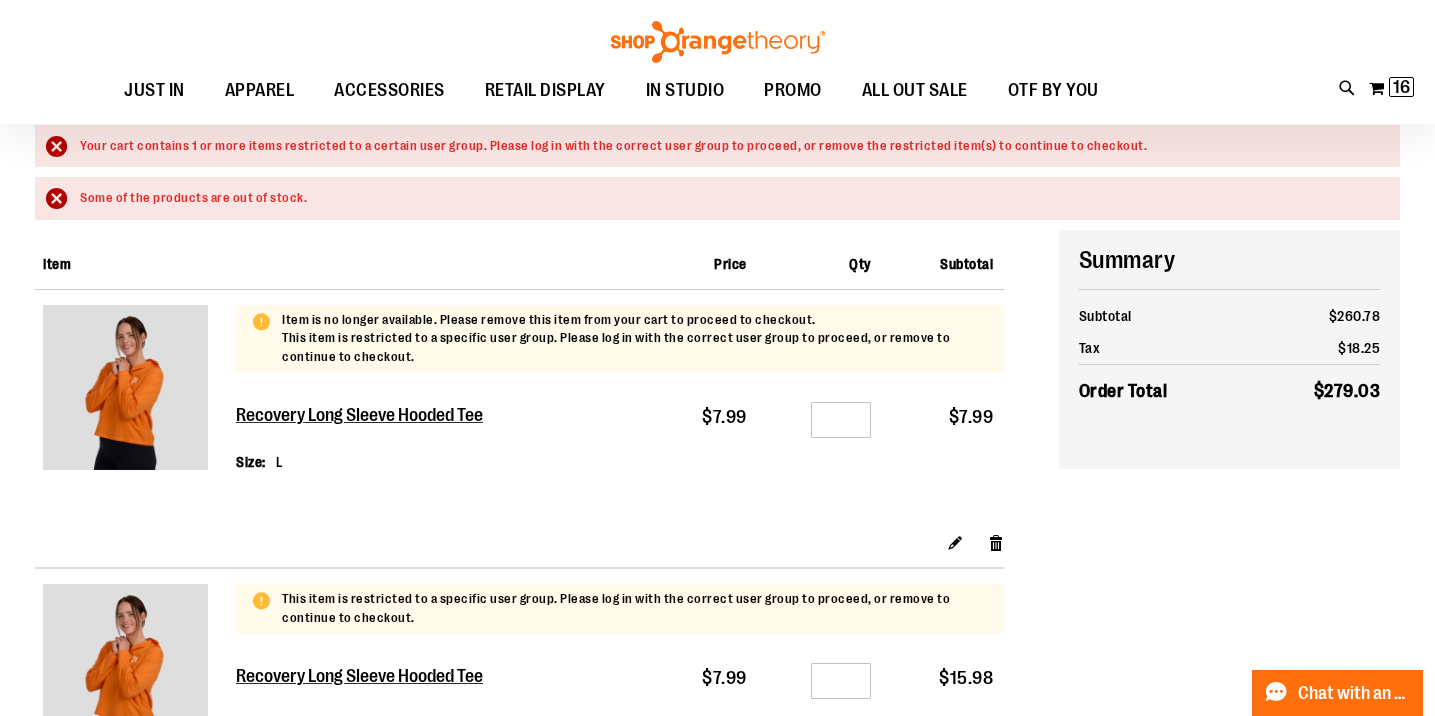 scroll, scrollTop: 202, scrollLeft: 0, axis: vertical 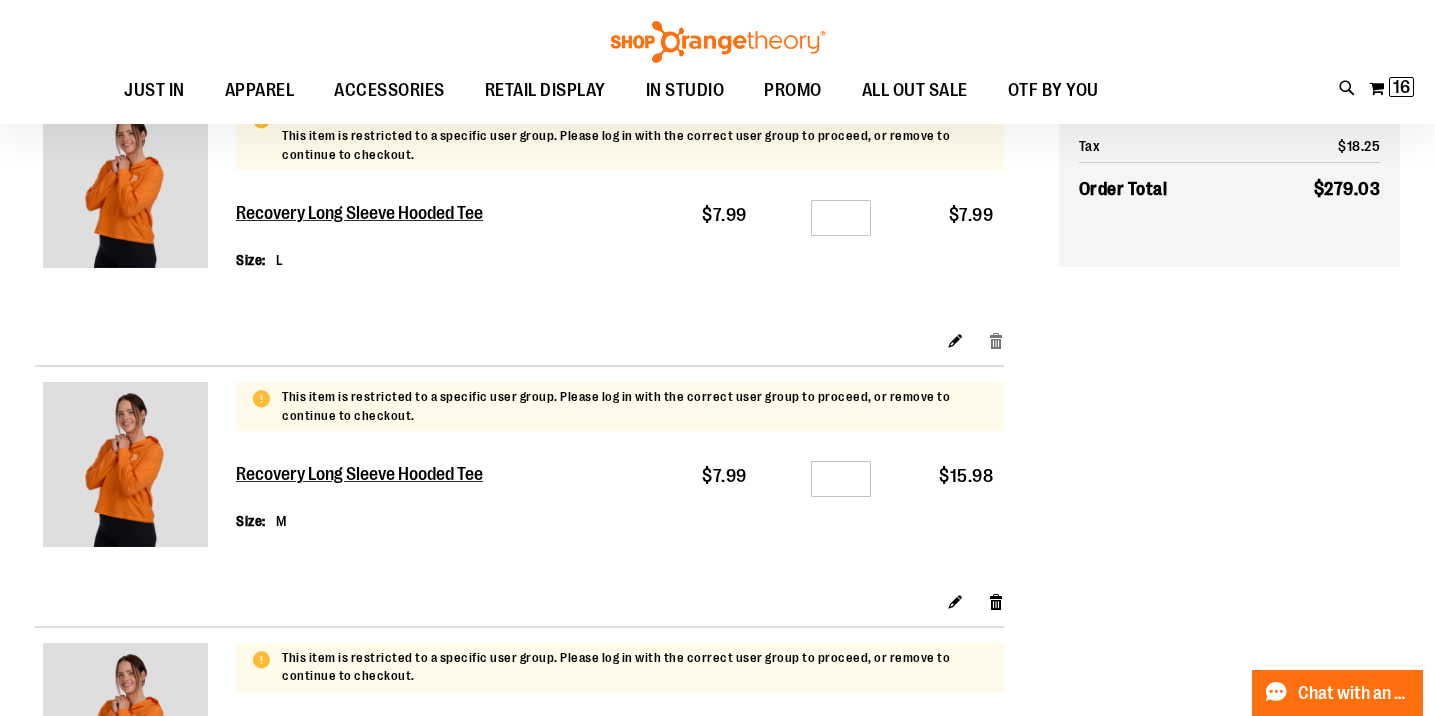 type on "**********" 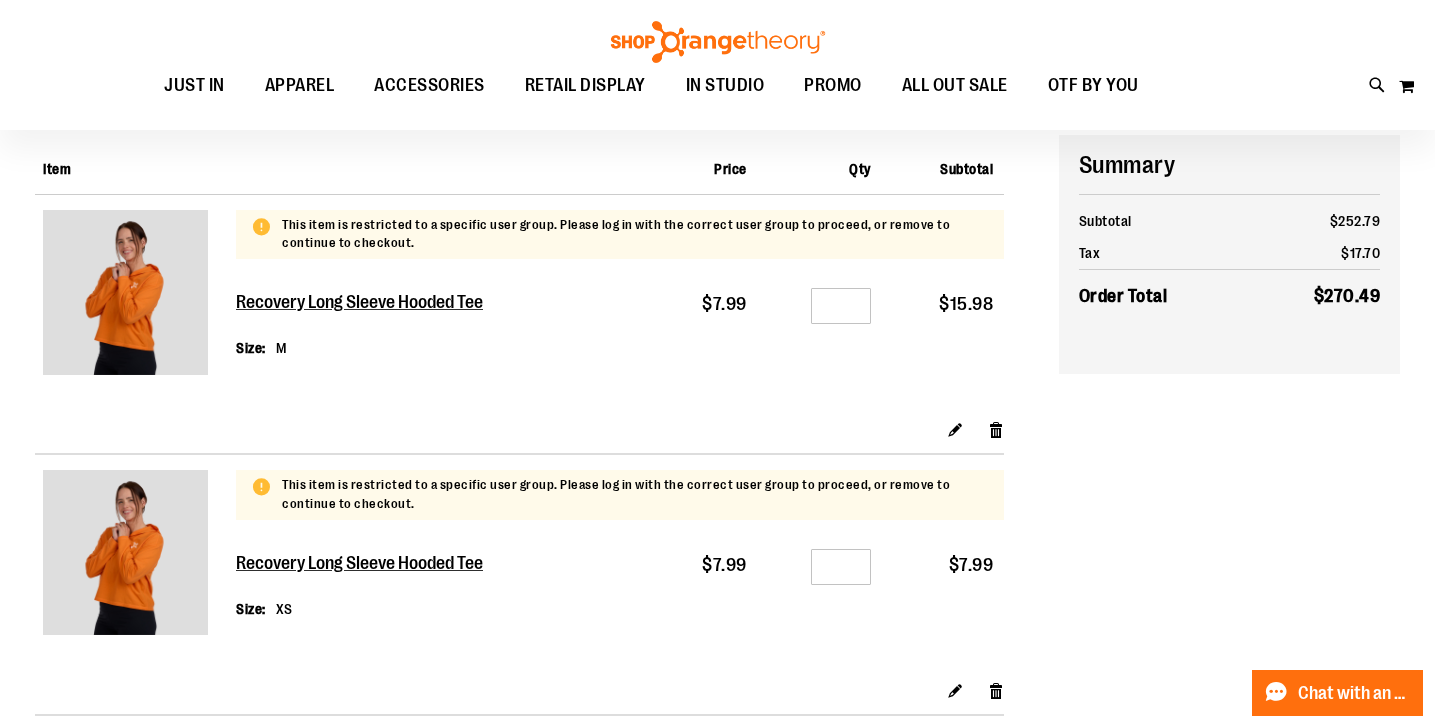 scroll, scrollTop: 94, scrollLeft: 0, axis: vertical 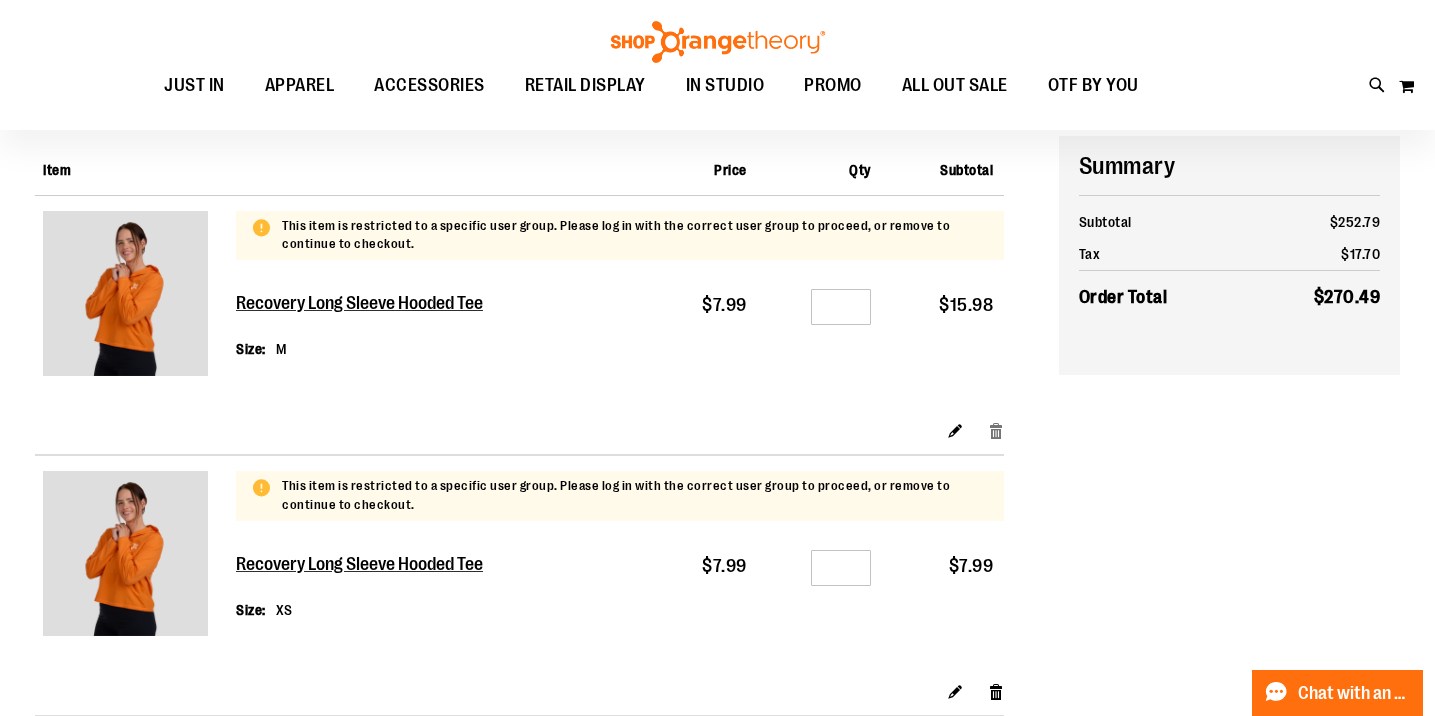 type on "**********" 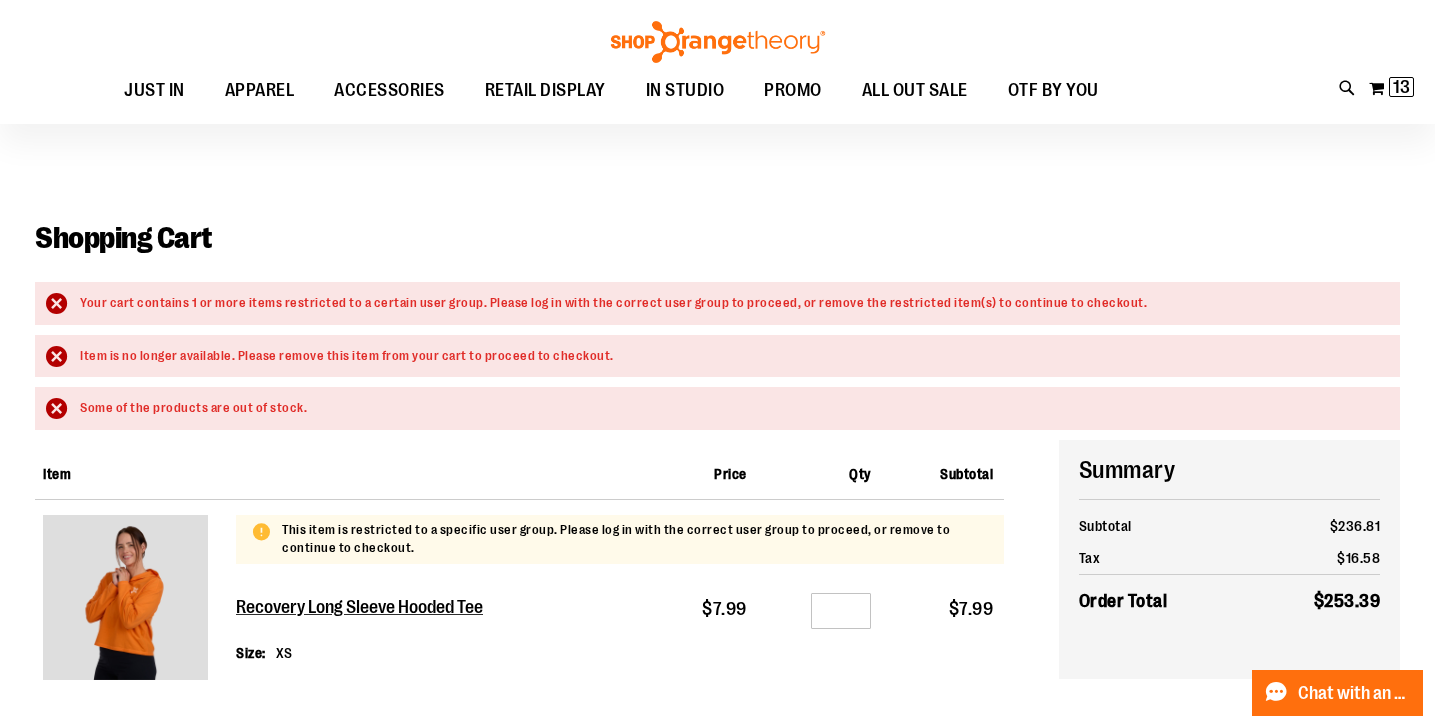 scroll, scrollTop: 213, scrollLeft: 0, axis: vertical 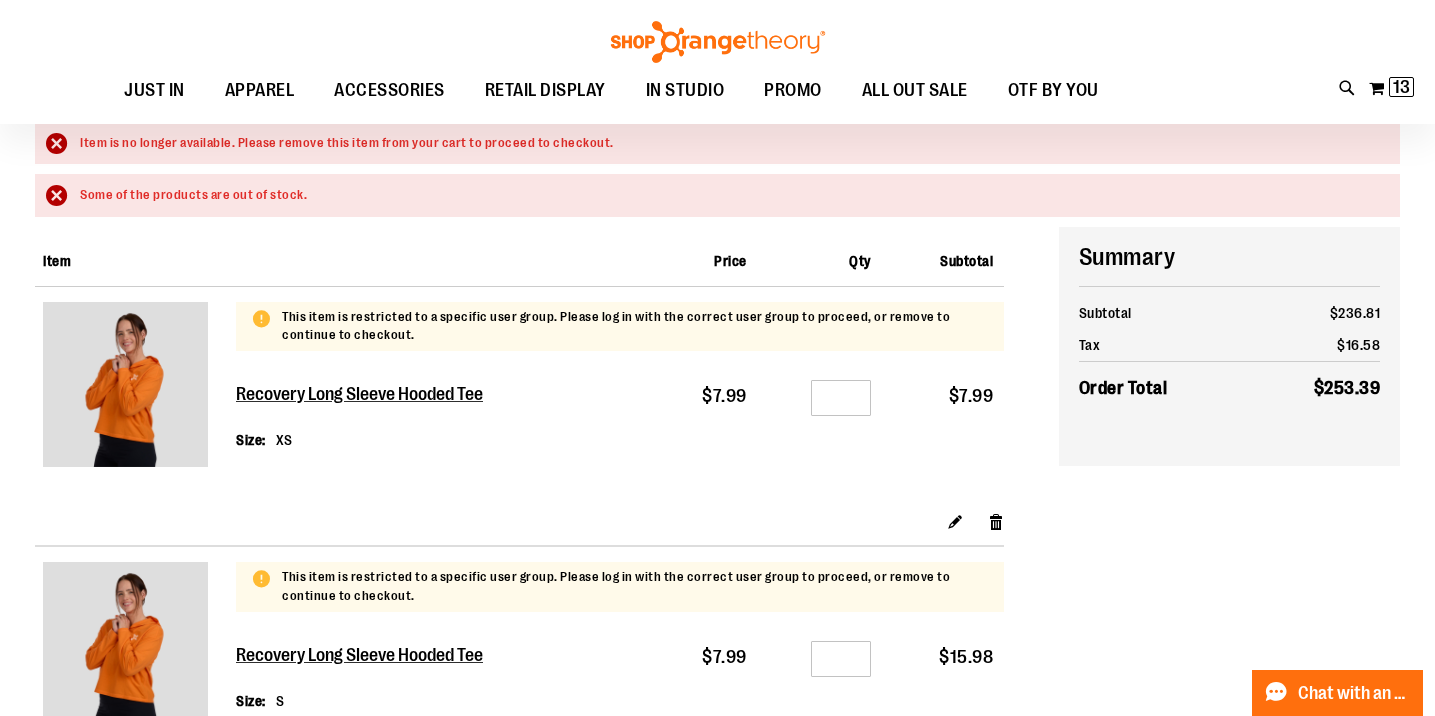 type on "**********" 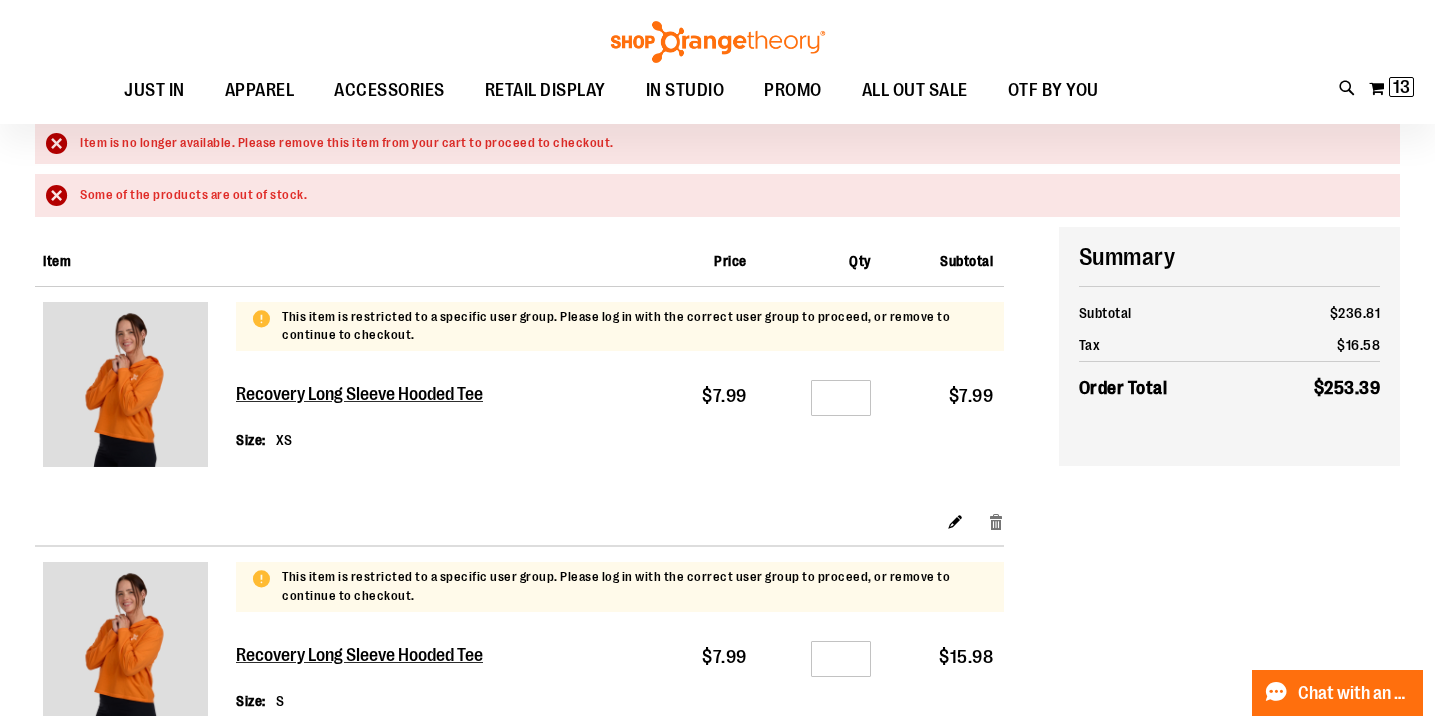 click on "Remove item" at bounding box center (996, 520) 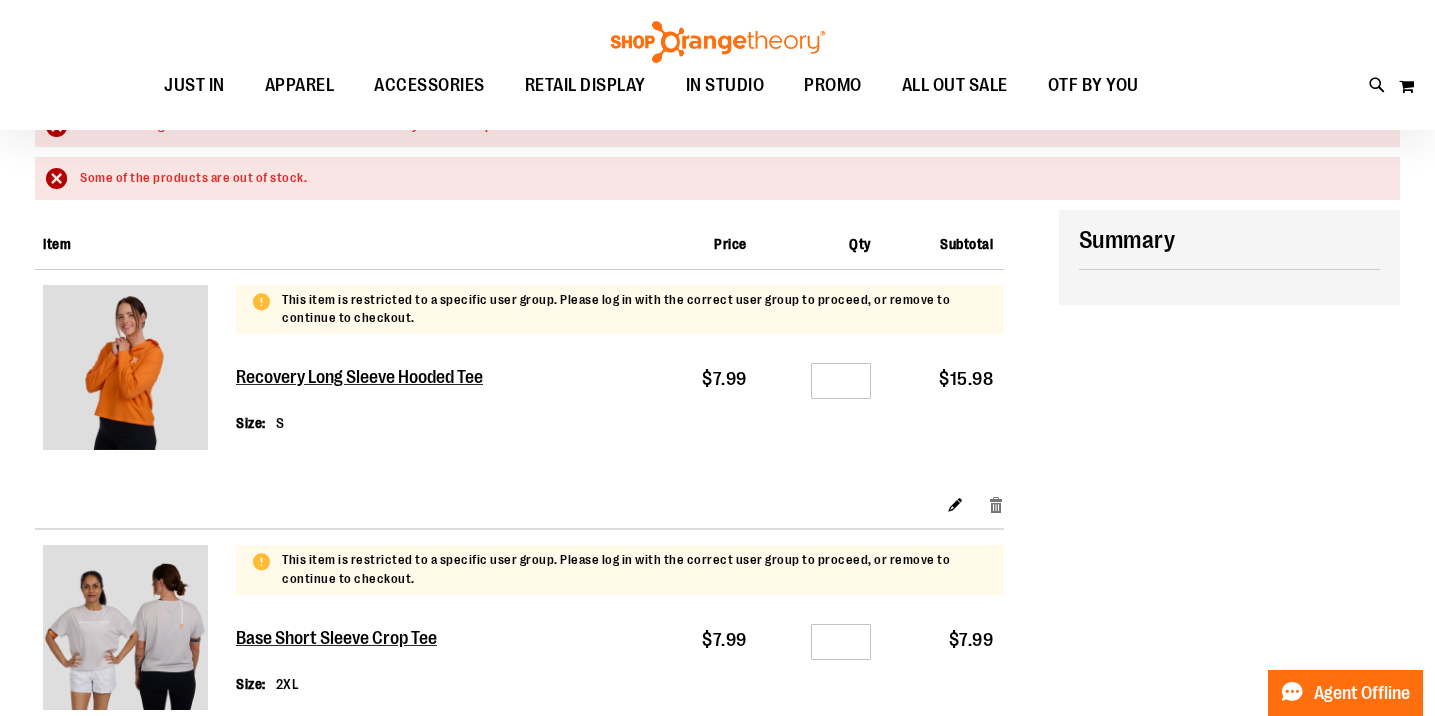 scroll, scrollTop: 20, scrollLeft: 0, axis: vertical 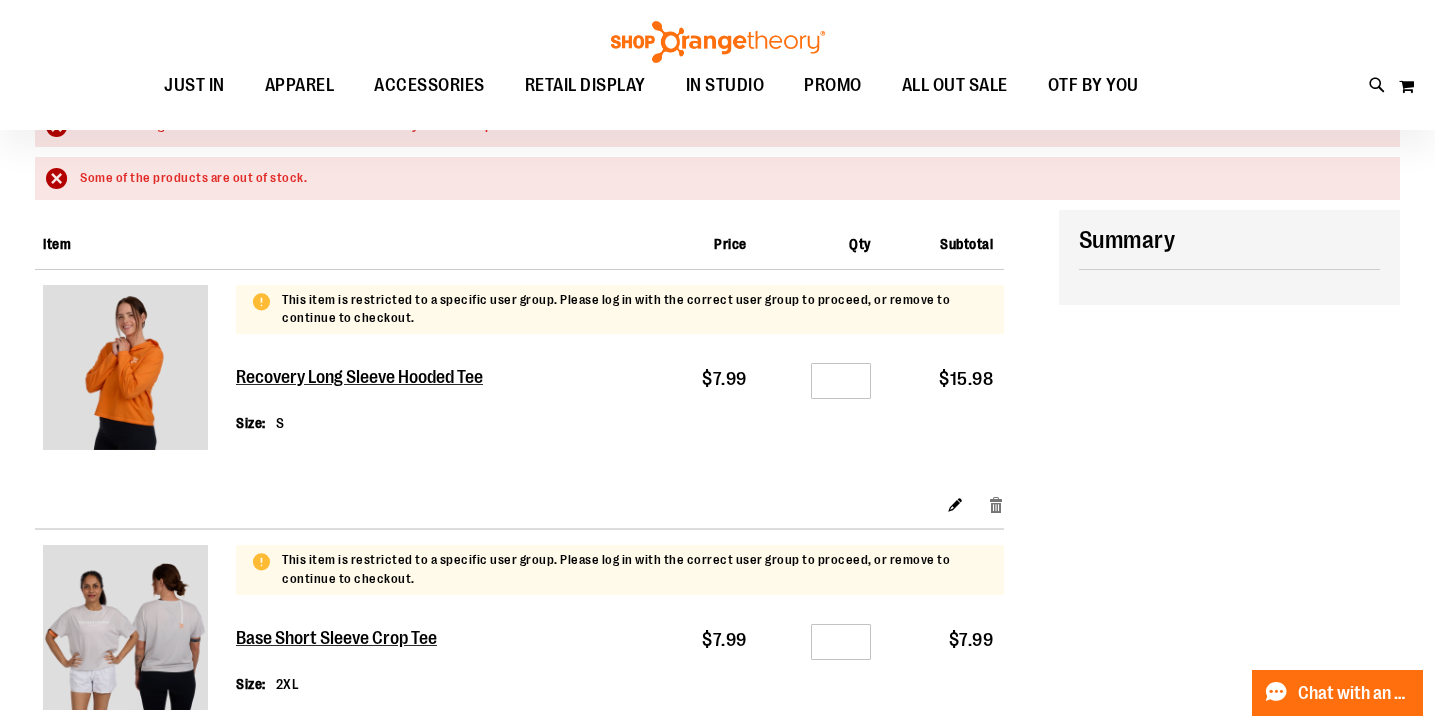 click on "Remove item" at bounding box center [996, 503] 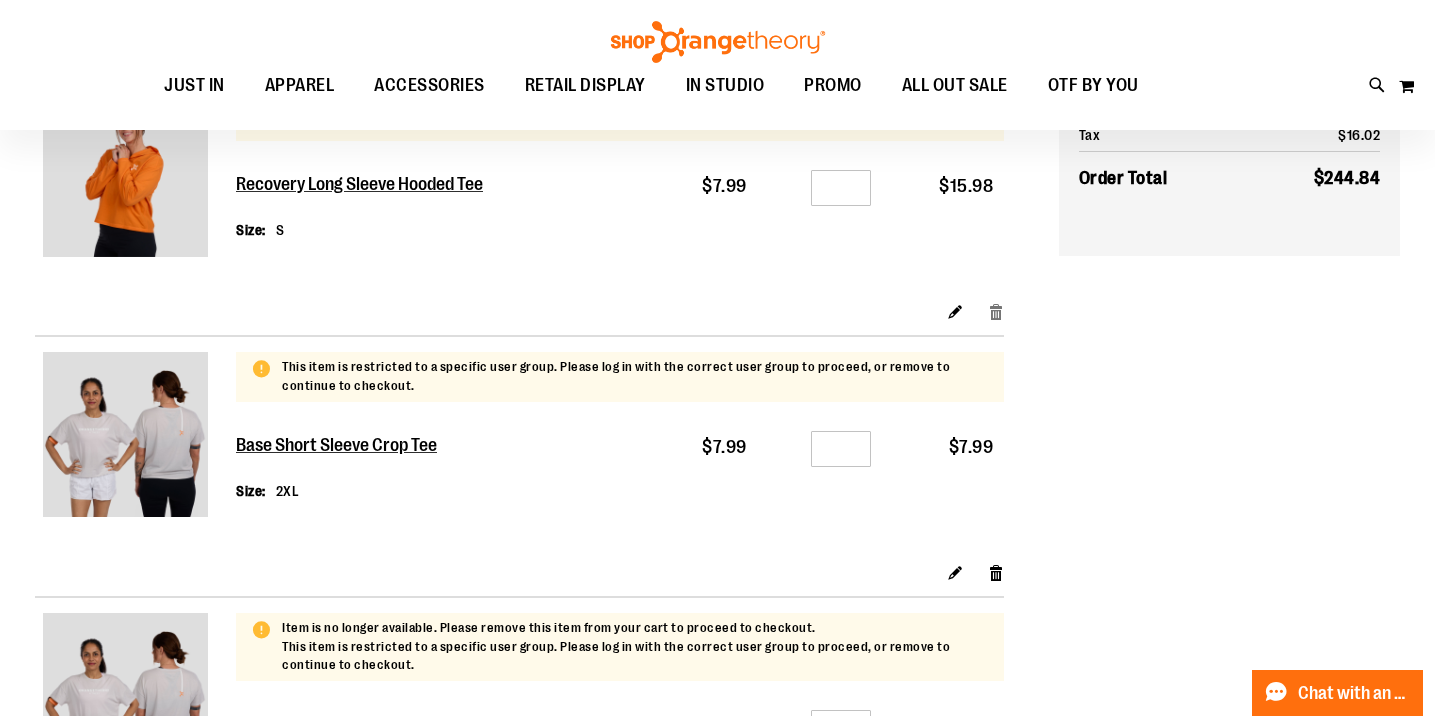 scroll, scrollTop: 215, scrollLeft: 0, axis: vertical 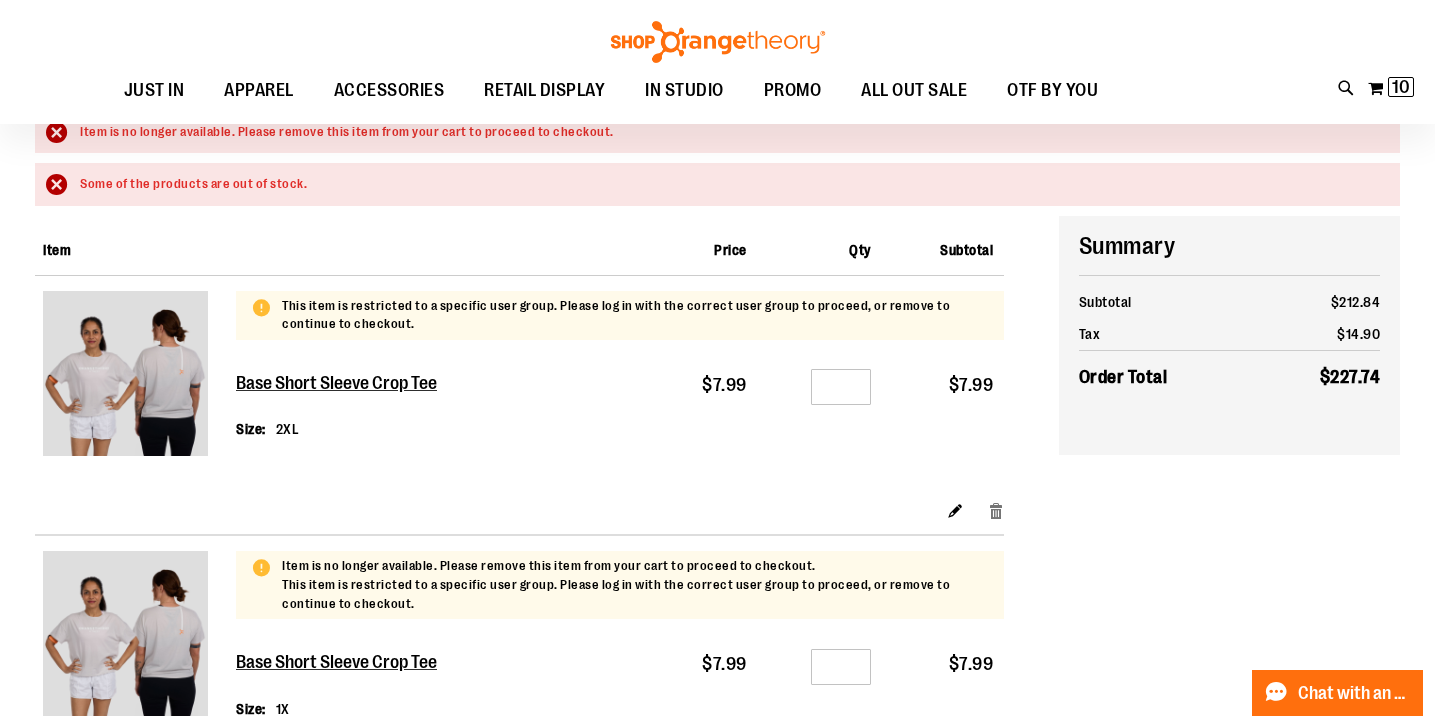 type on "**********" 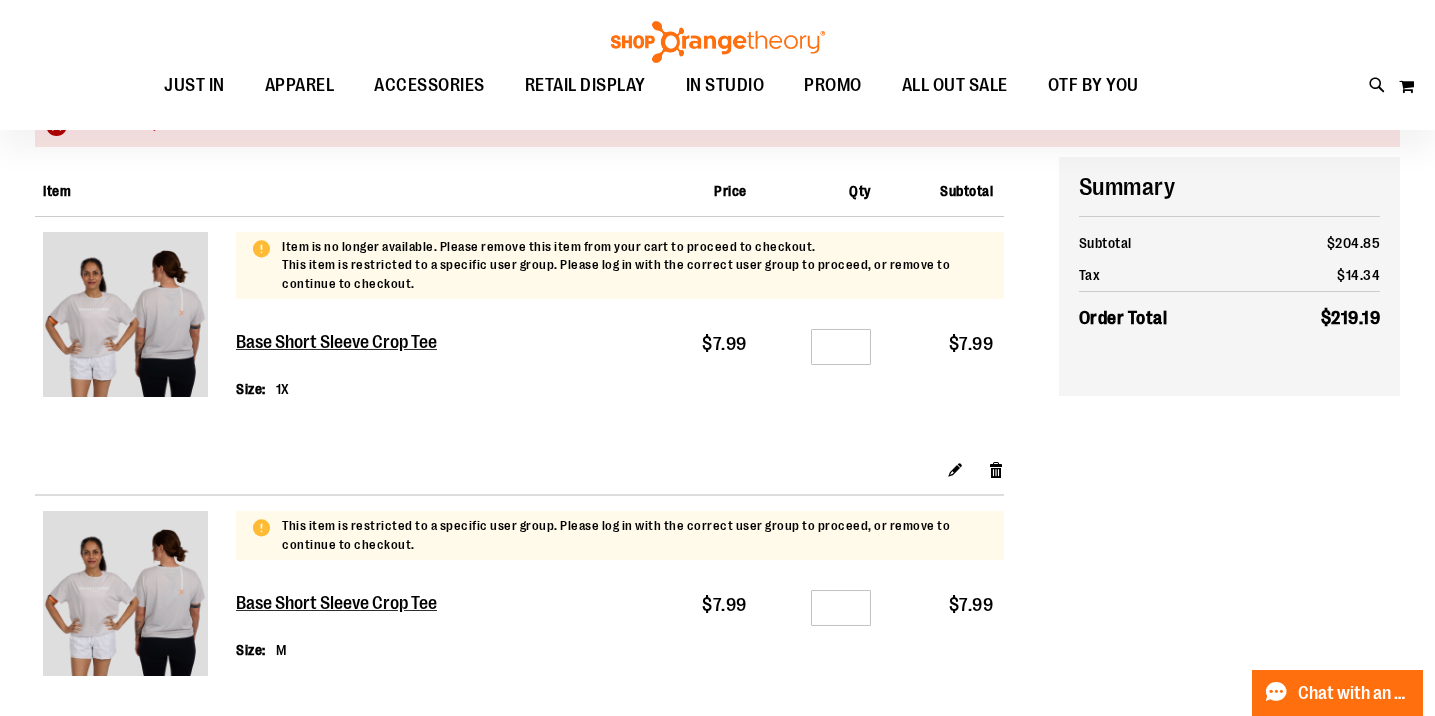 scroll, scrollTop: 46, scrollLeft: 0, axis: vertical 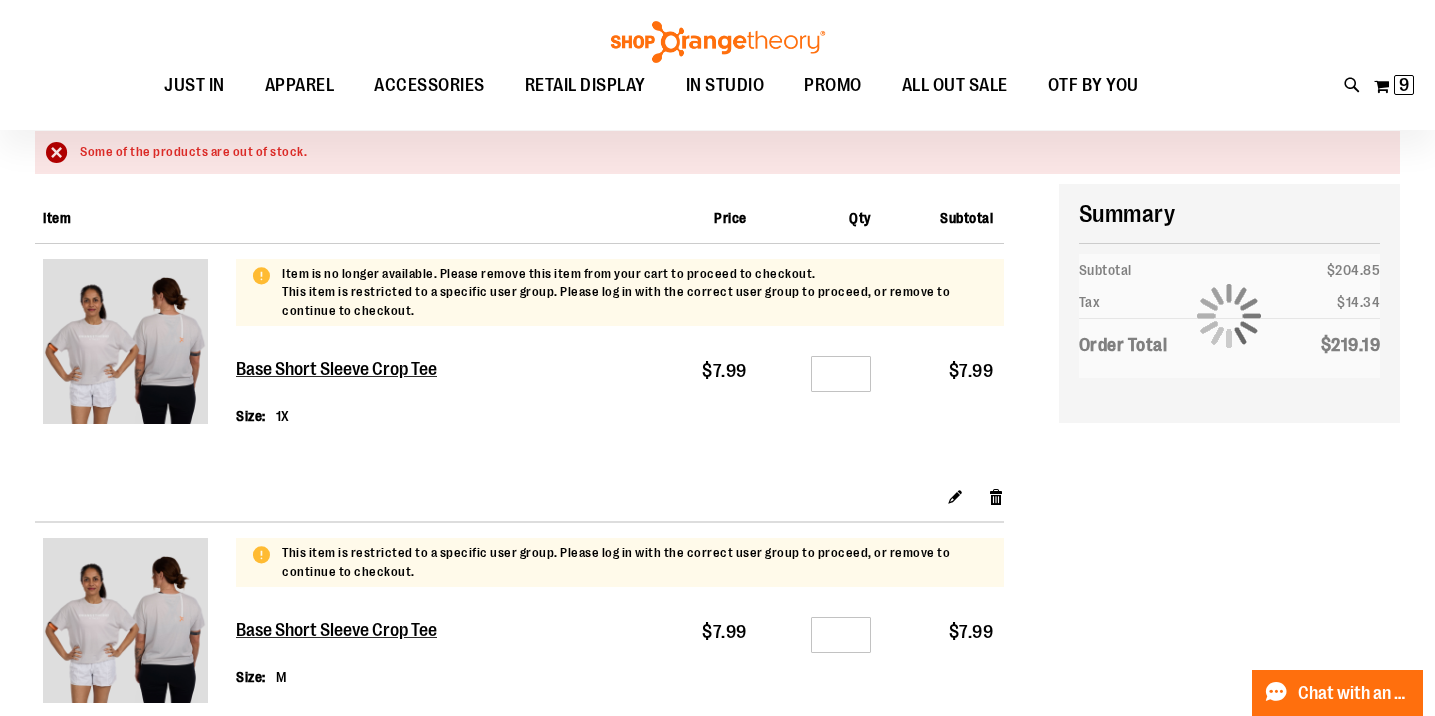 type on "**********" 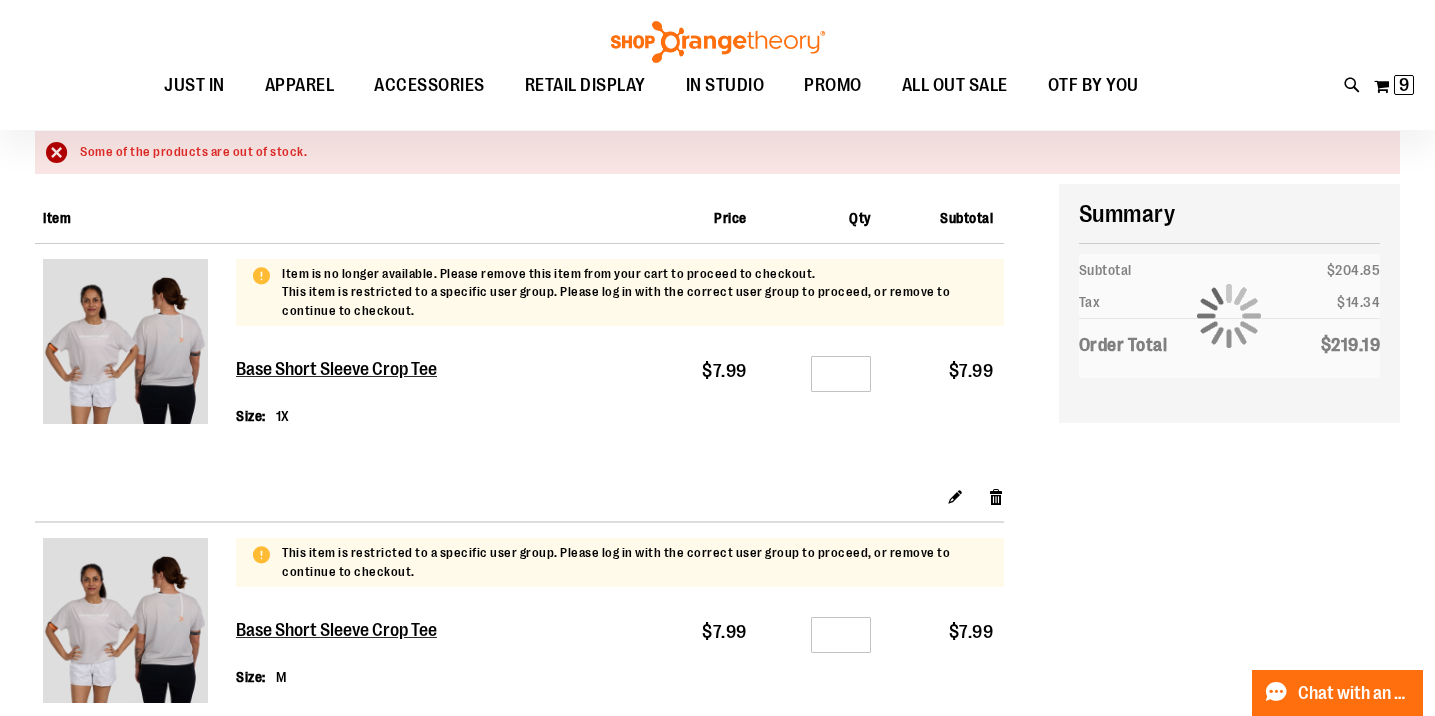 click on "Remove item" at bounding box center [996, 496] 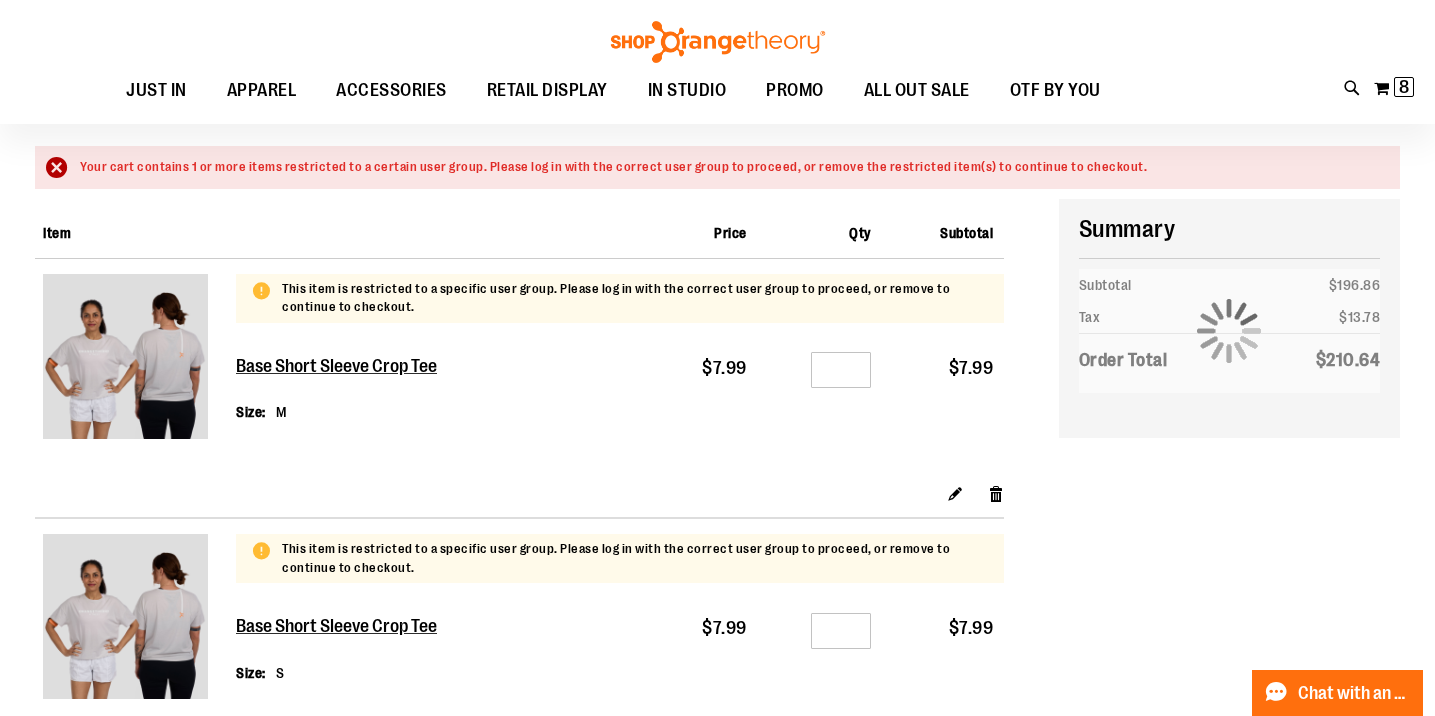 scroll, scrollTop: 170, scrollLeft: 0, axis: vertical 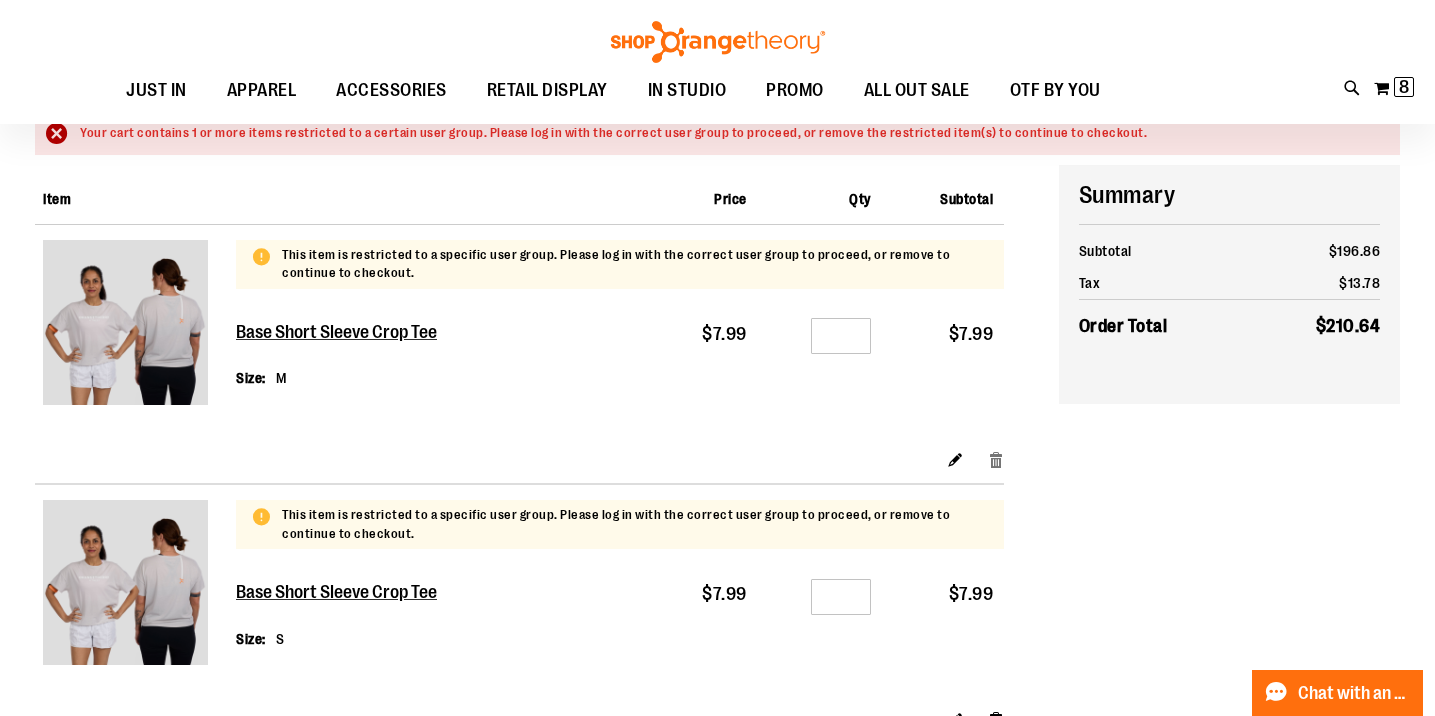 type on "**********" 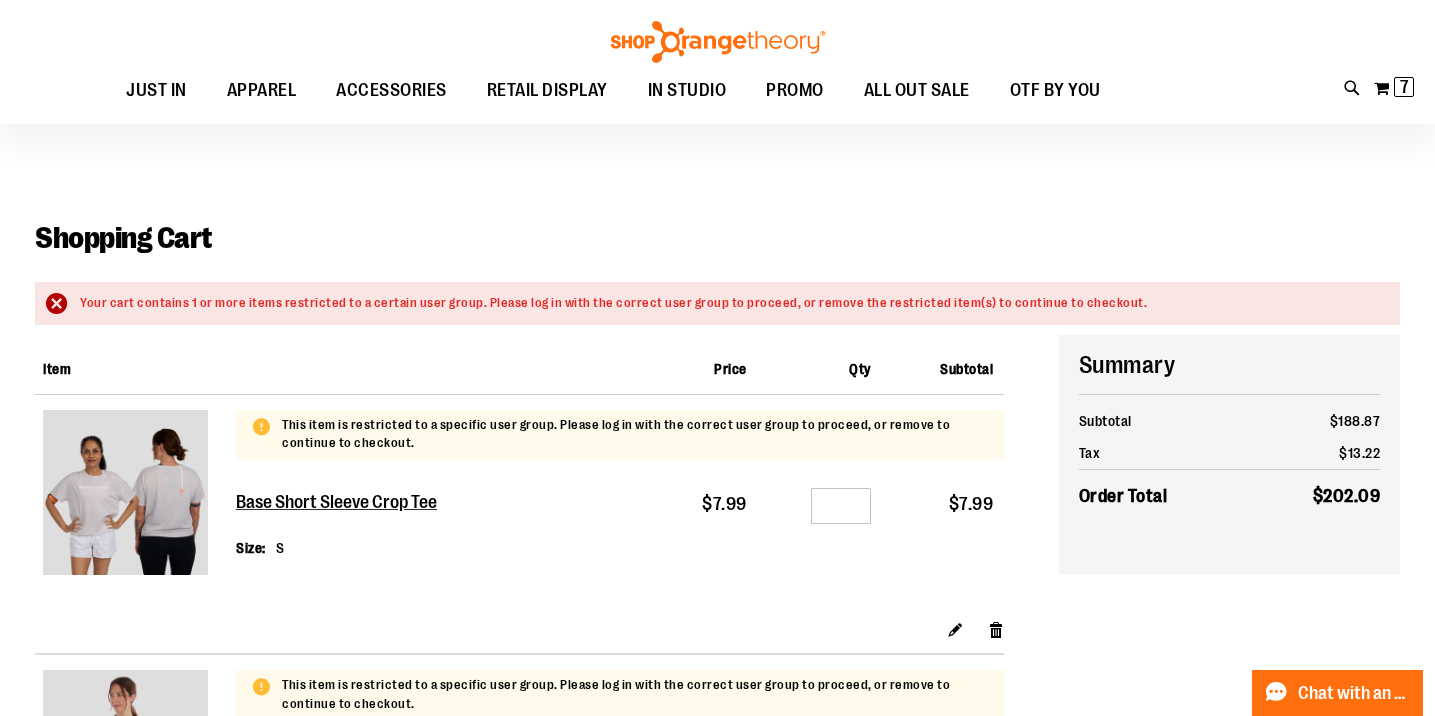 scroll, scrollTop: 293, scrollLeft: 0, axis: vertical 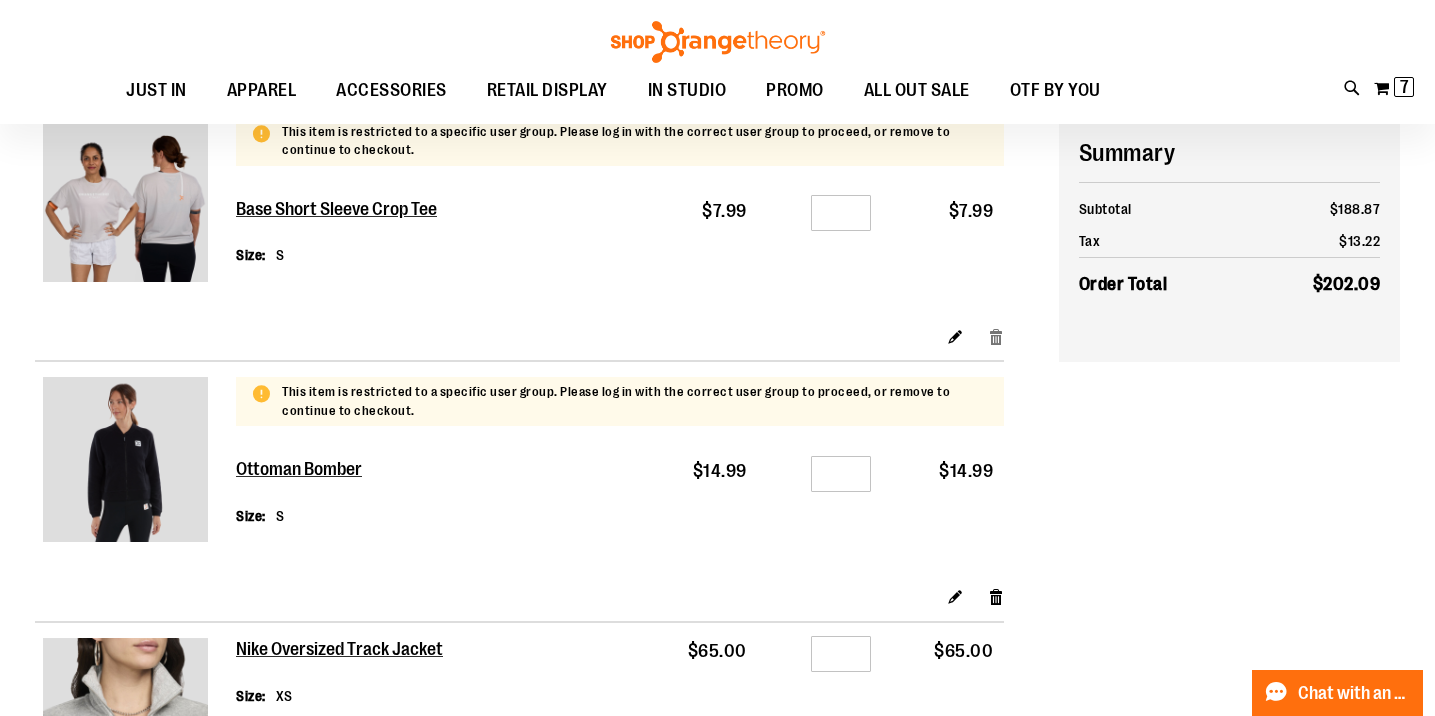 type on "**********" 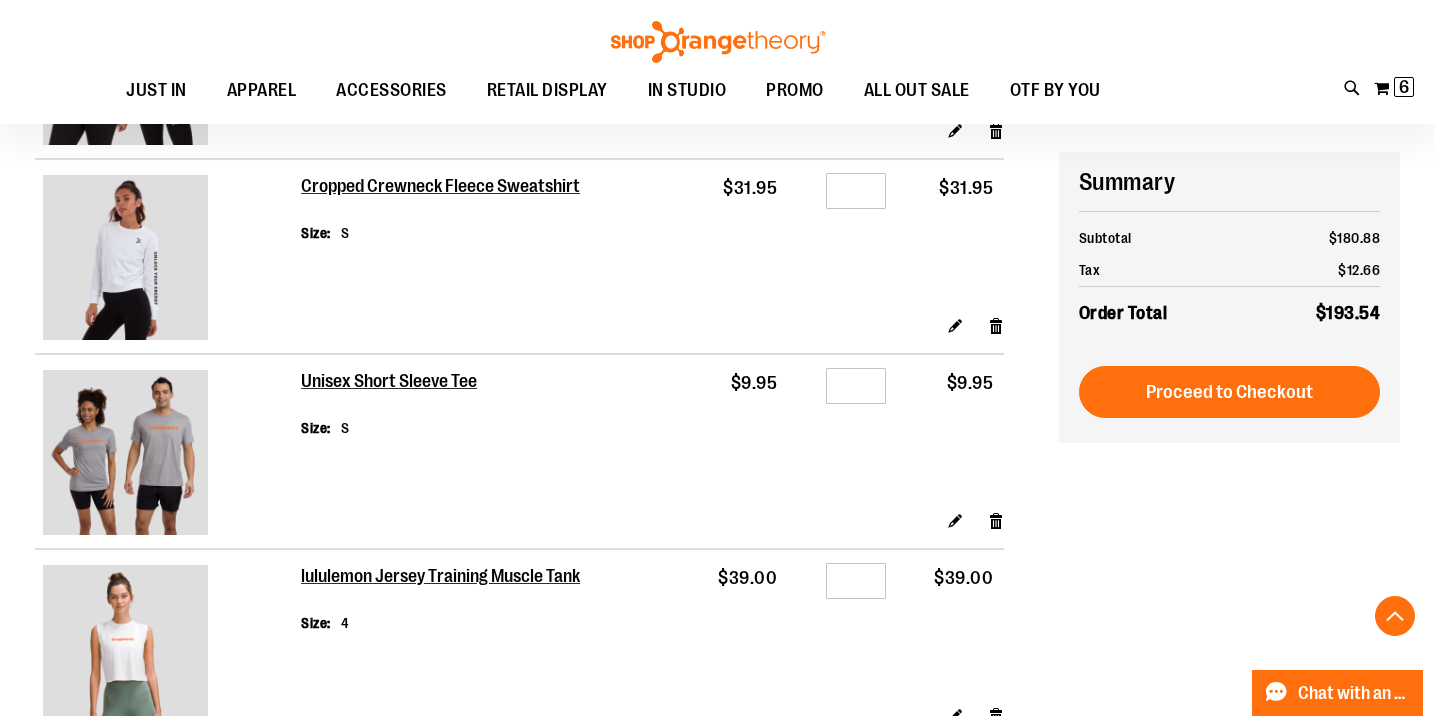 scroll, scrollTop: 754, scrollLeft: 0, axis: vertical 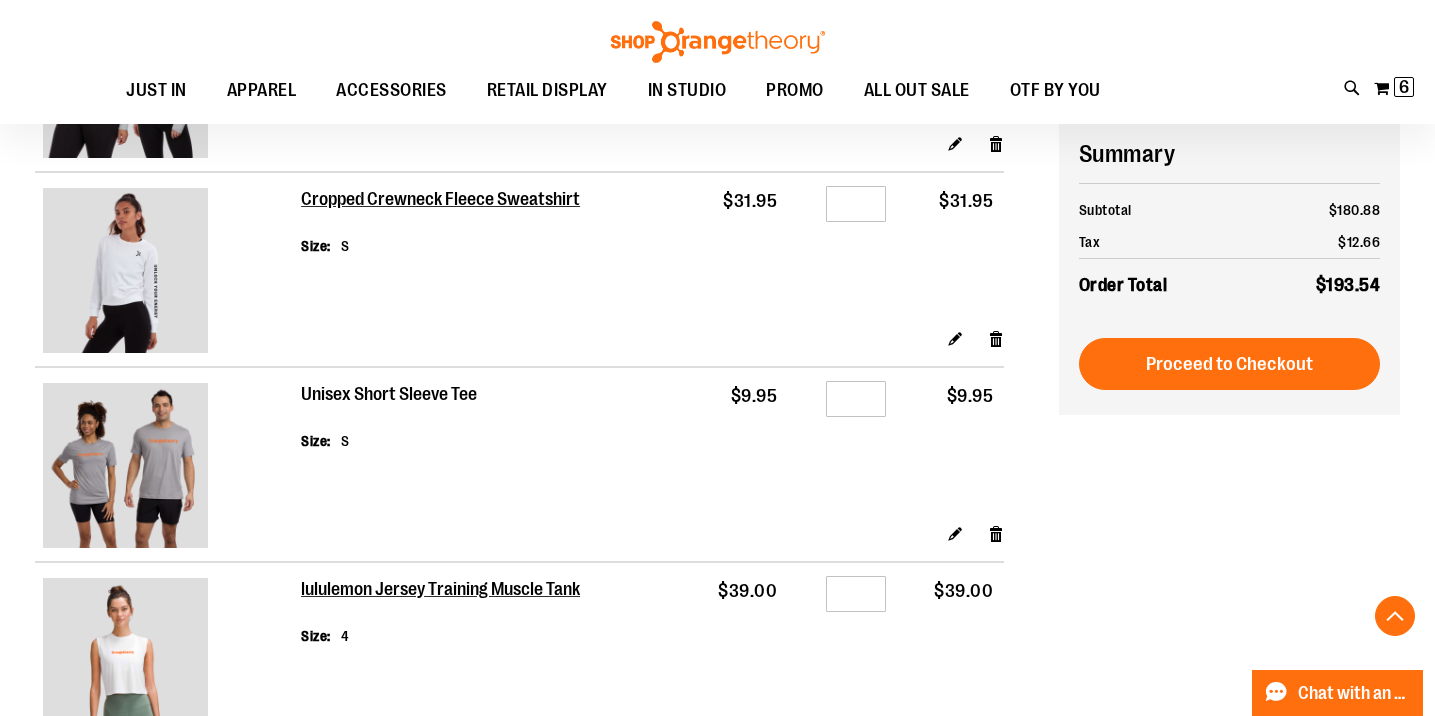 type on "**********" 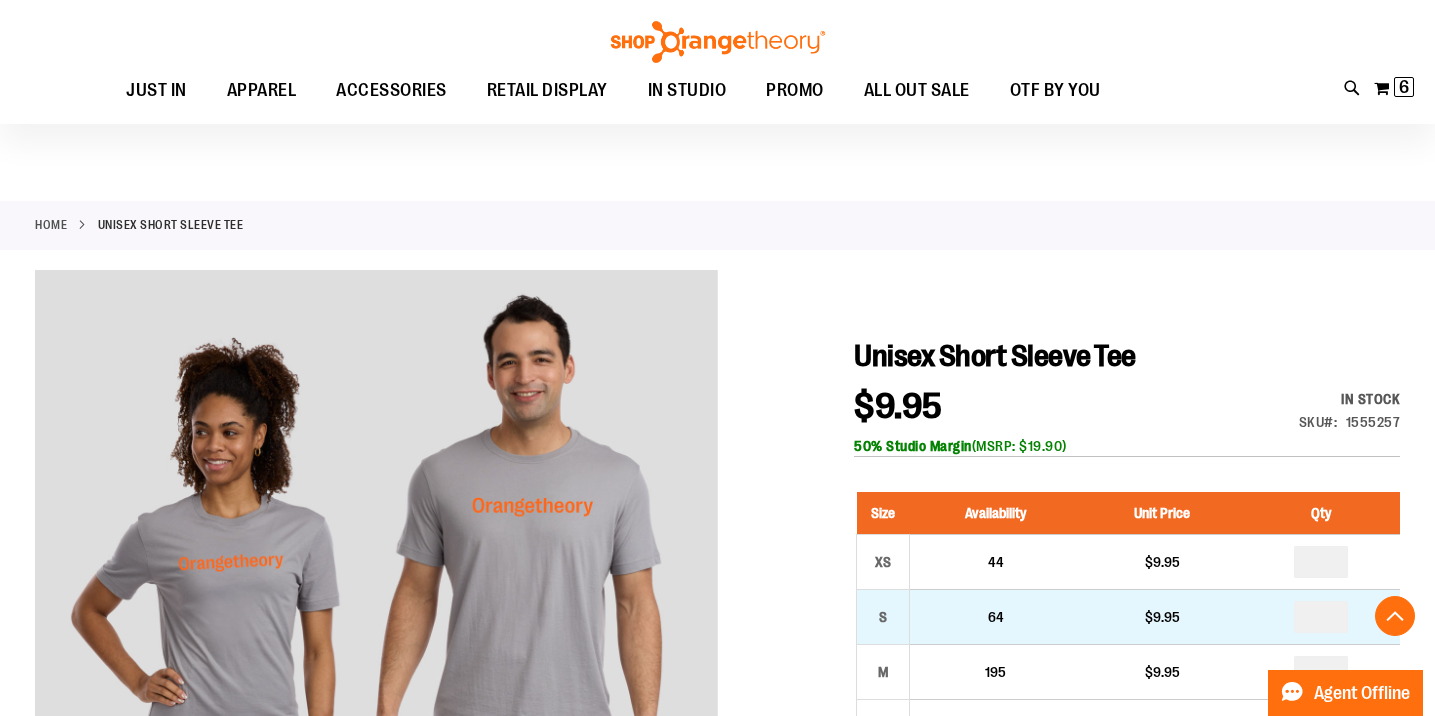 scroll, scrollTop: 323, scrollLeft: 0, axis: vertical 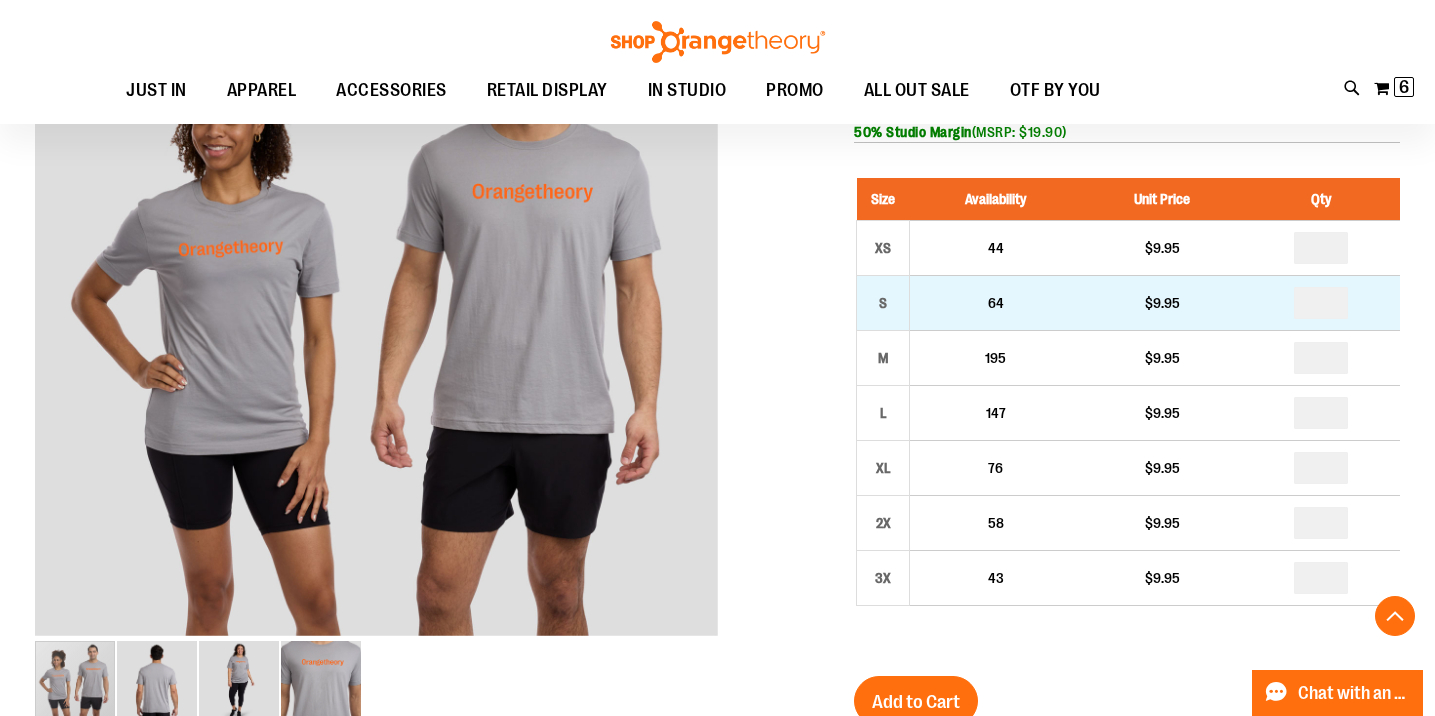 type on "**********" 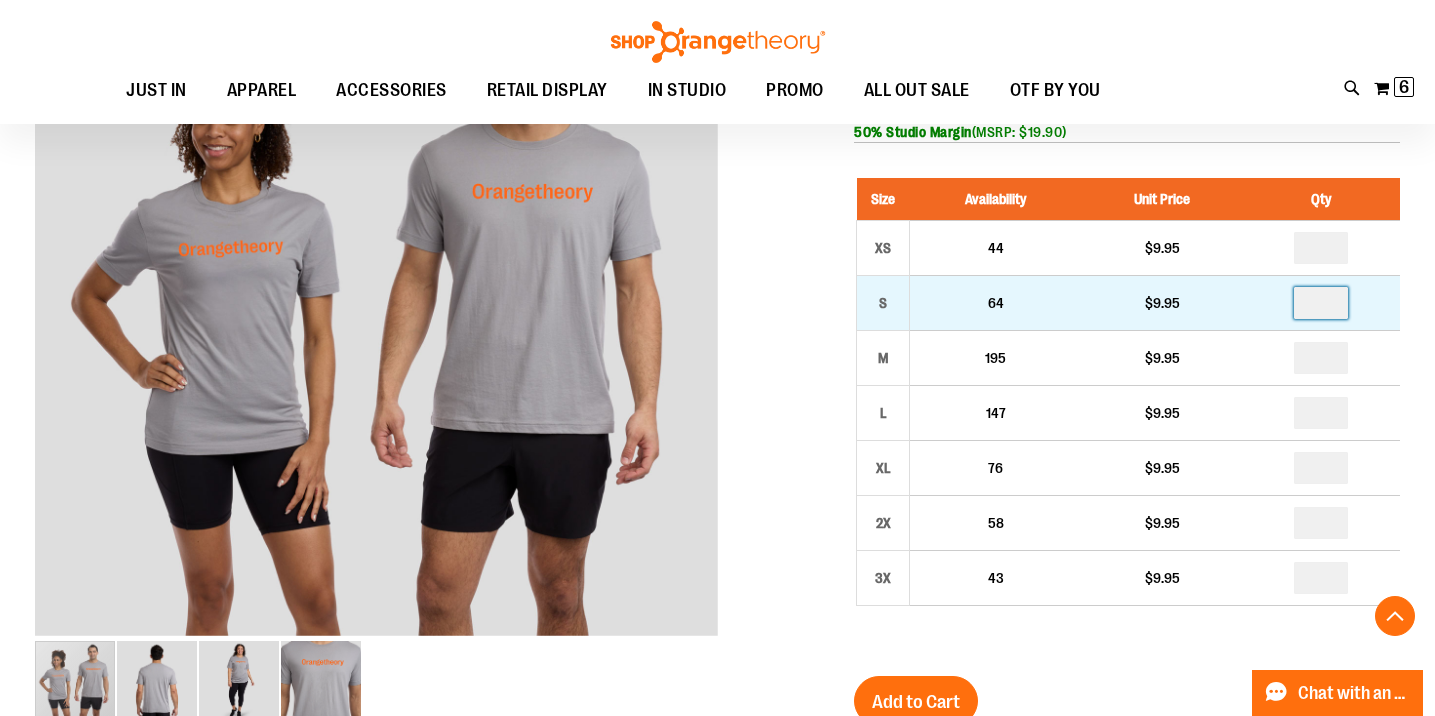 click at bounding box center (1321, 303) 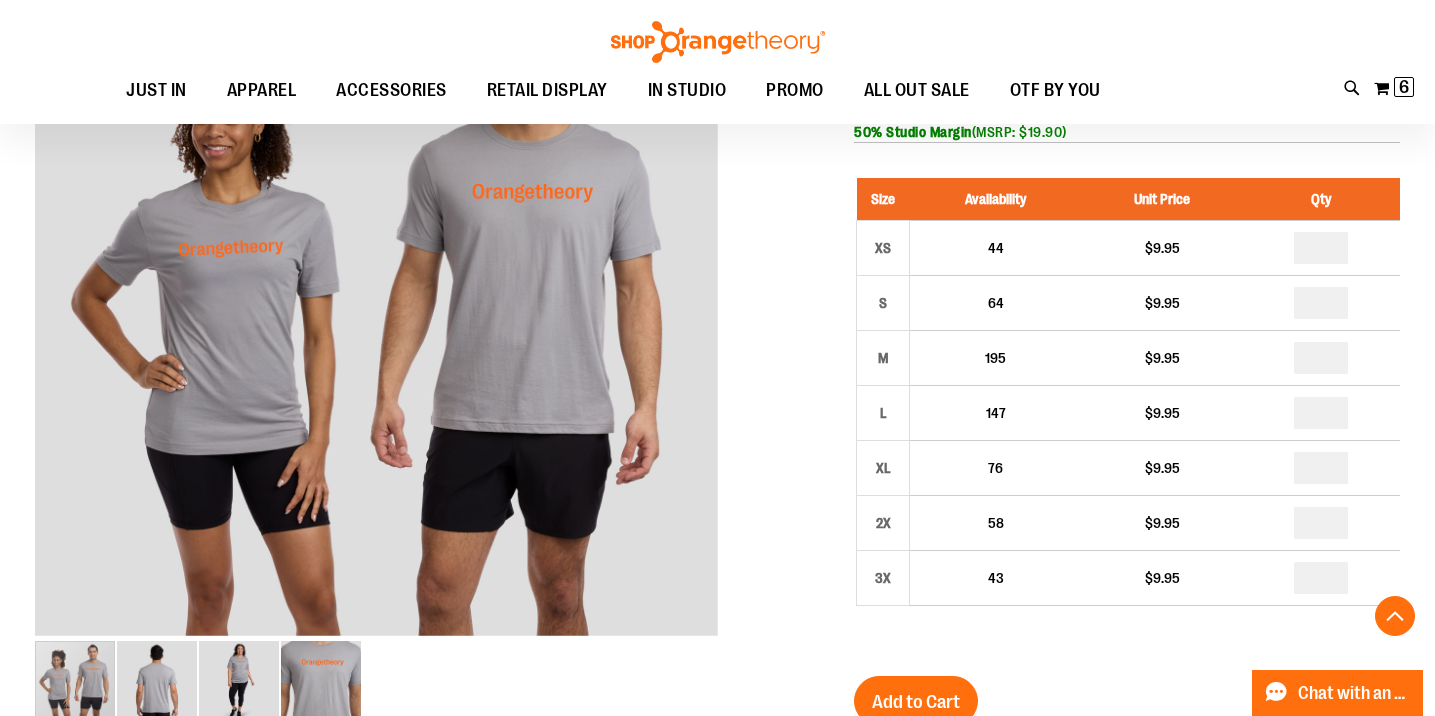type on "*" 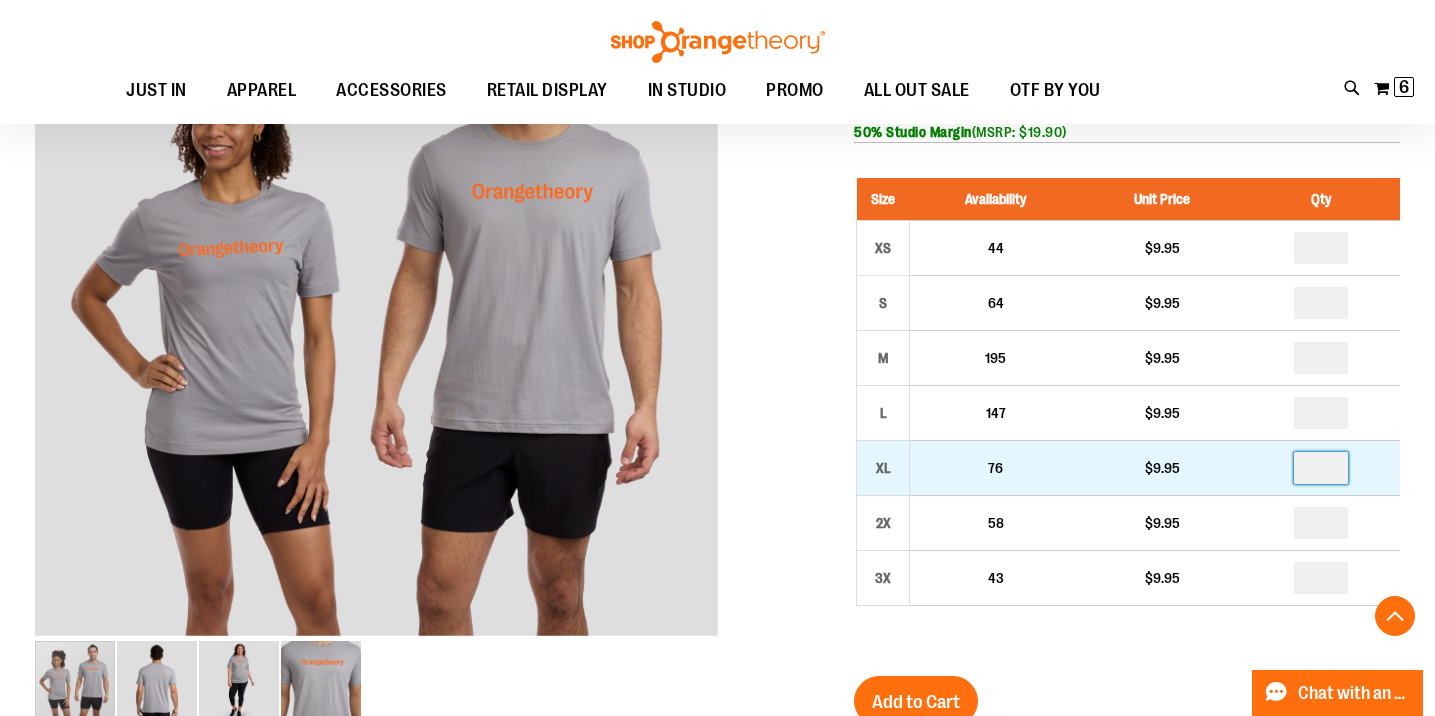 click at bounding box center [1321, 468] 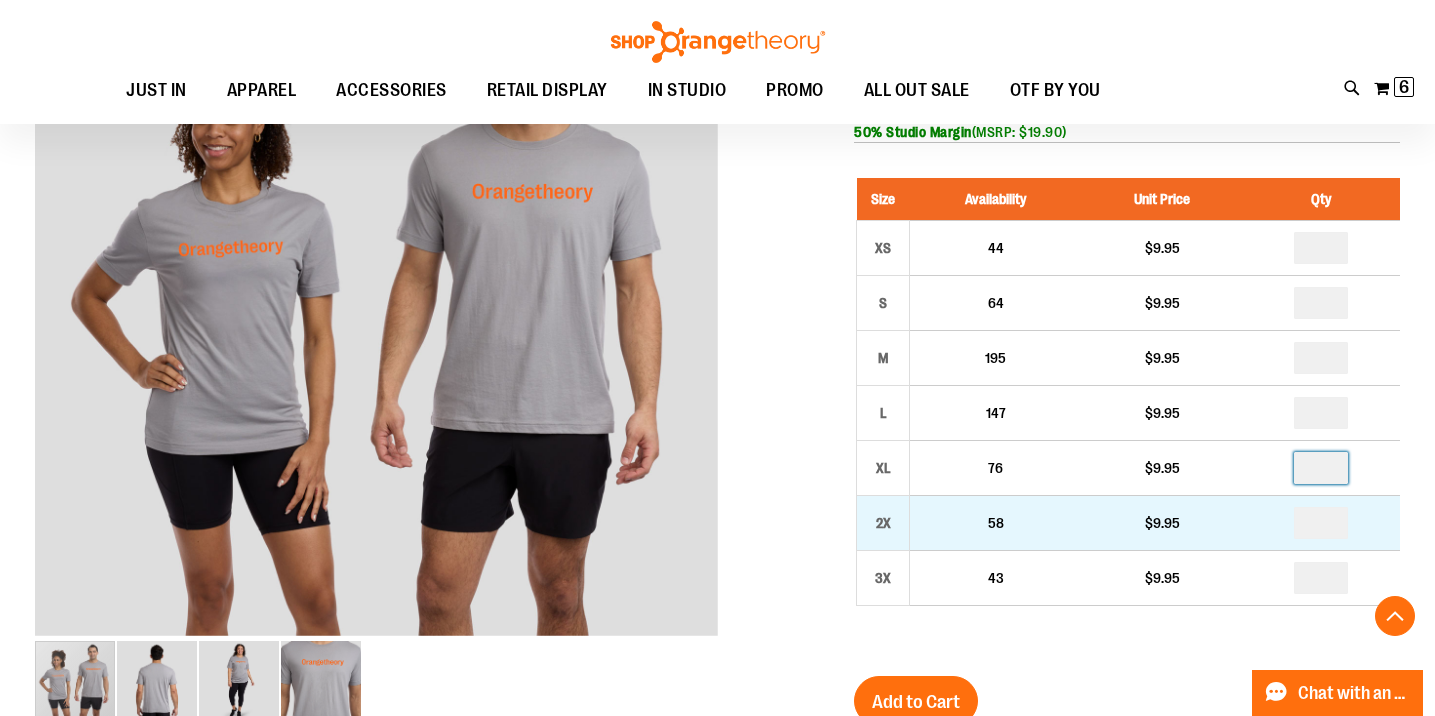 type on "*" 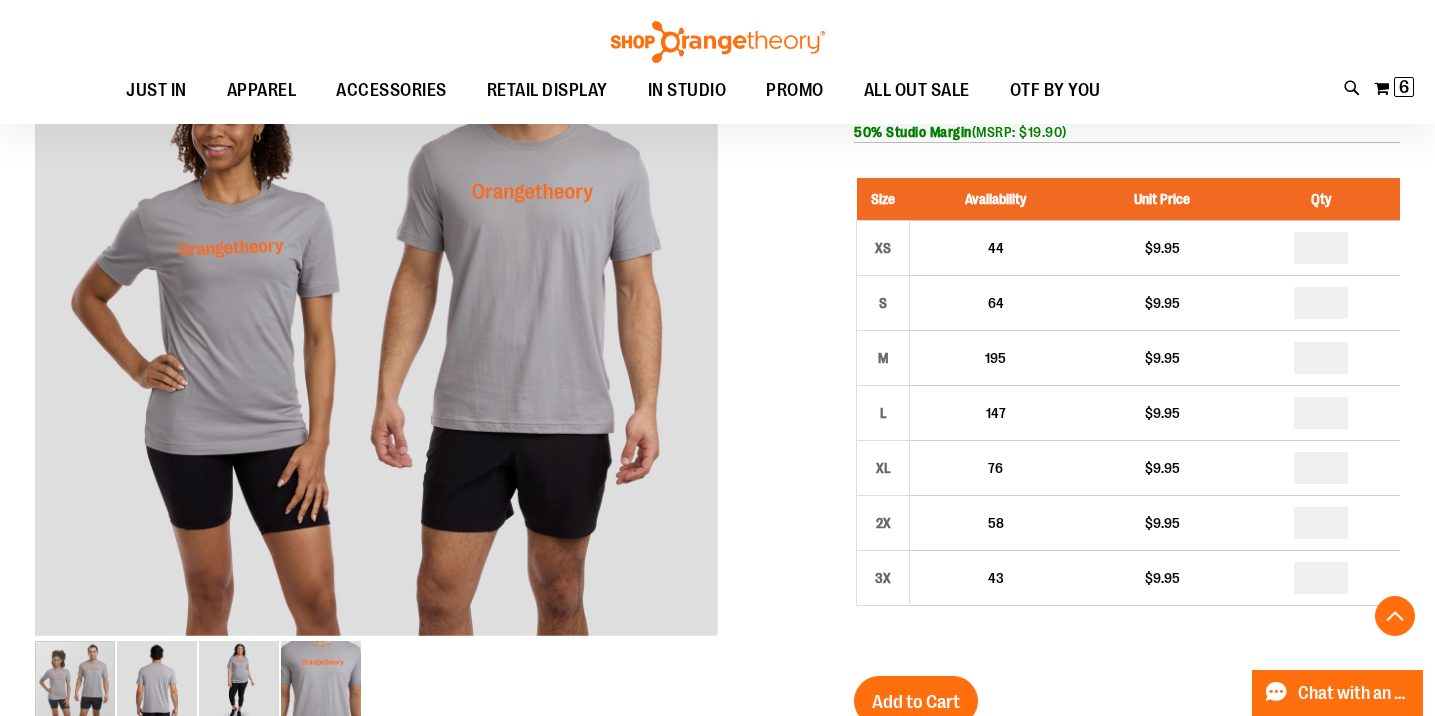 type on "*" 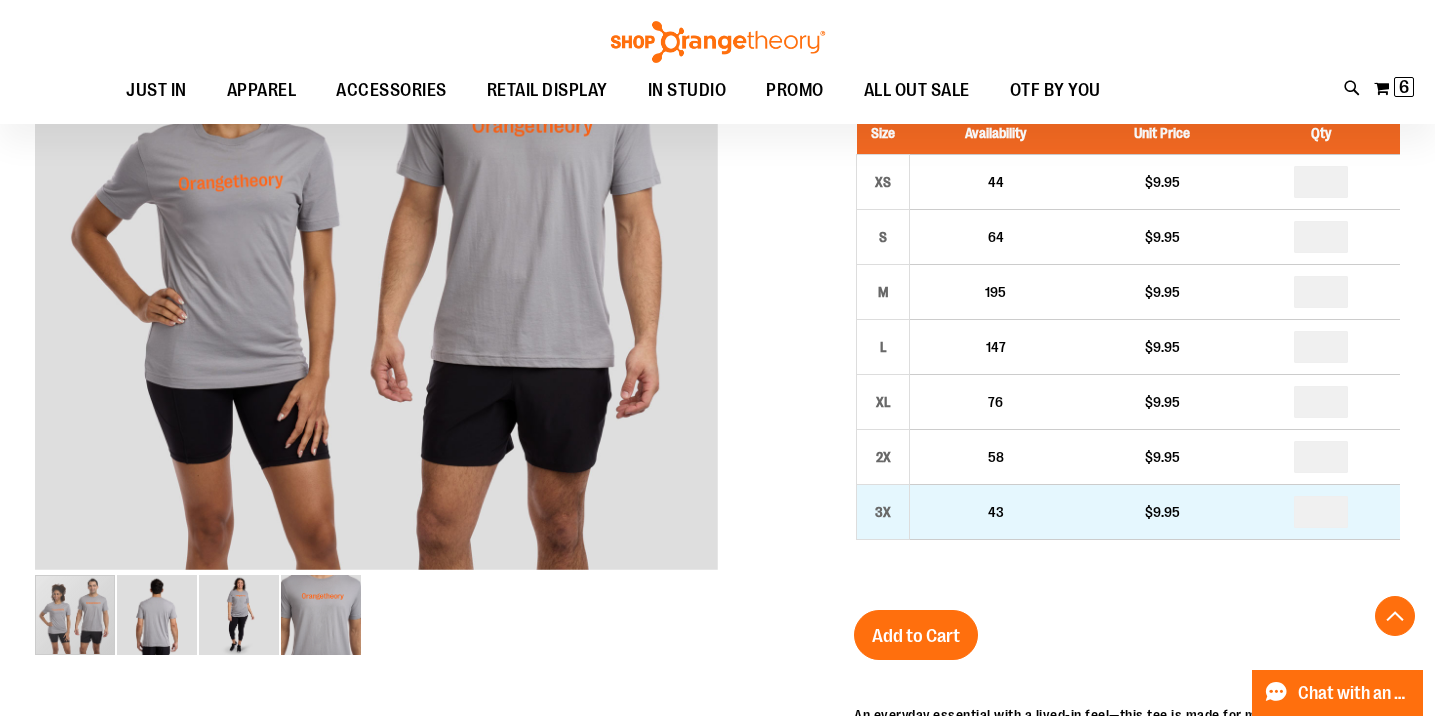 scroll, scrollTop: 385, scrollLeft: 0, axis: vertical 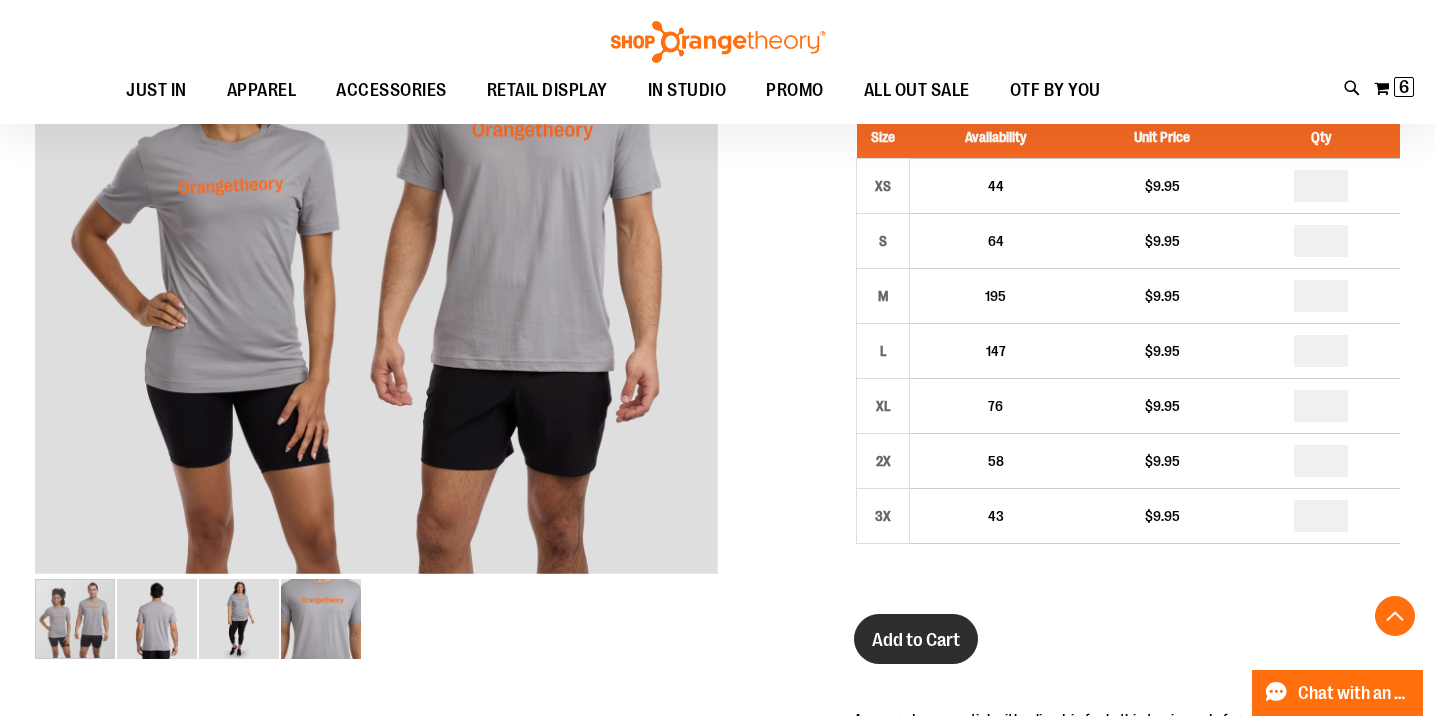 click on "Add to Cart" at bounding box center (916, 640) 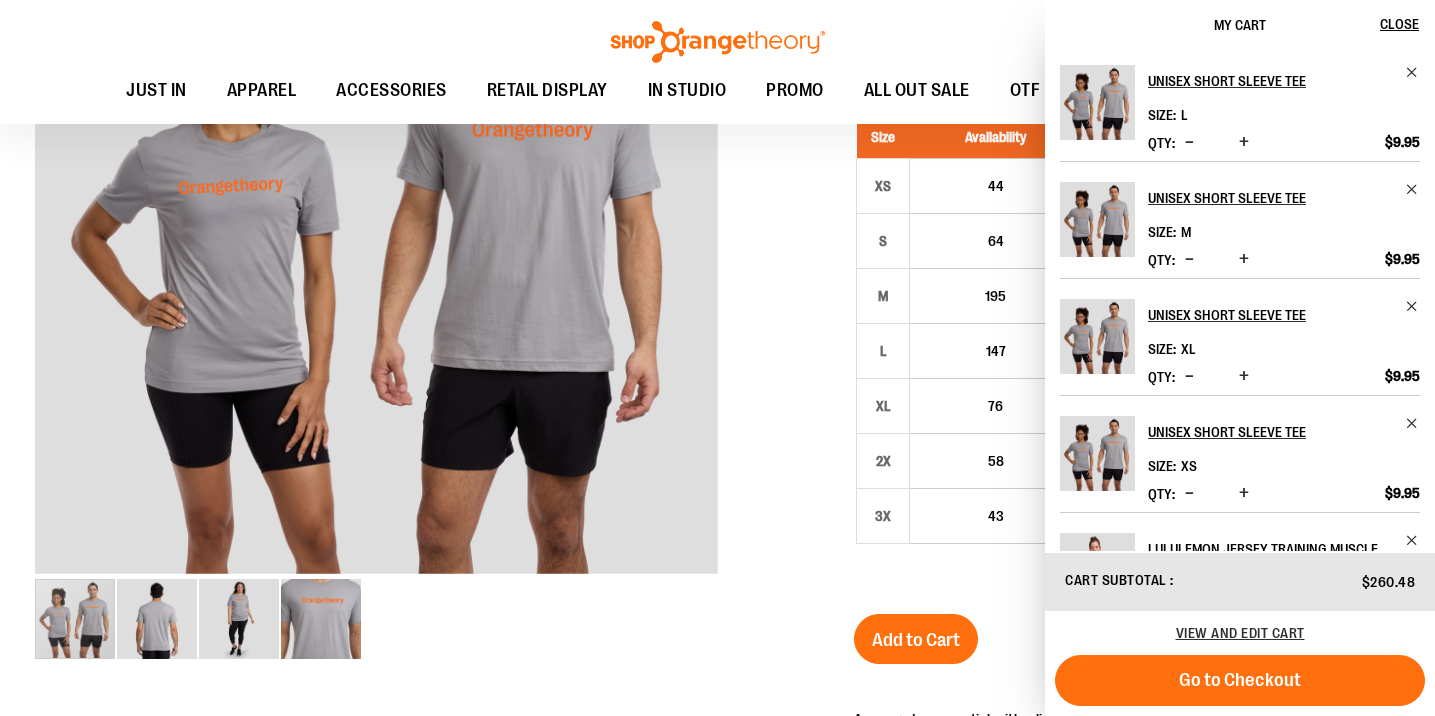 click at bounding box center [717, 486] 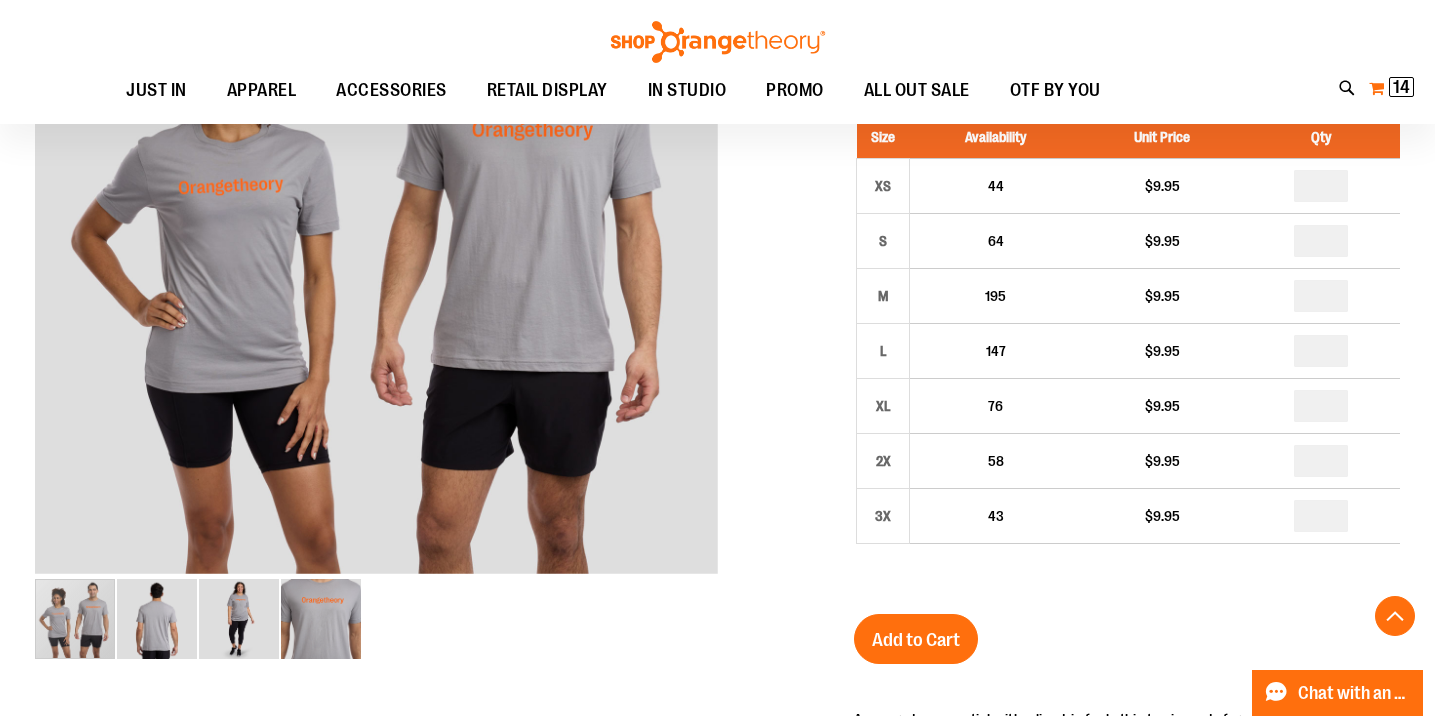 click on "14" at bounding box center [1401, 87] 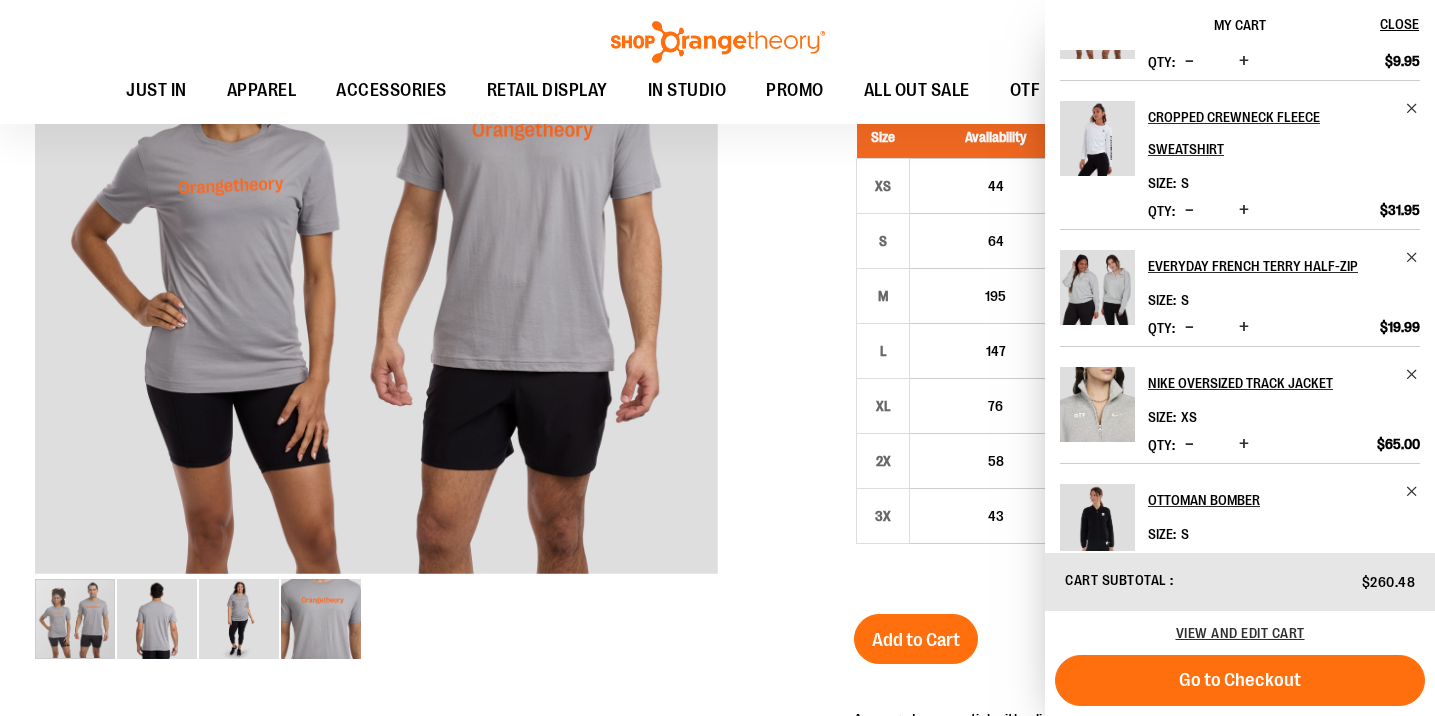 scroll, scrollTop: 743, scrollLeft: 0, axis: vertical 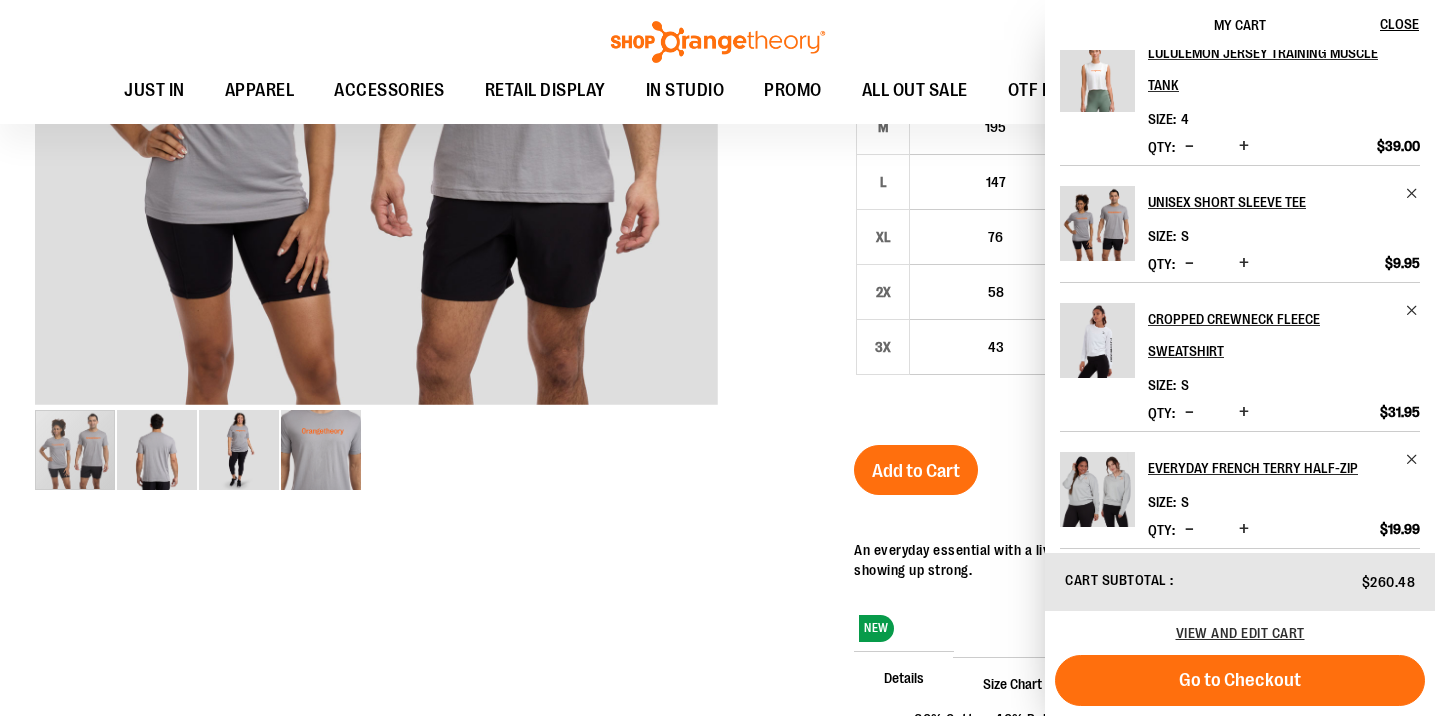 click at bounding box center [1189, 264] 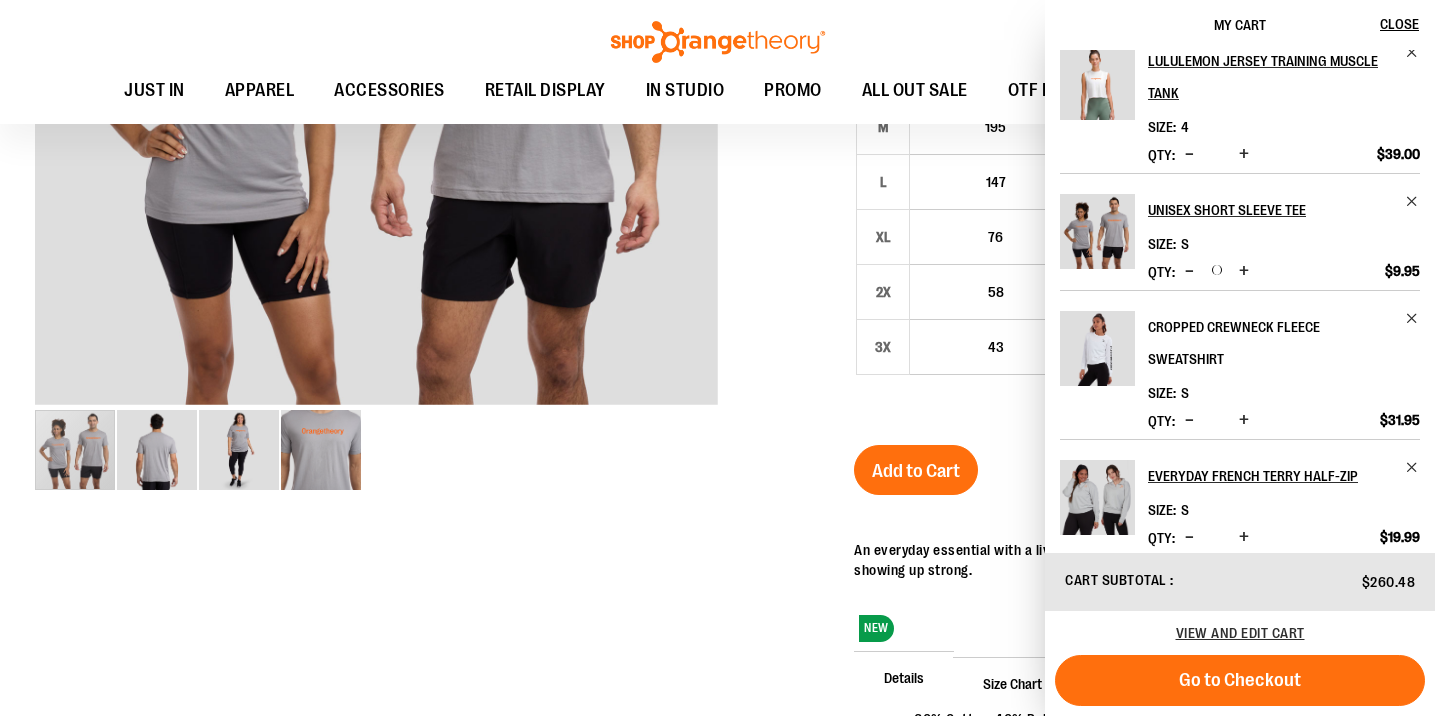 scroll, scrollTop: 493, scrollLeft: 0, axis: vertical 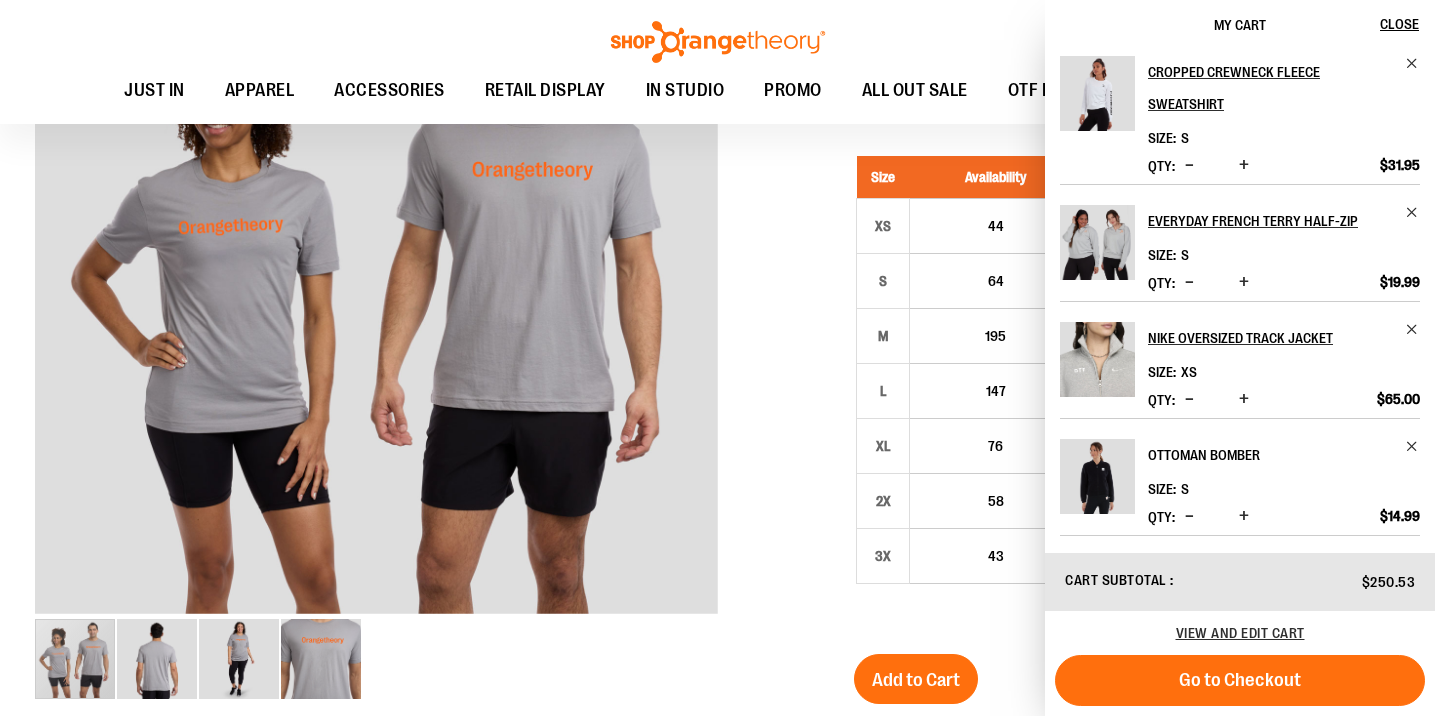 click on "Ottoman Bomber" at bounding box center (1270, 455) 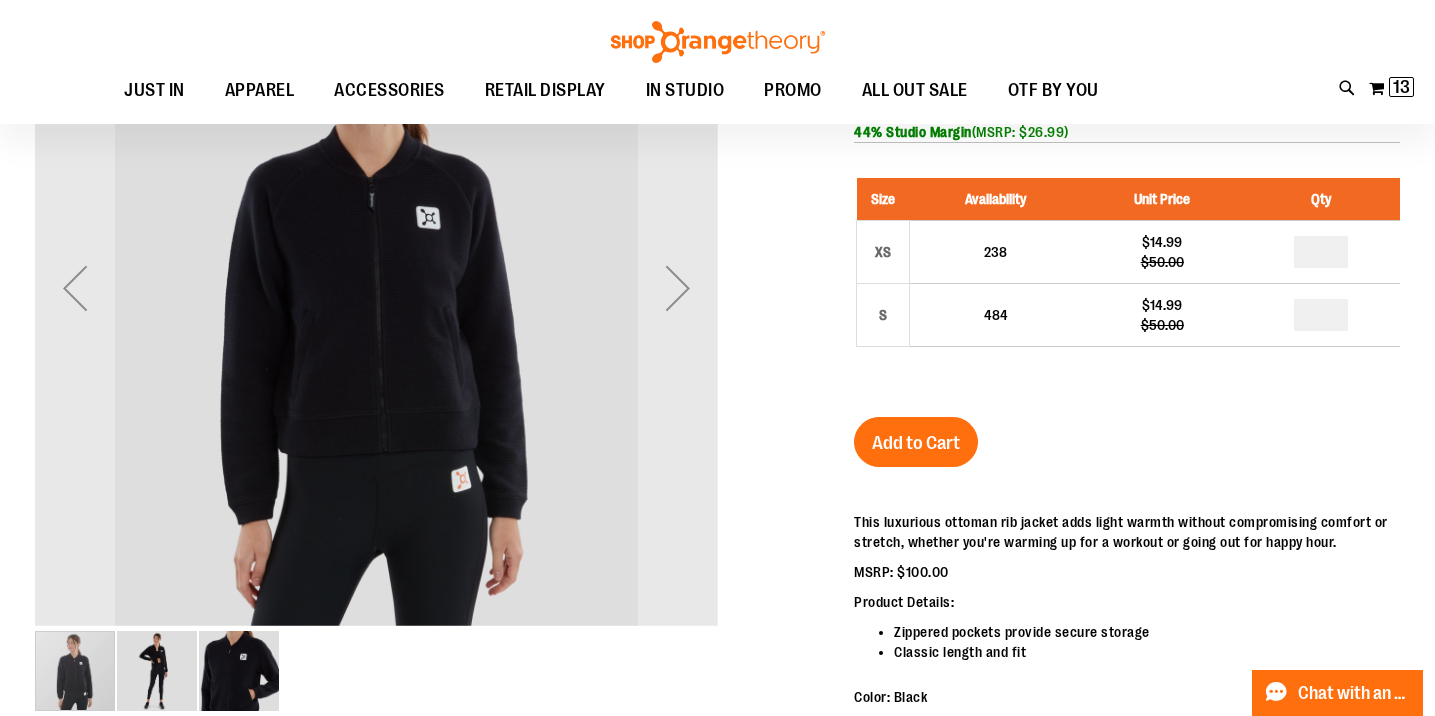 scroll, scrollTop: 16, scrollLeft: 0, axis: vertical 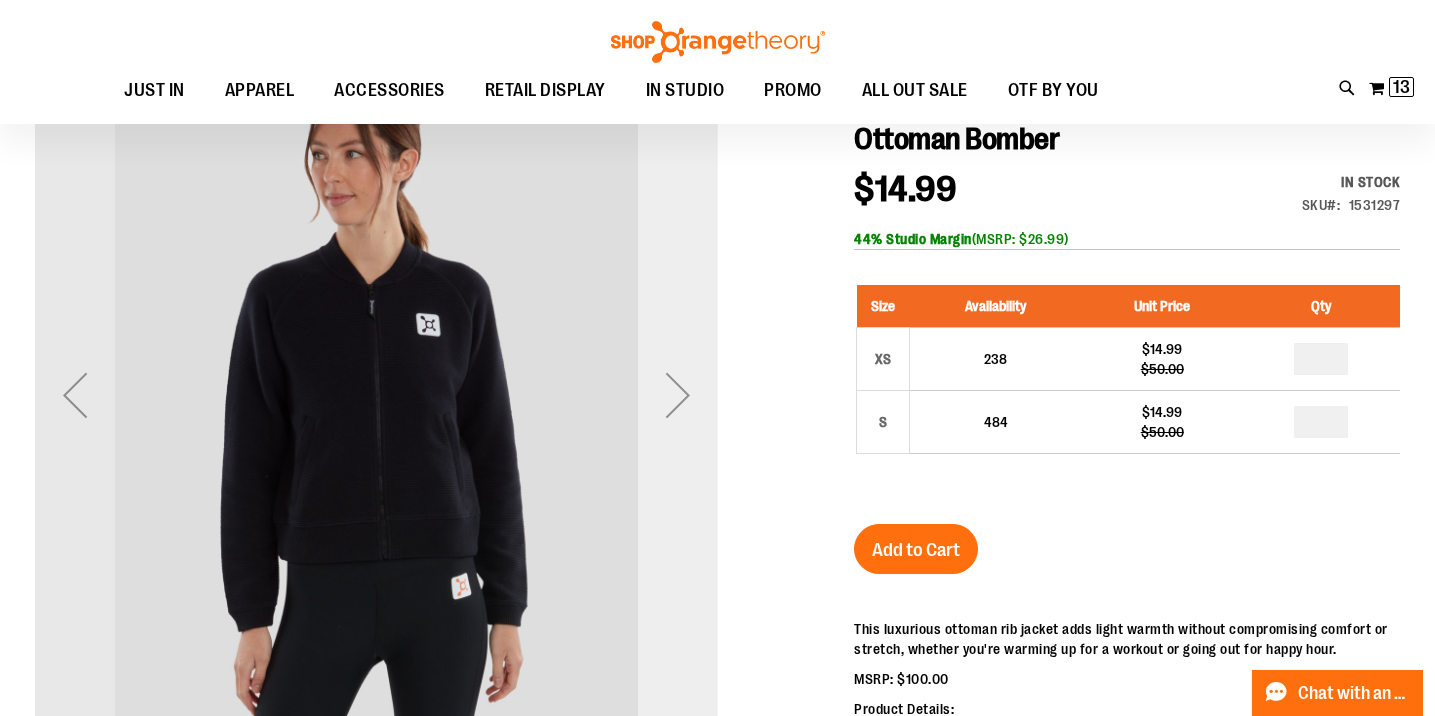 type on "**********" 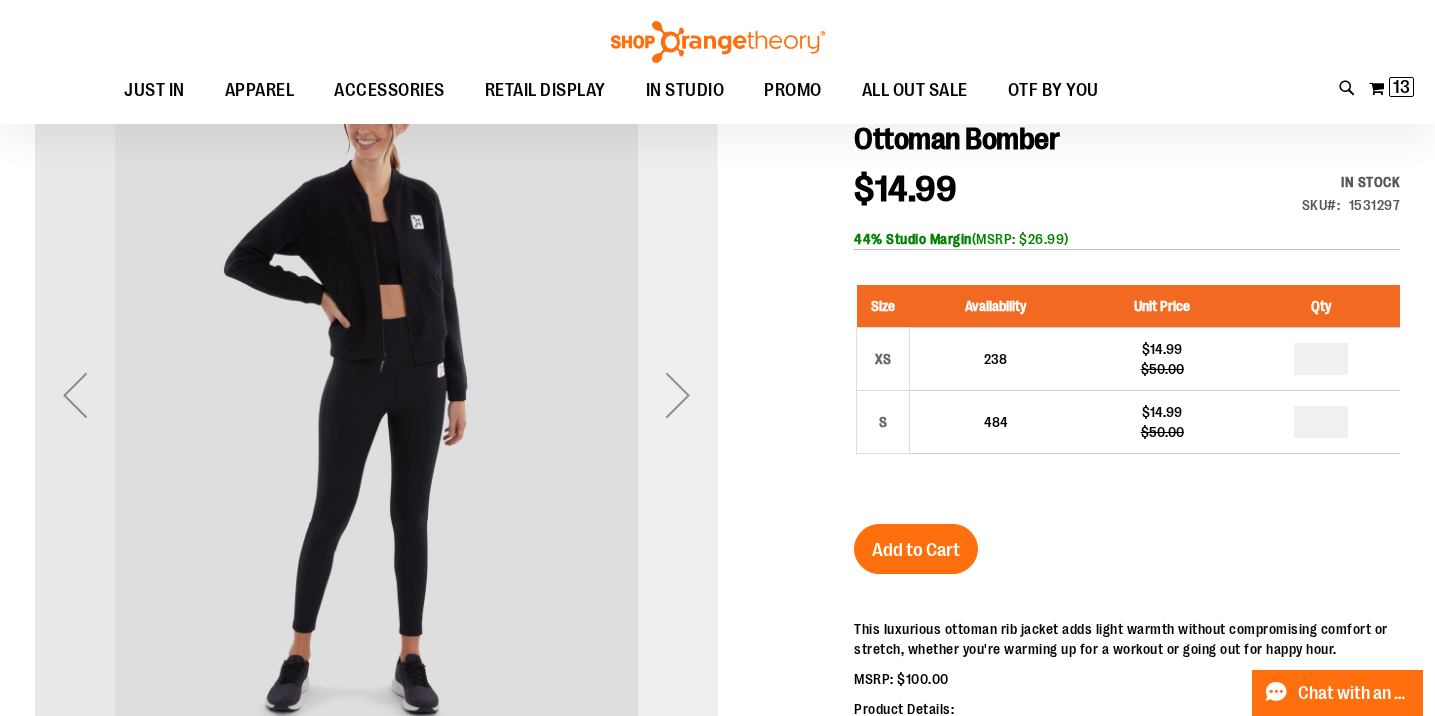click at bounding box center (678, 395) 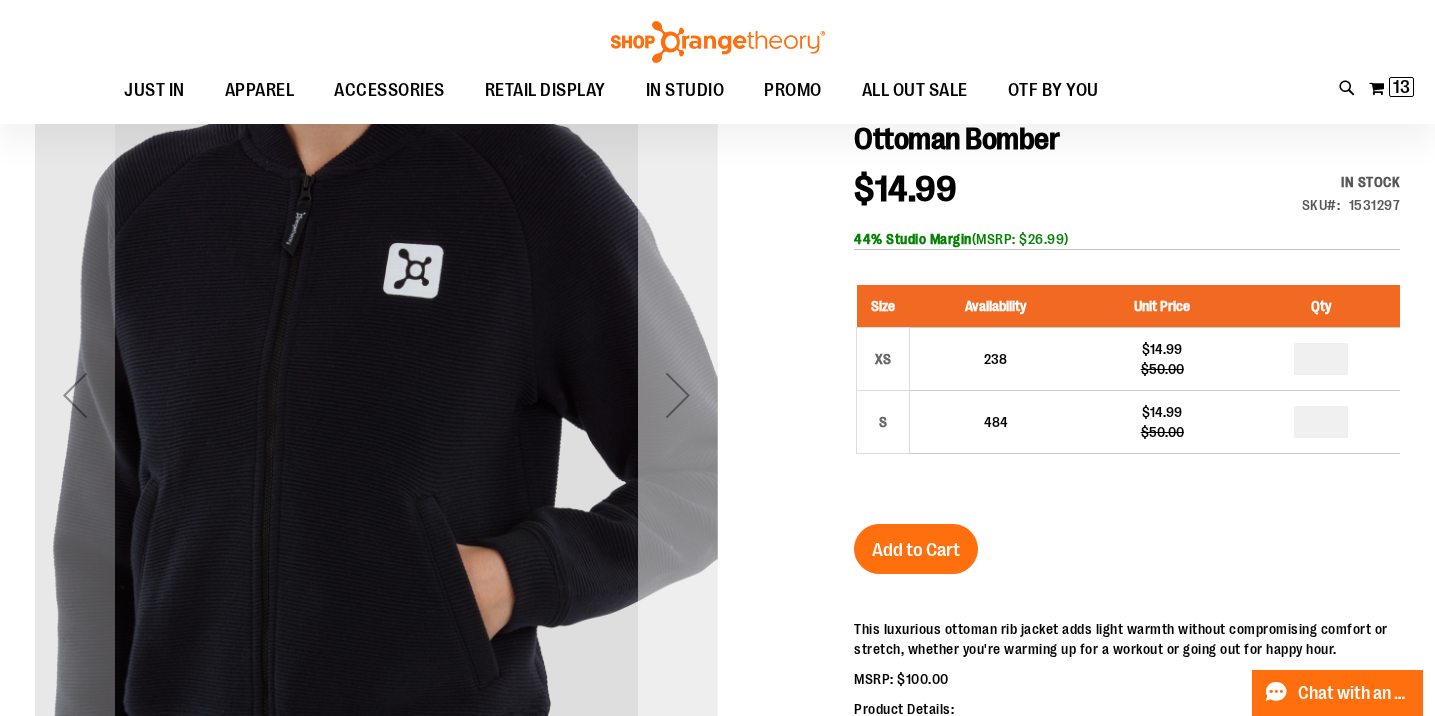 click at bounding box center [678, 395] 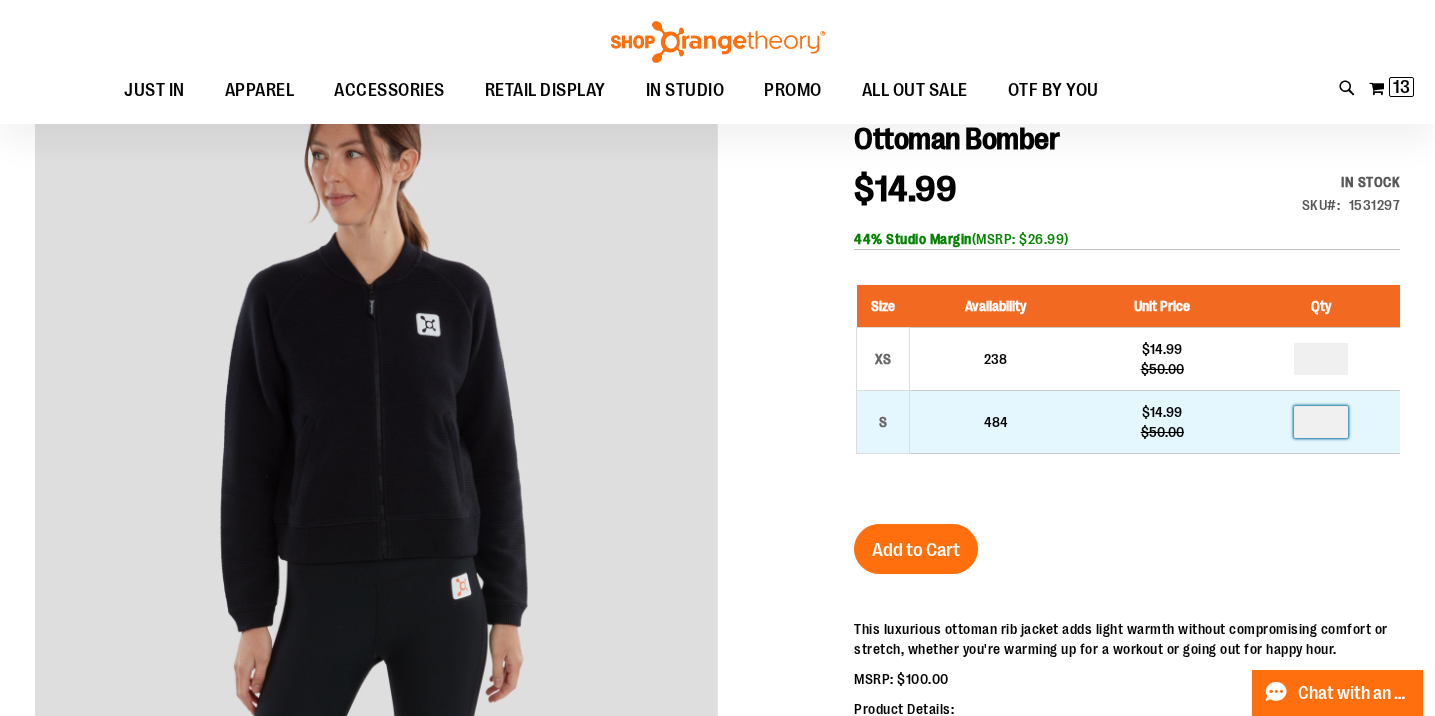 click at bounding box center (1321, 422) 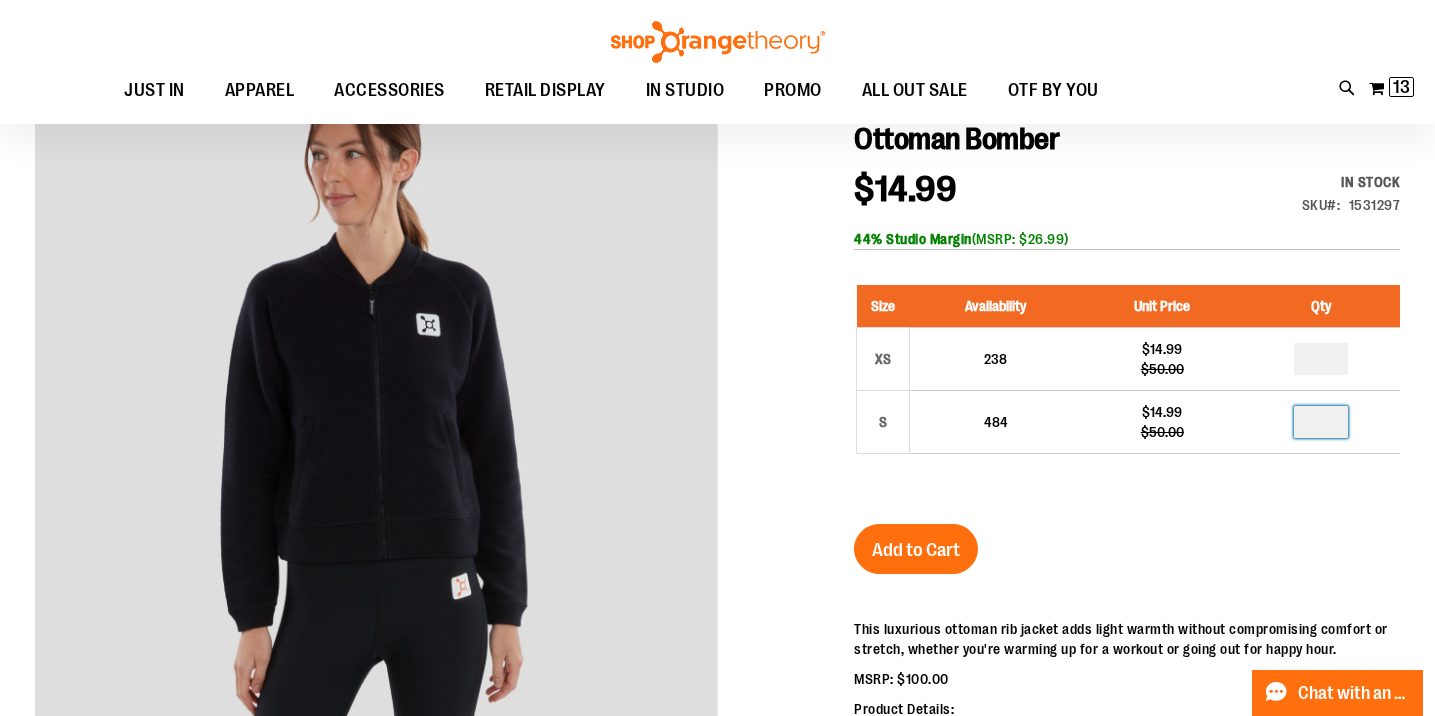 type on "*" 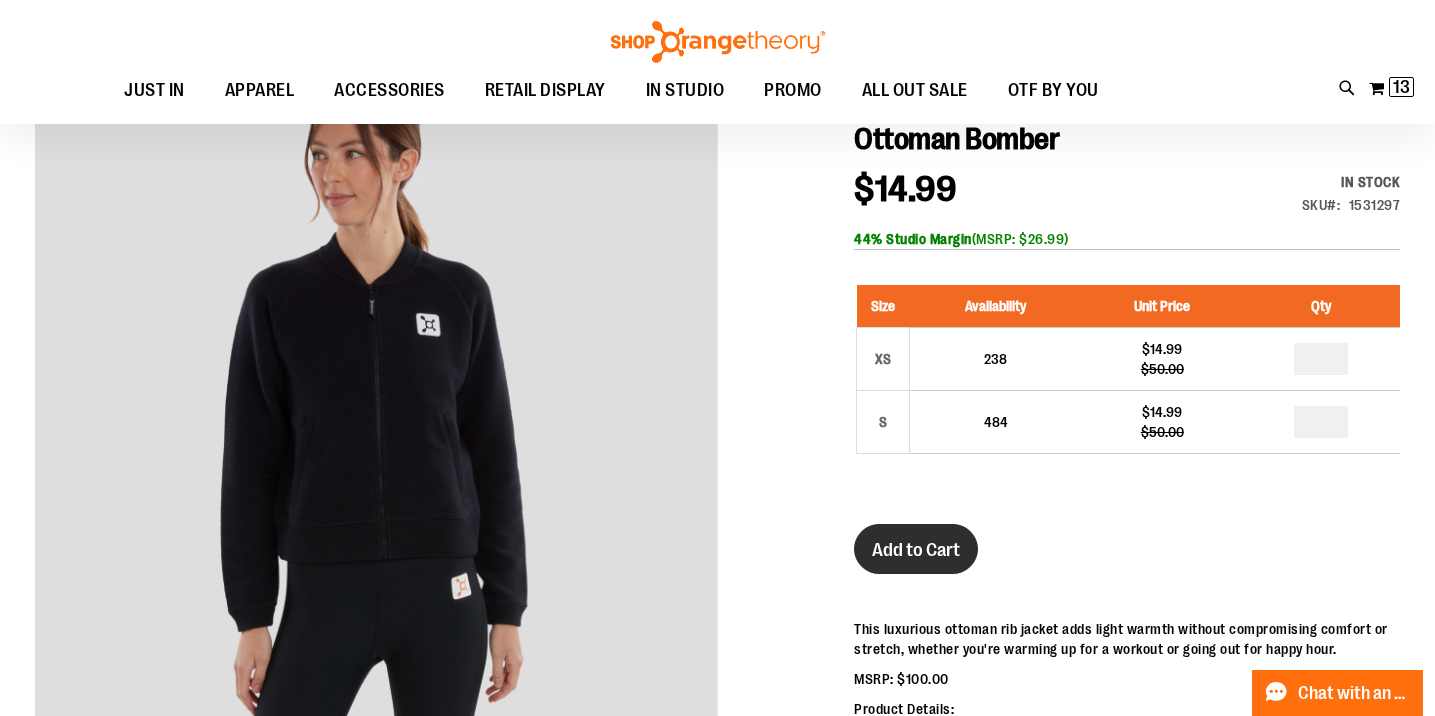 click on "Add to Cart" at bounding box center [916, 550] 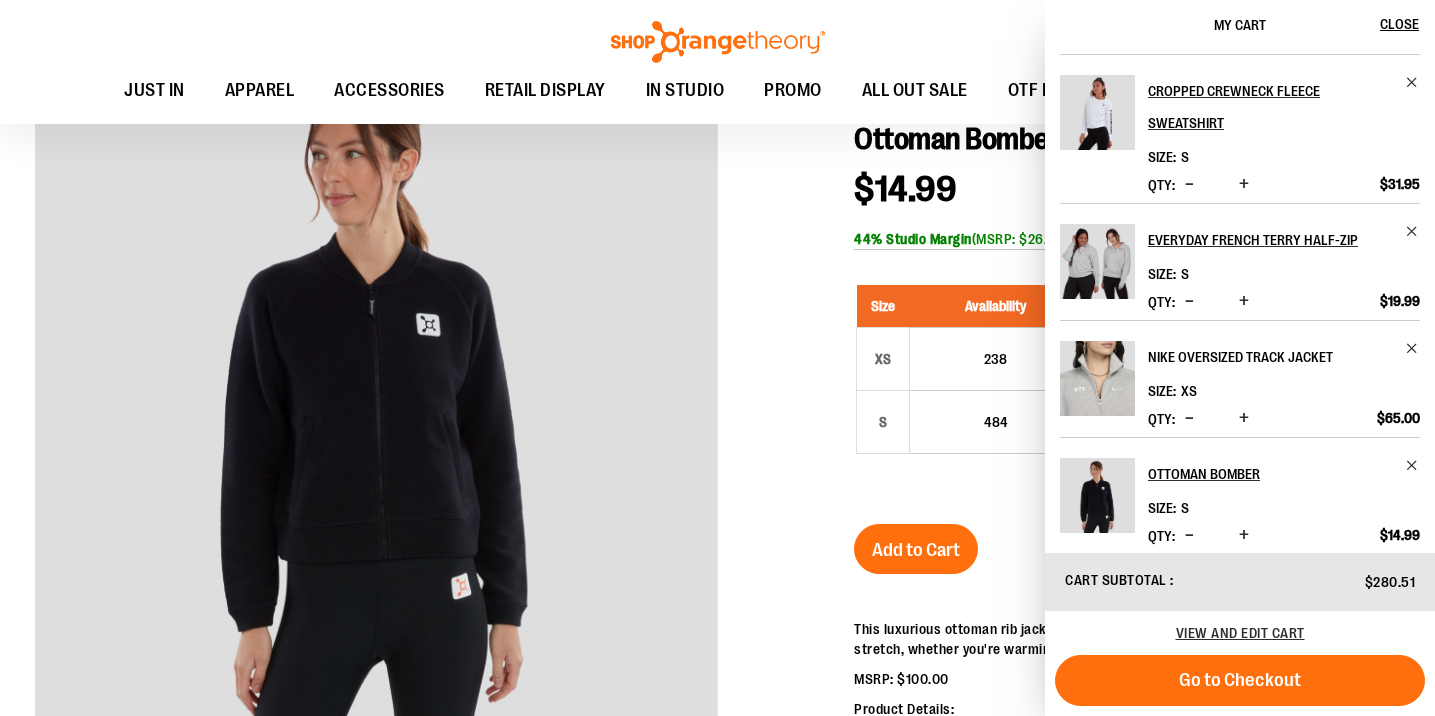 scroll, scrollTop: 0, scrollLeft: 0, axis: both 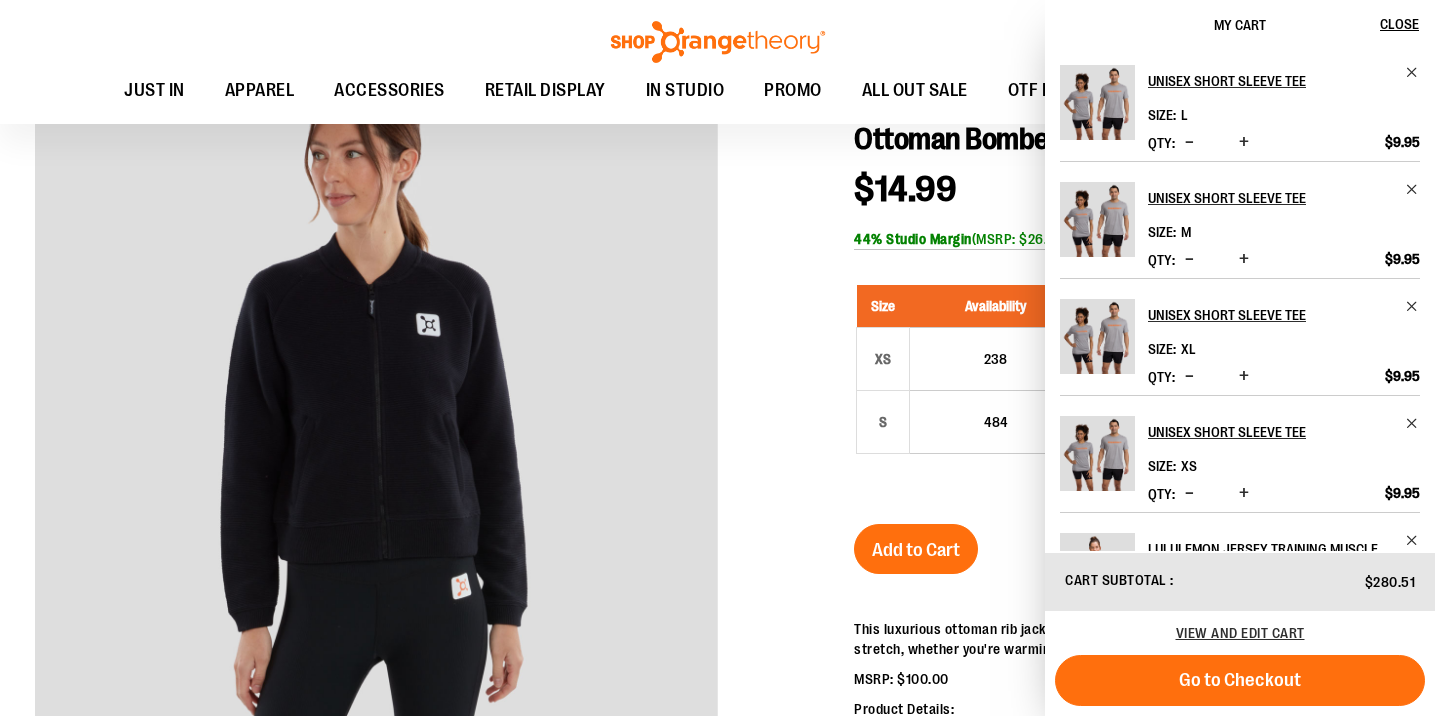 click at bounding box center [717, 507] 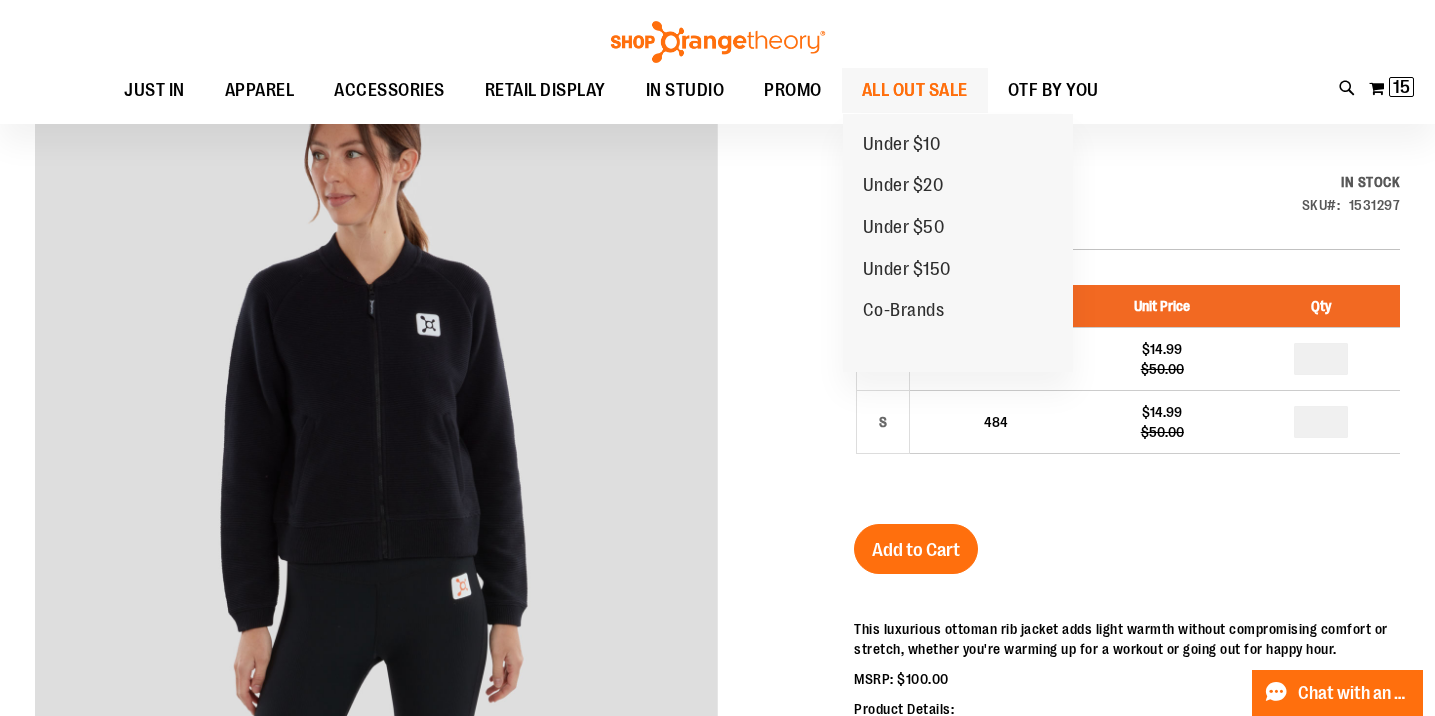 click on "ALL OUT SALE" at bounding box center [915, 90] 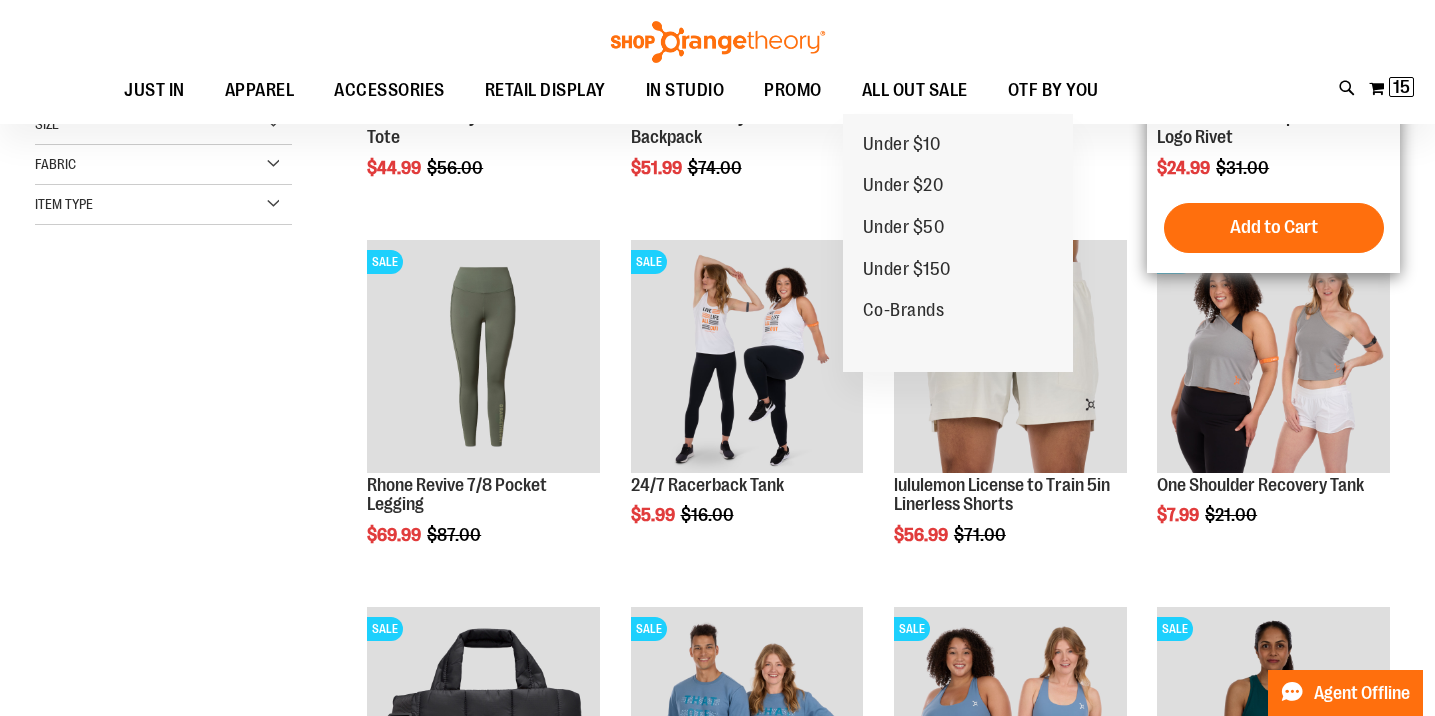scroll, scrollTop: 48, scrollLeft: 0, axis: vertical 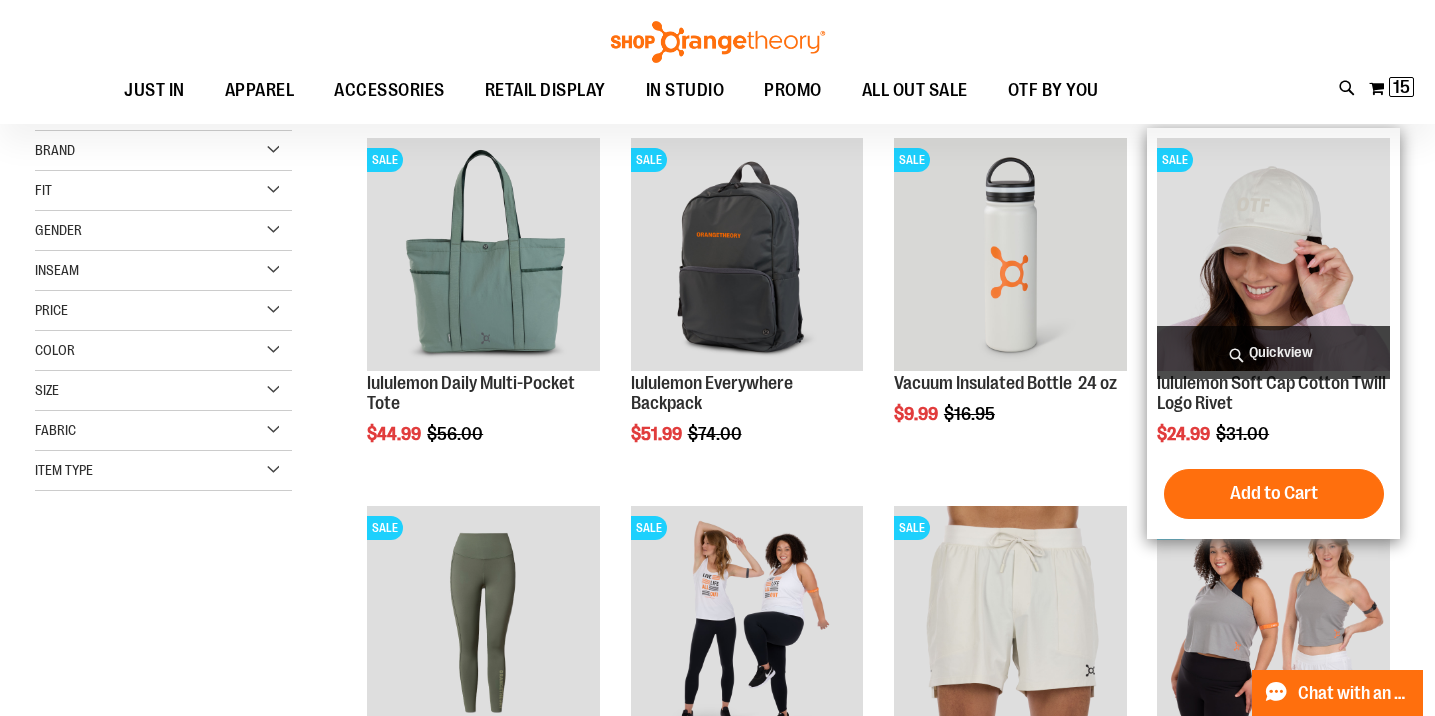 type on "**********" 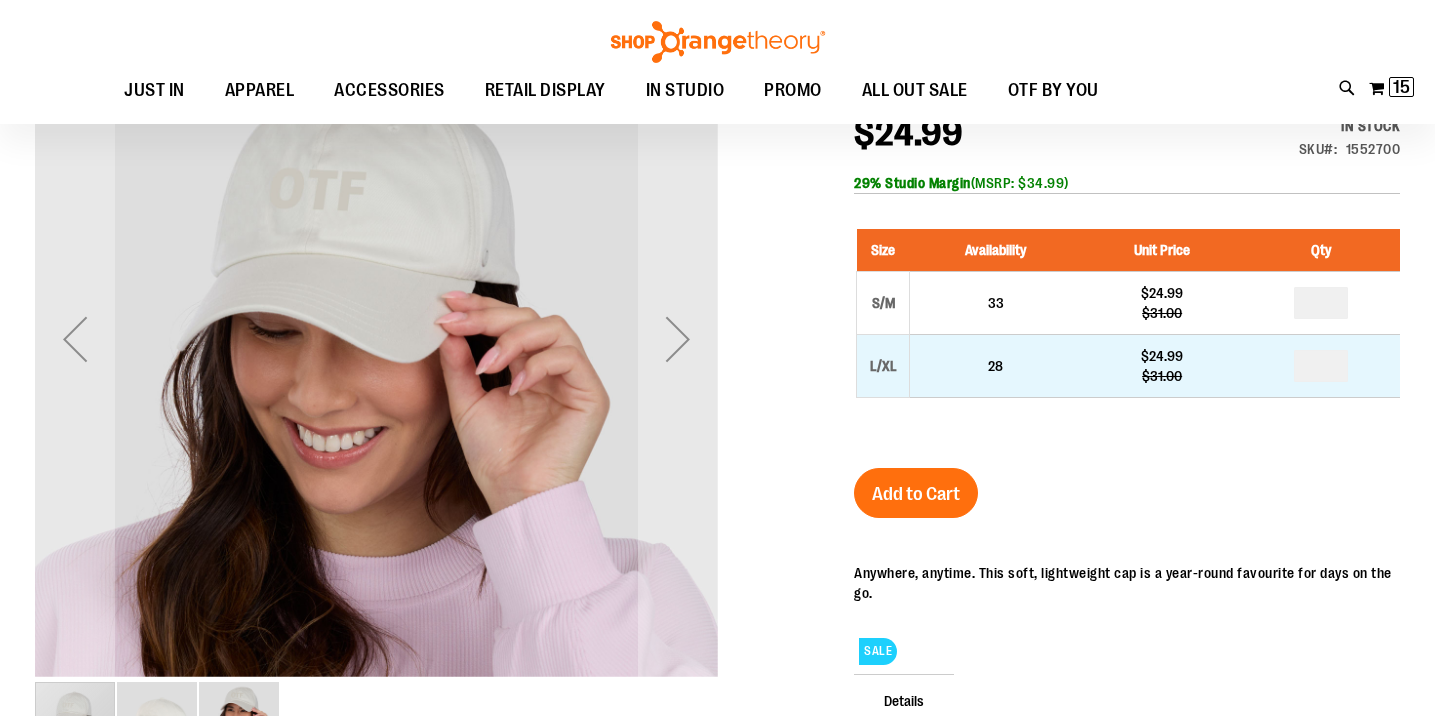 scroll, scrollTop: 49, scrollLeft: 0, axis: vertical 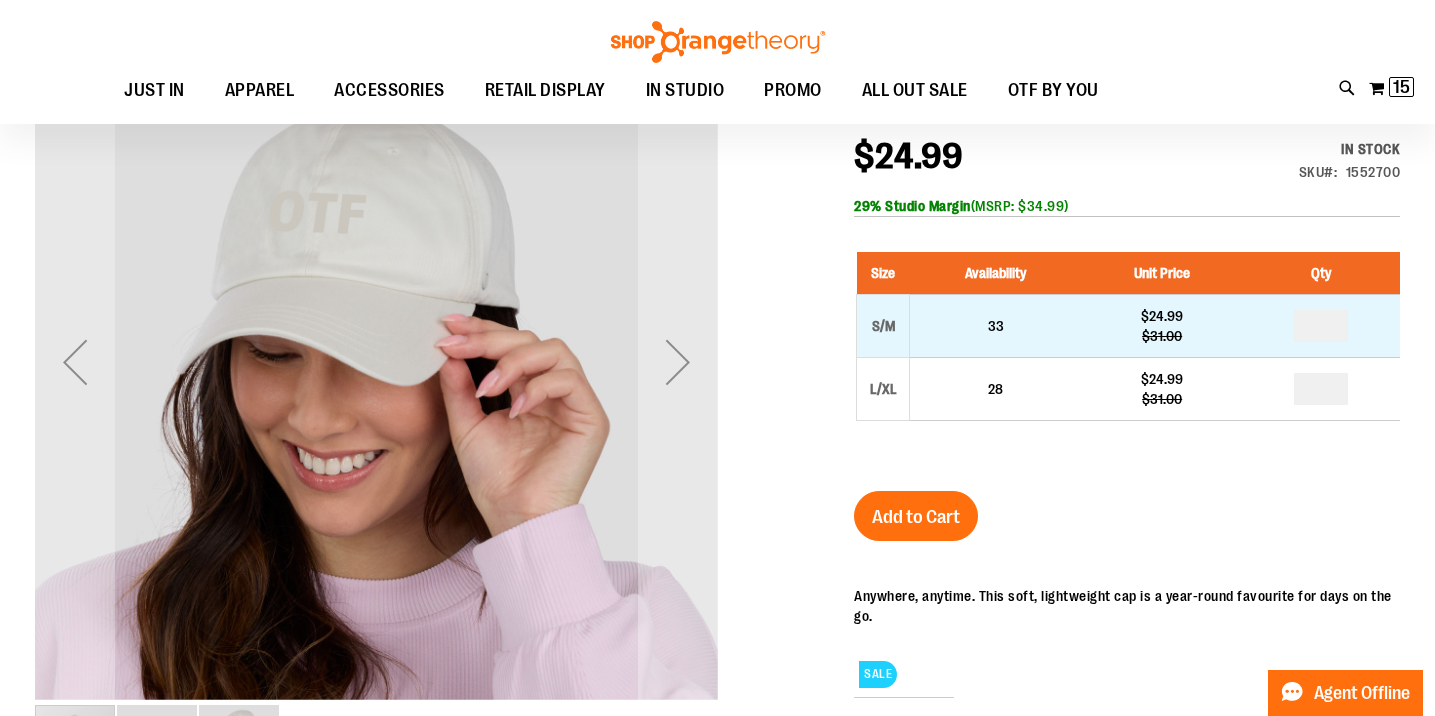 type on "**********" 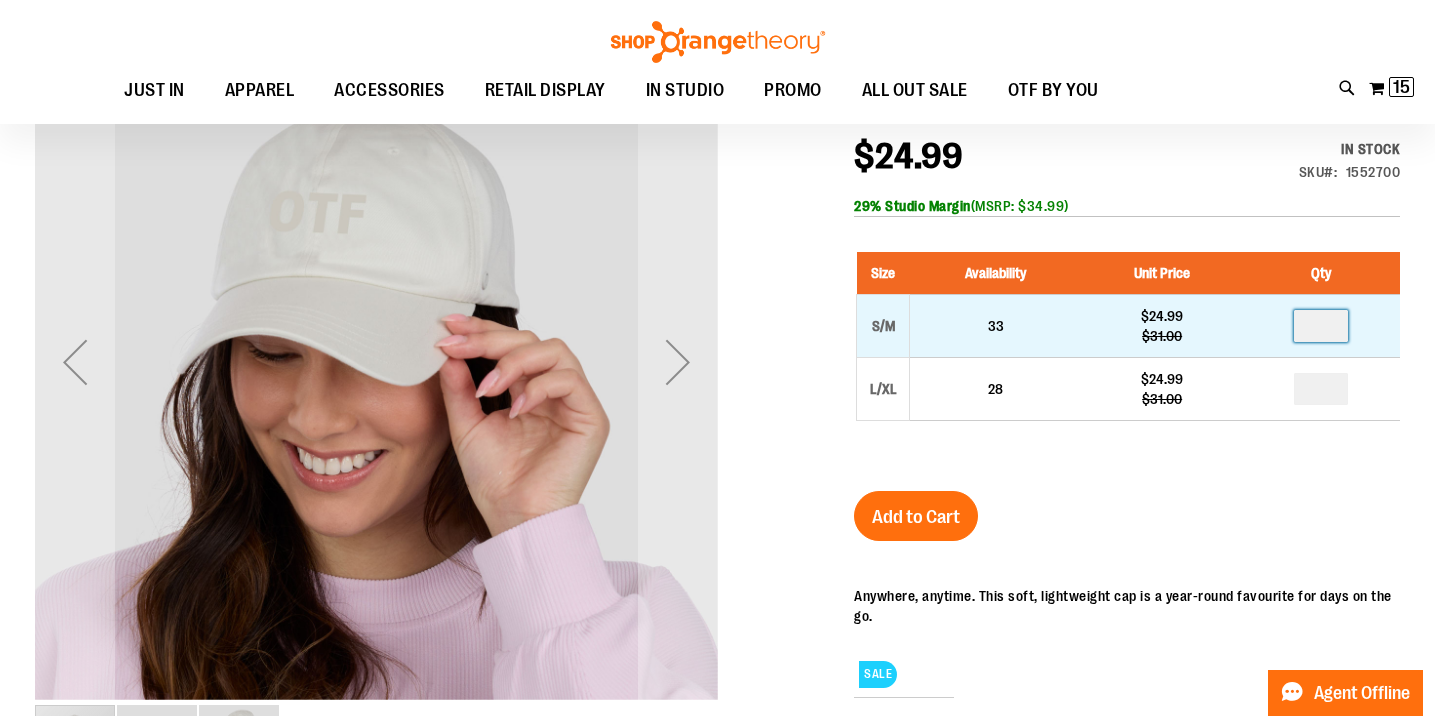 click at bounding box center [1321, 326] 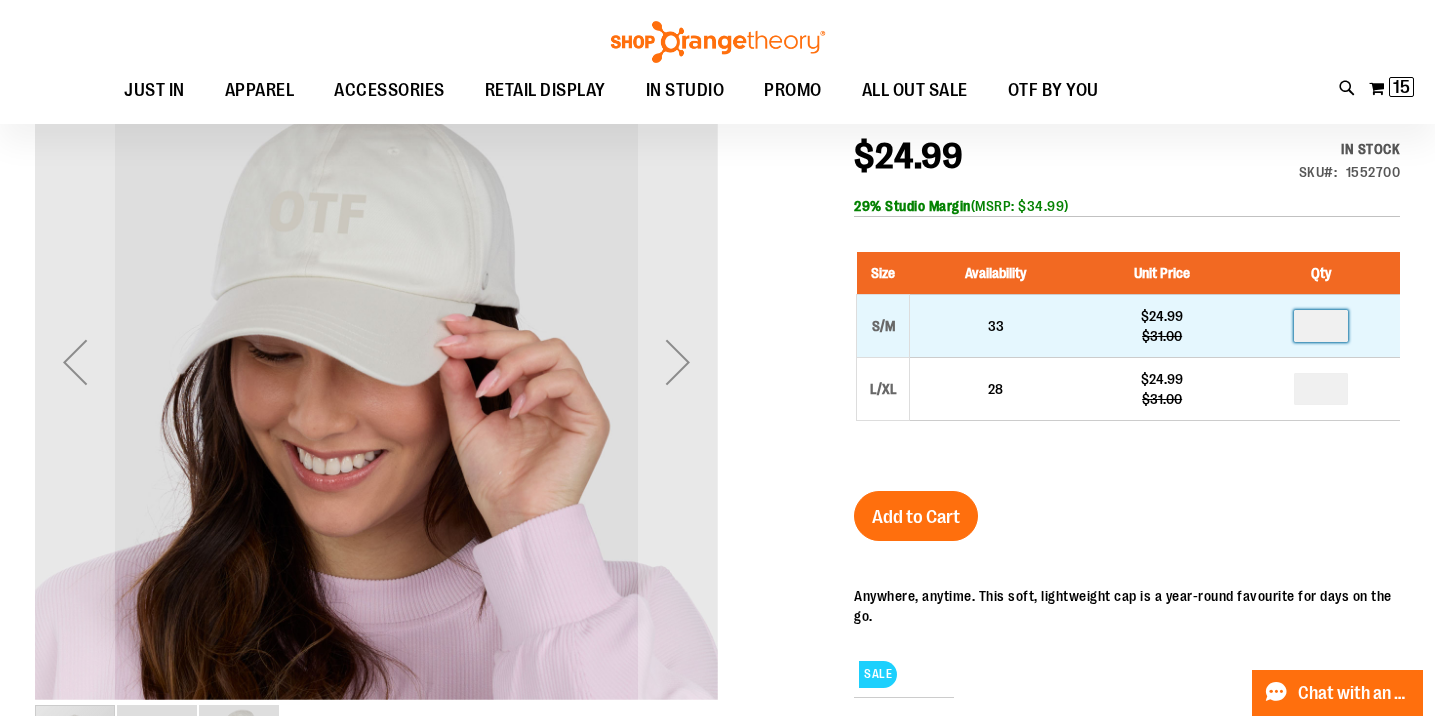 type on "*" 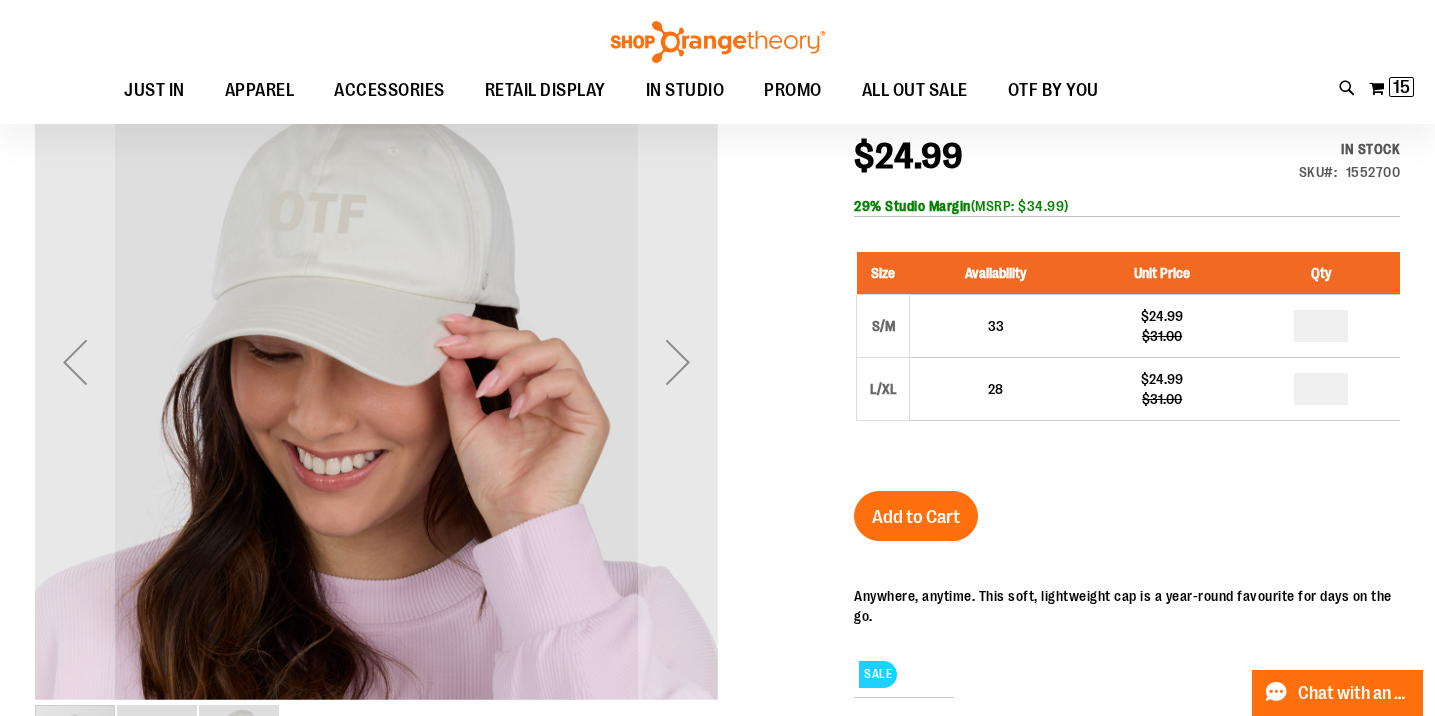 type on "*" 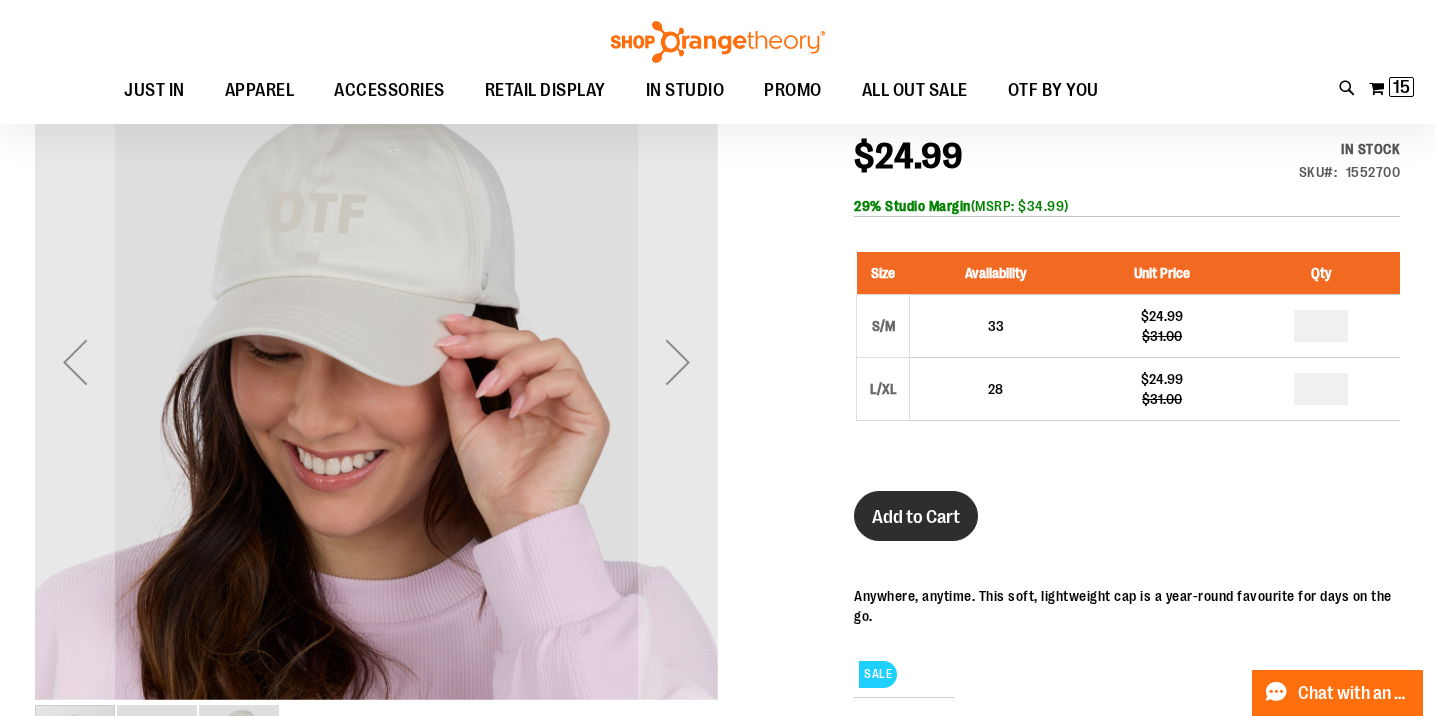 click on "Add to Cart" at bounding box center [916, 517] 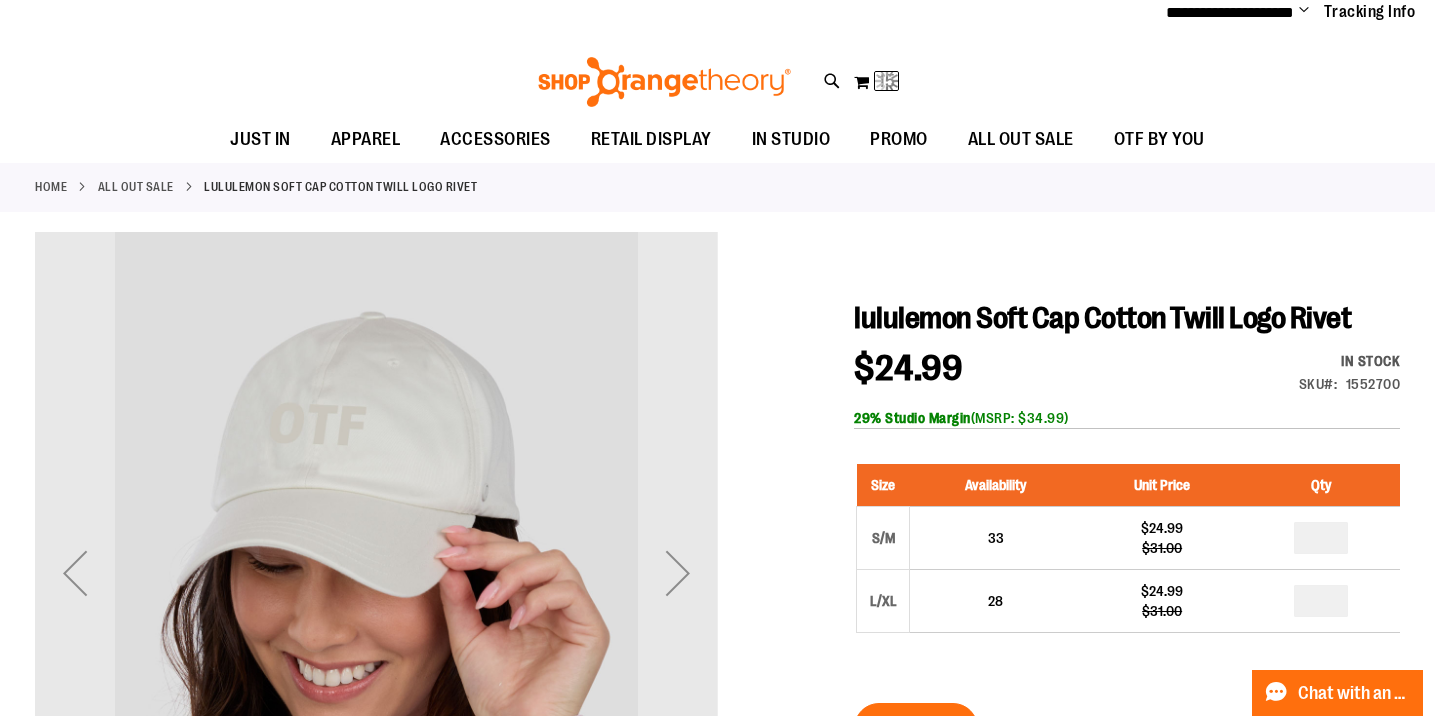 scroll, scrollTop: 0, scrollLeft: 0, axis: both 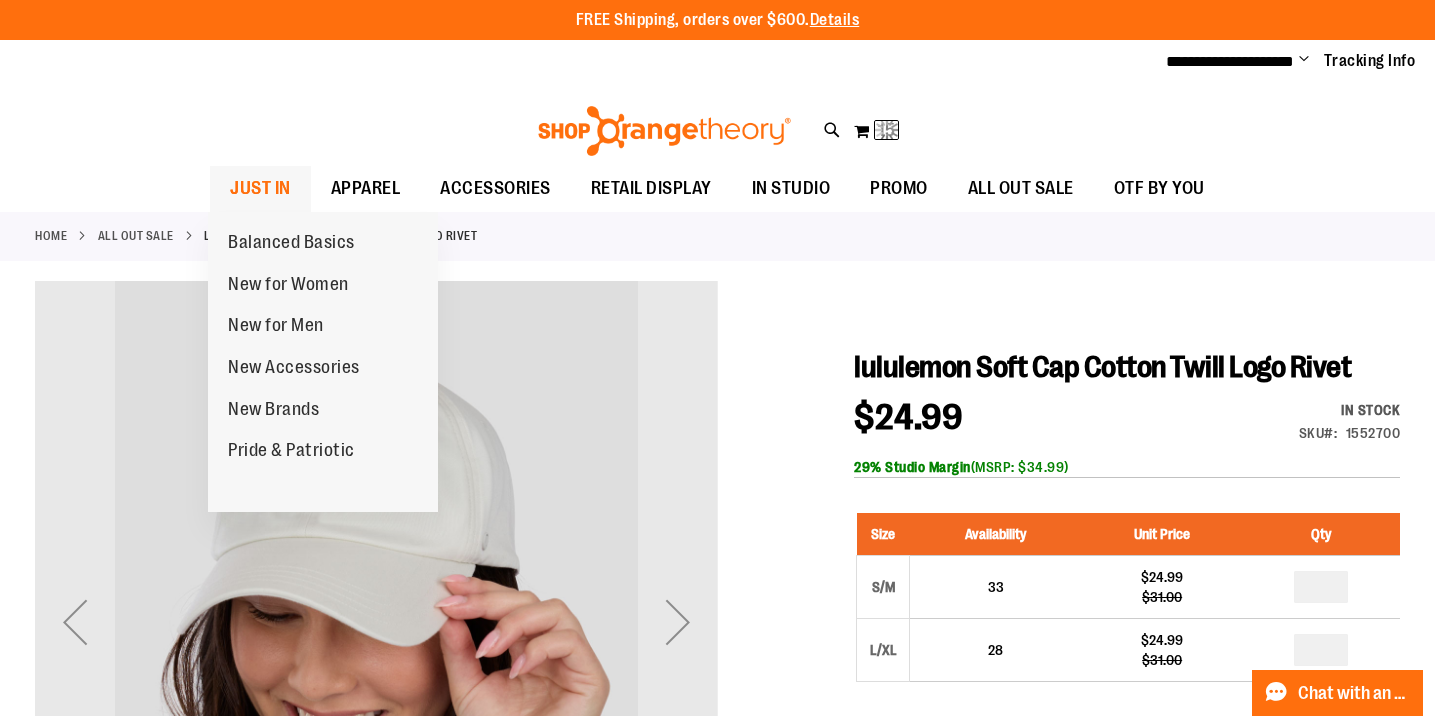 click on "JUST IN" at bounding box center (260, 188) 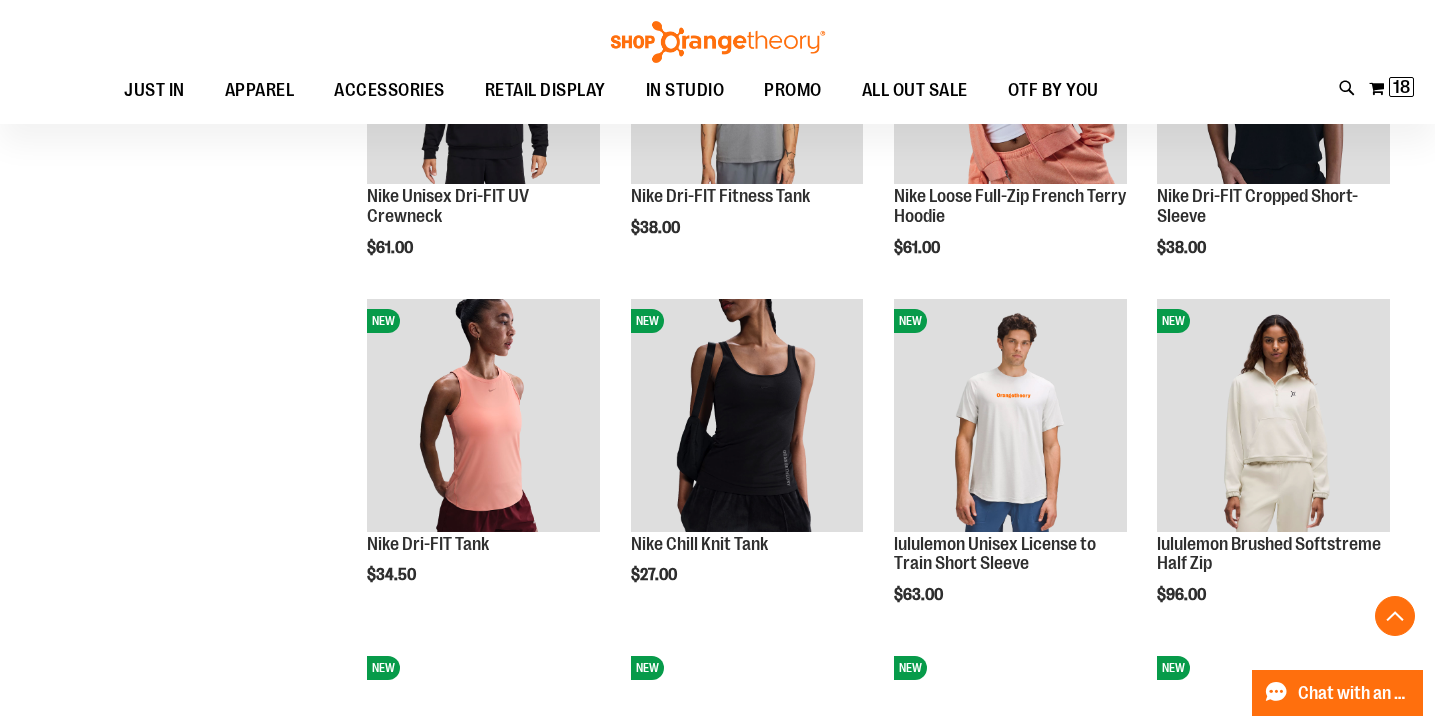 scroll, scrollTop: 1273, scrollLeft: 0, axis: vertical 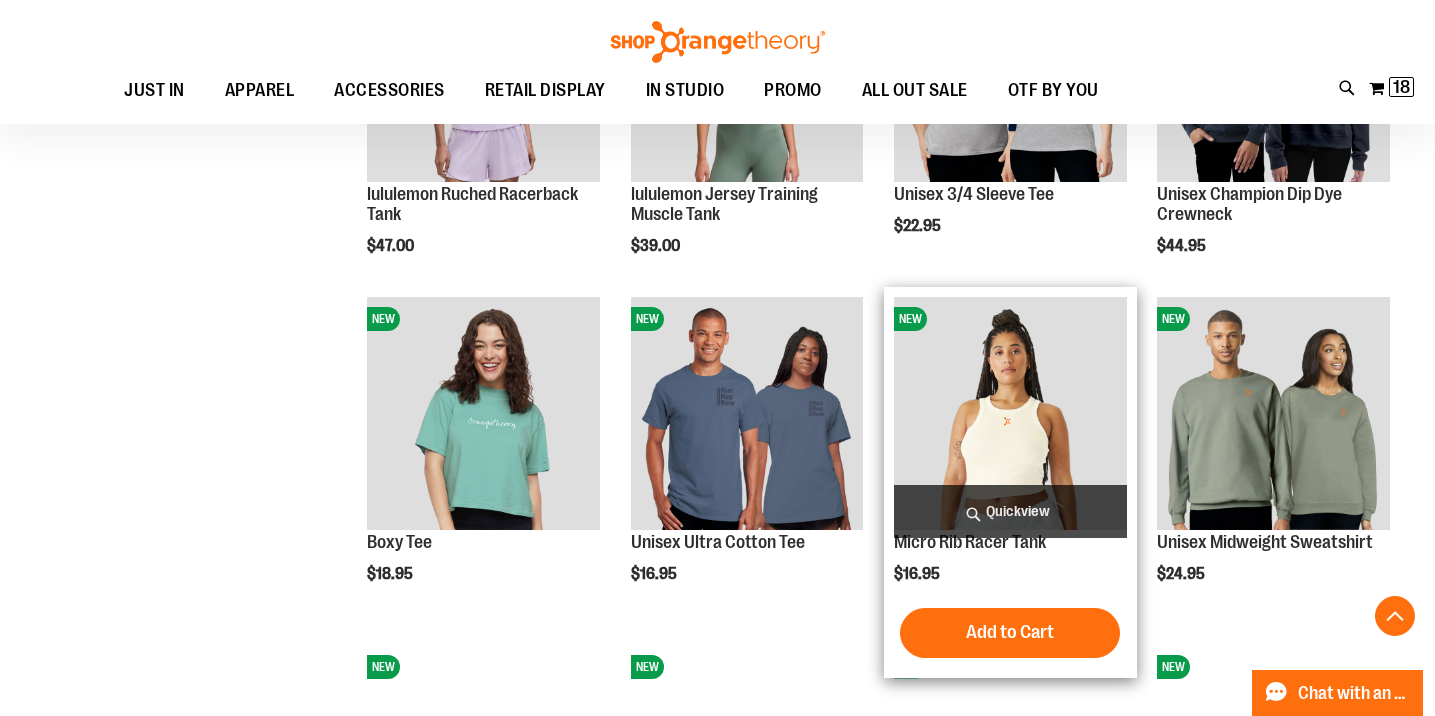 type on "**********" 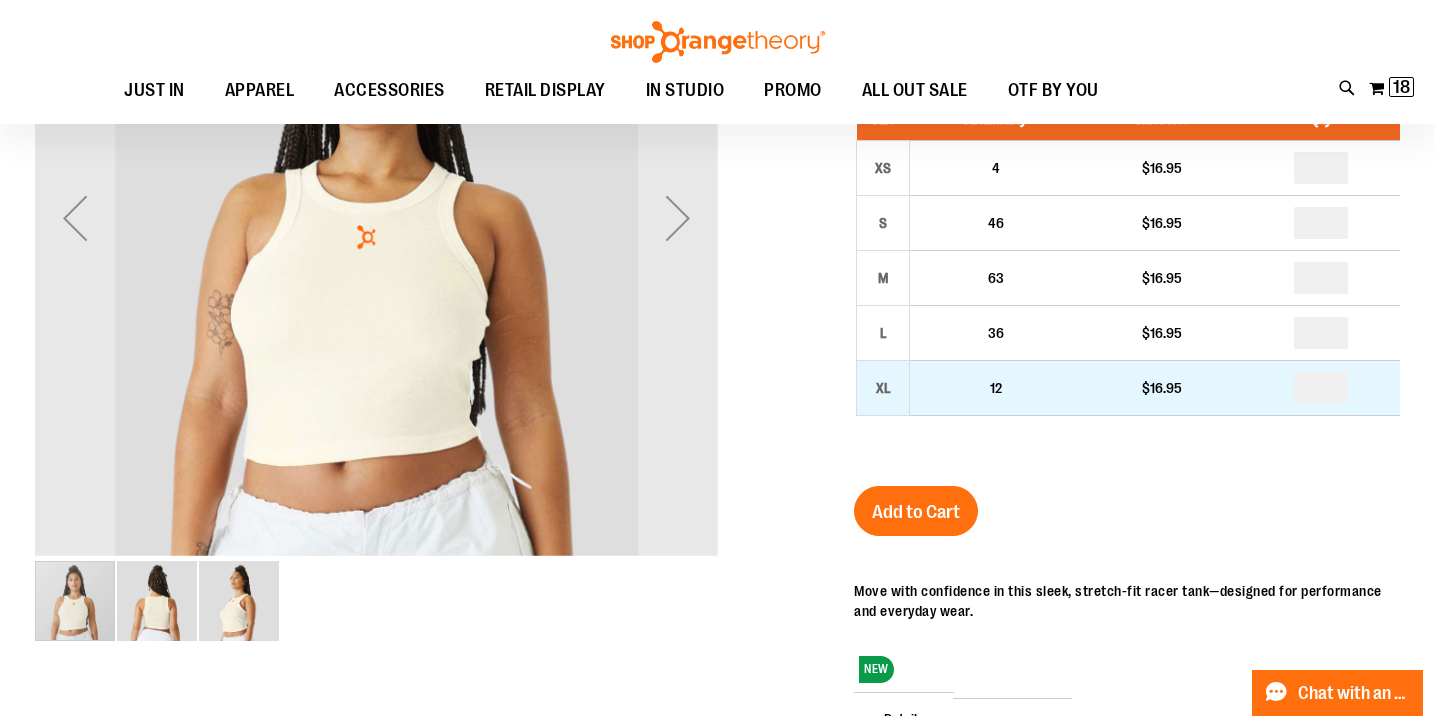 scroll, scrollTop: 125, scrollLeft: 0, axis: vertical 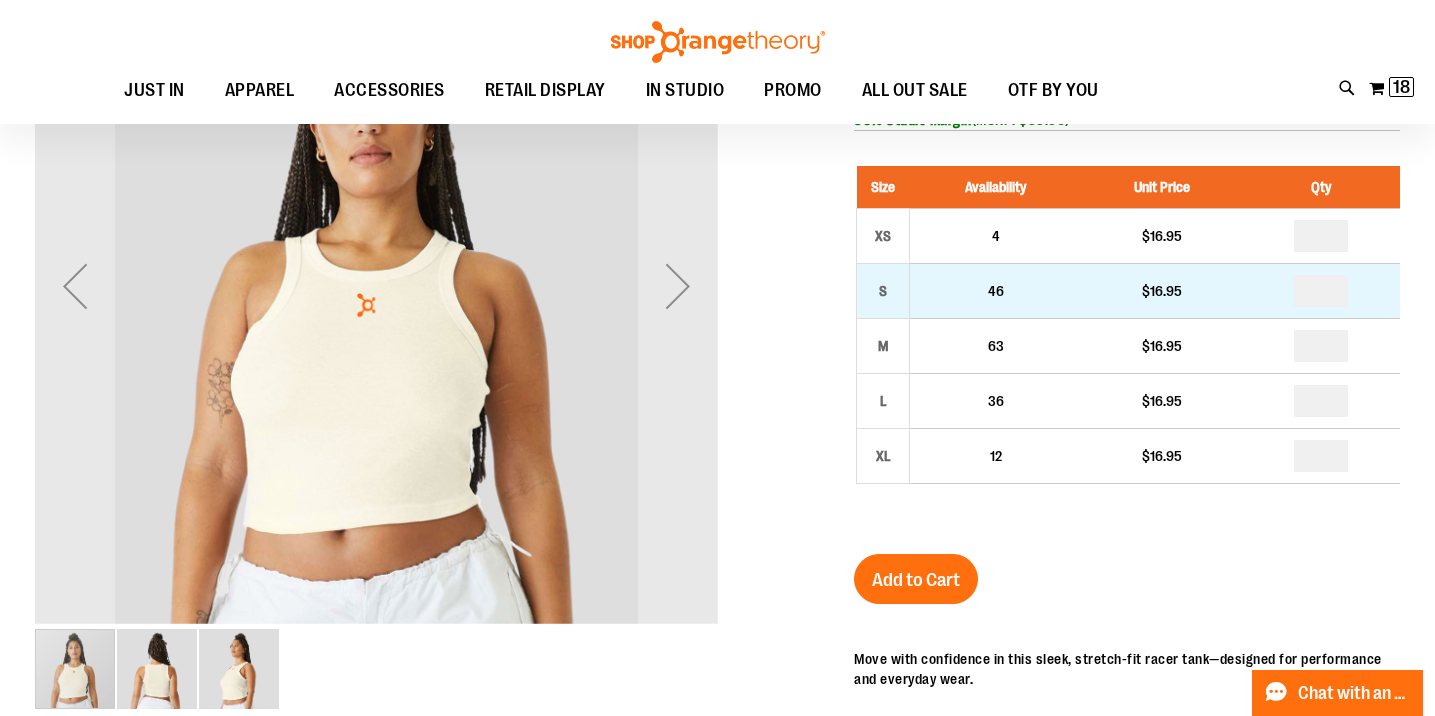 type on "**********" 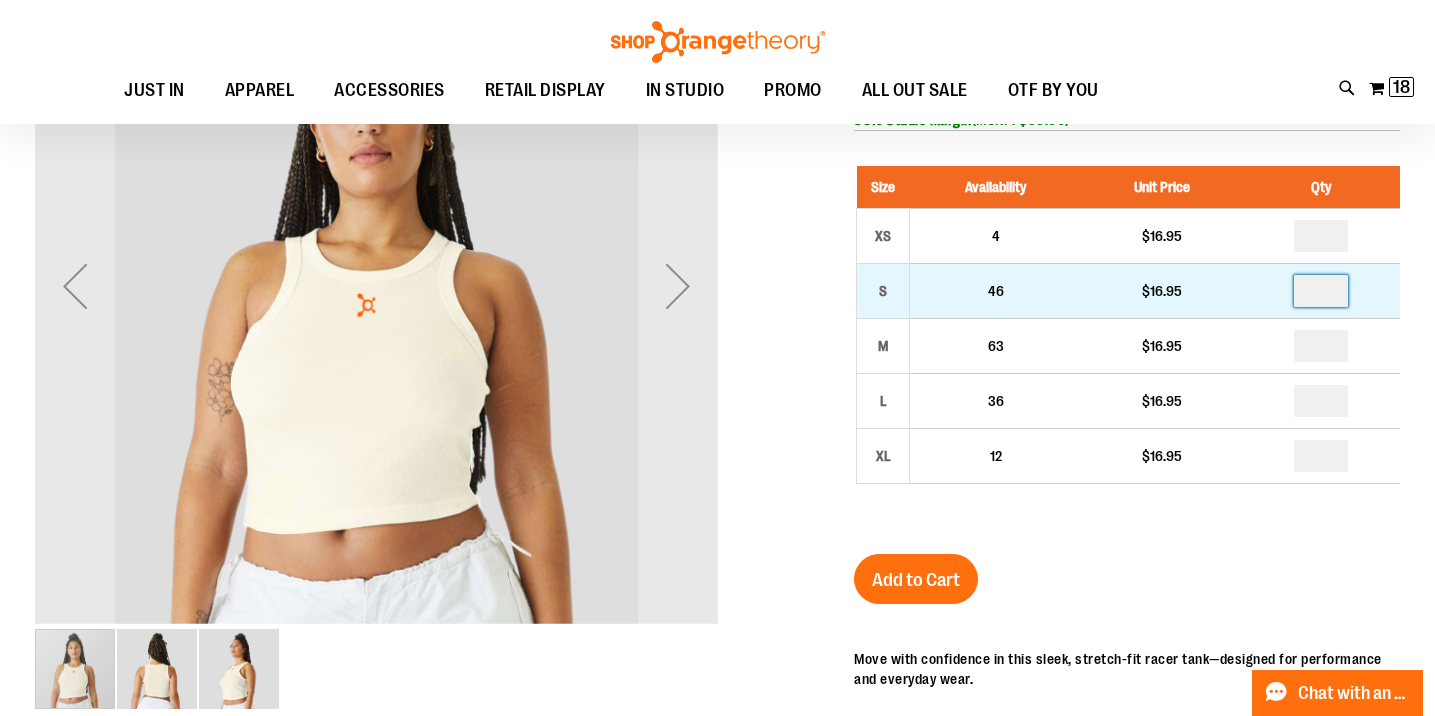 click on "*" at bounding box center (1321, 291) 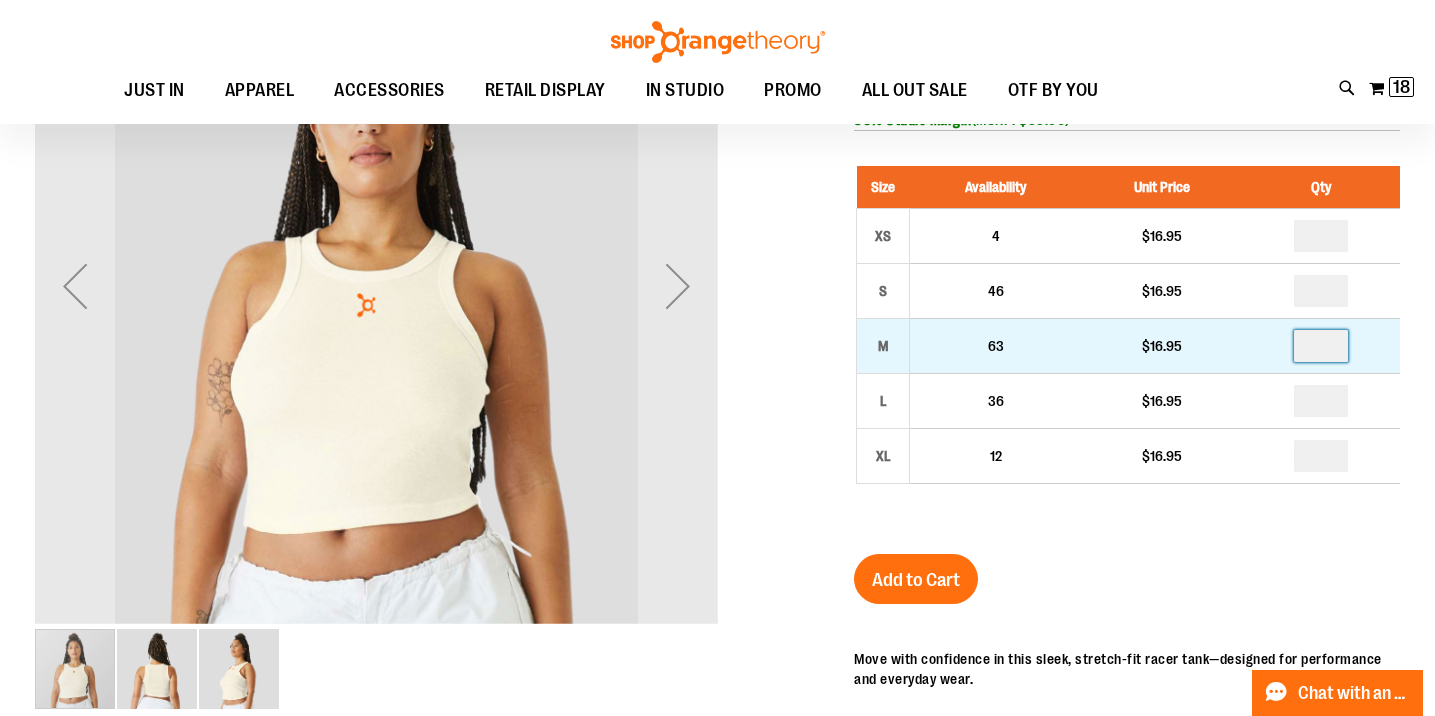 click at bounding box center [1321, 346] 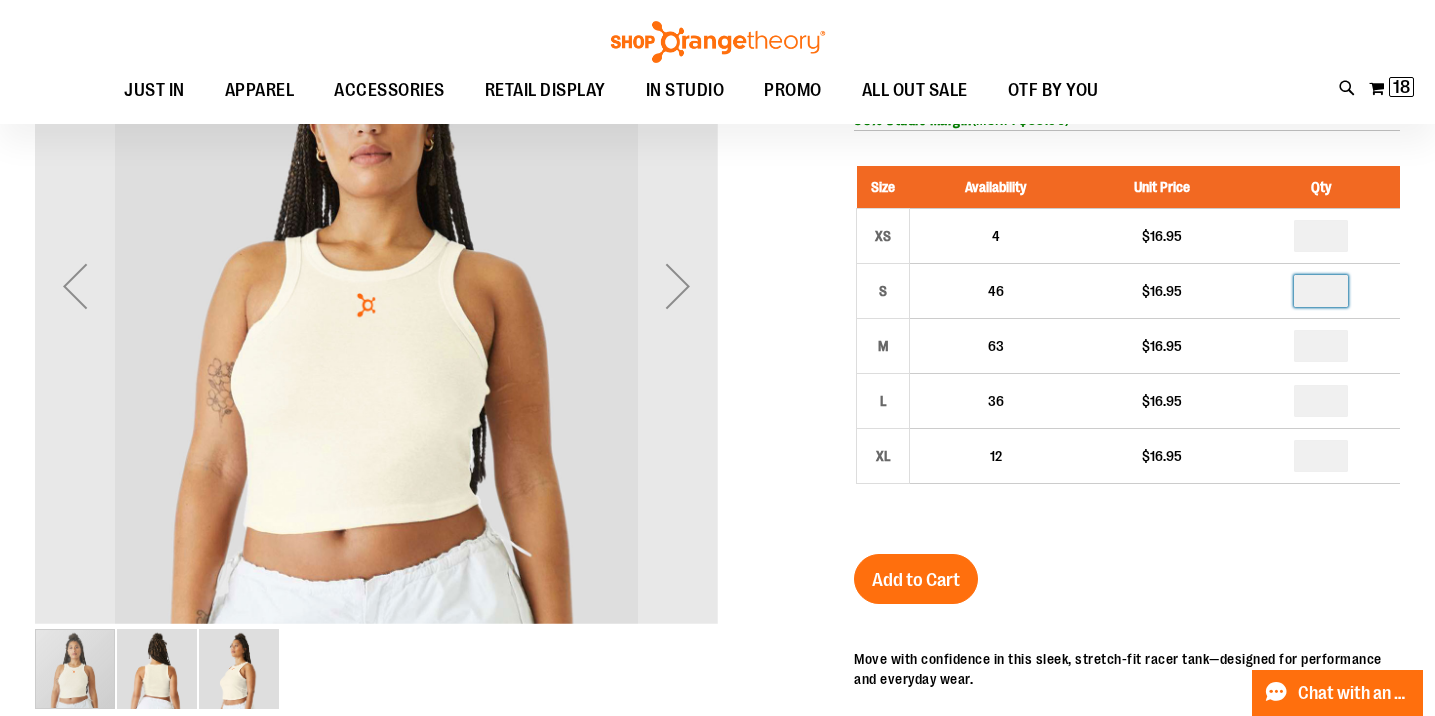 click on "*" at bounding box center [1321, 291] 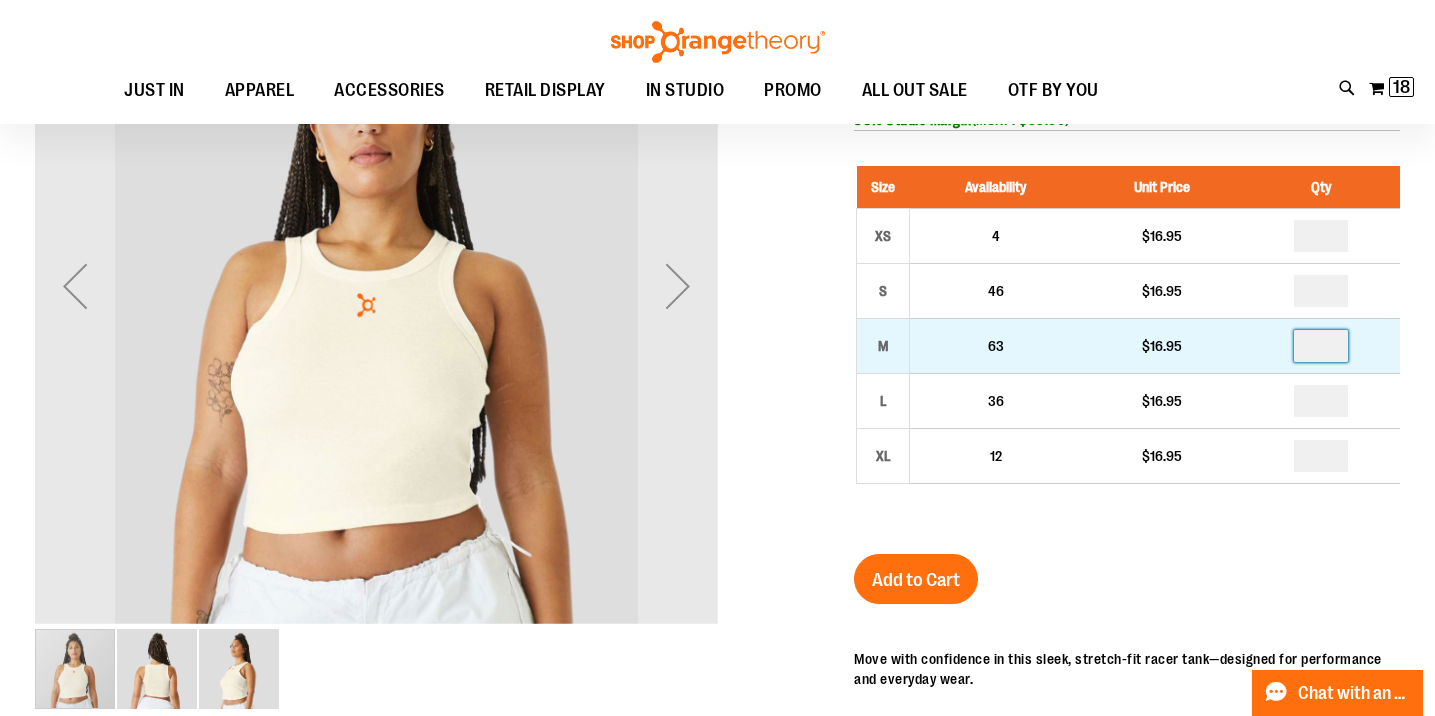 click on "*" at bounding box center (1321, 346) 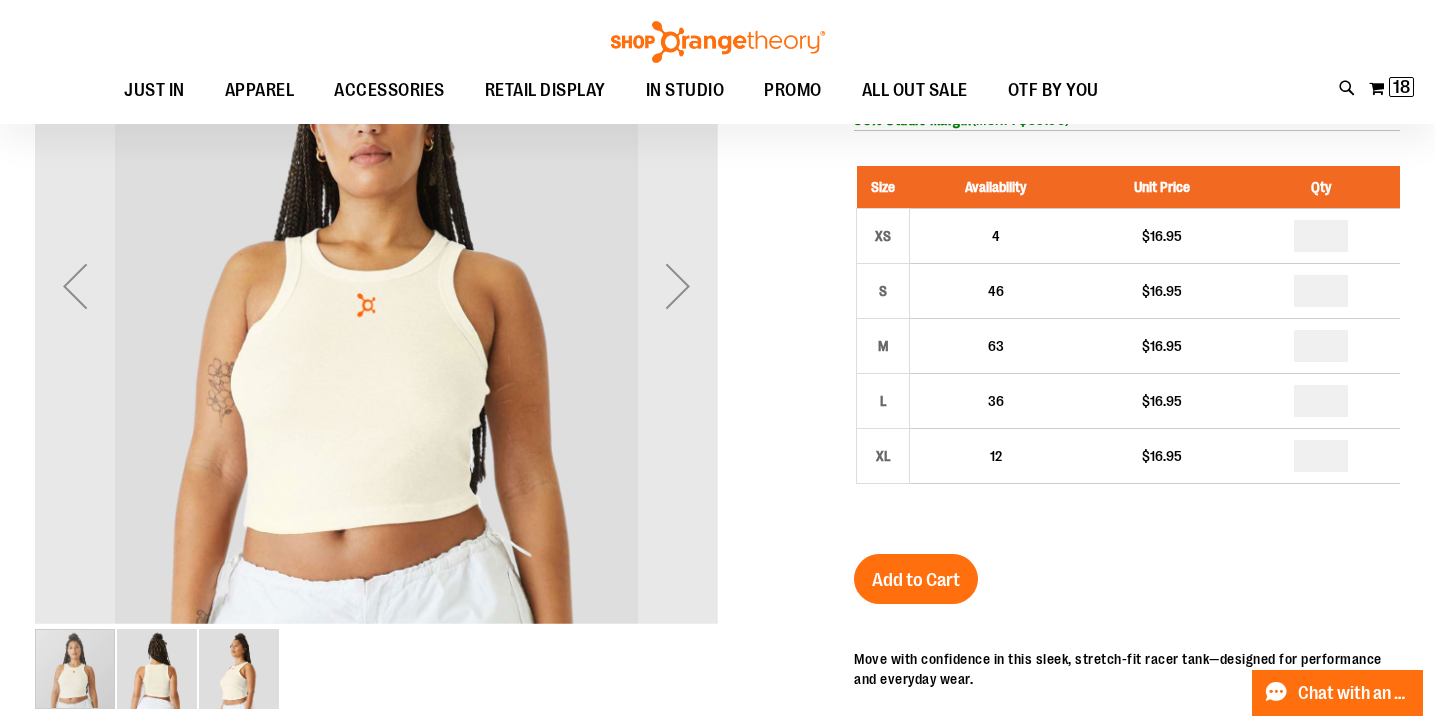 type on "*" 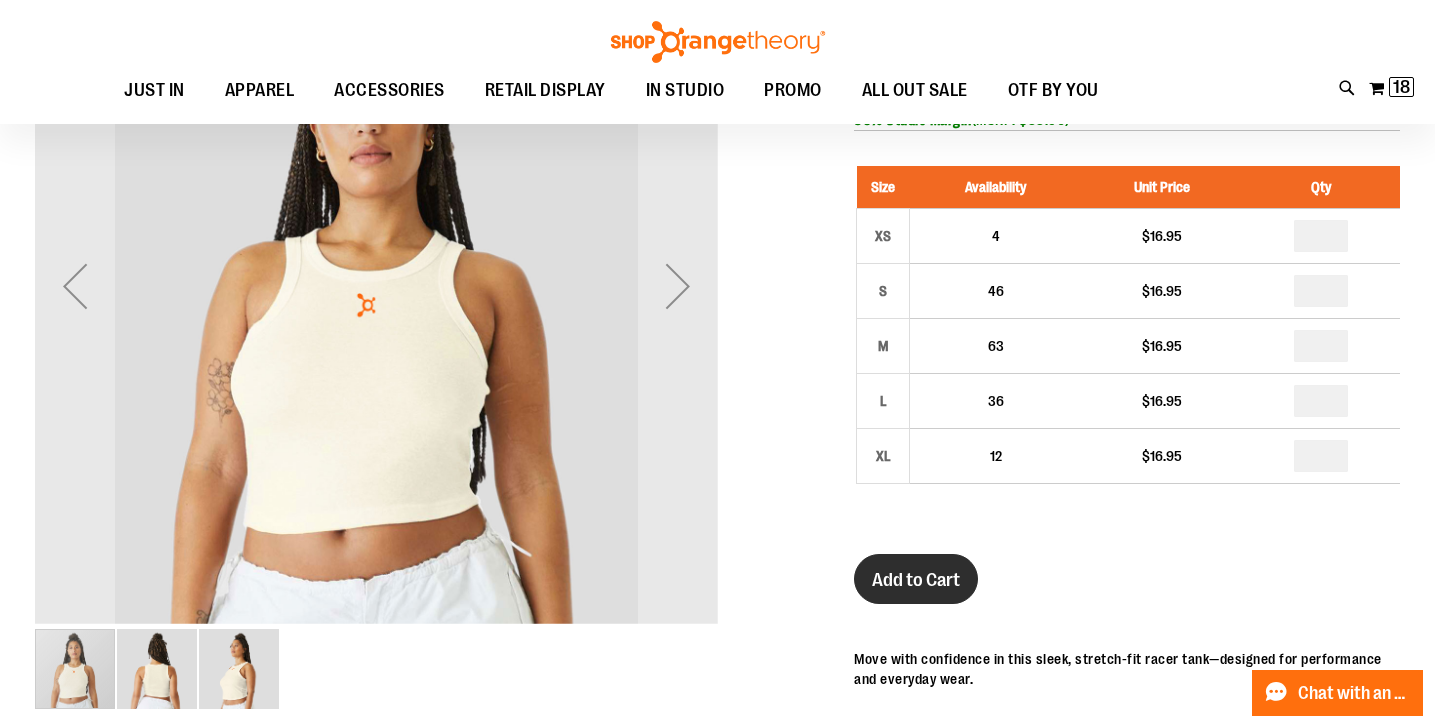 click on "Add to Cart" at bounding box center (916, 579) 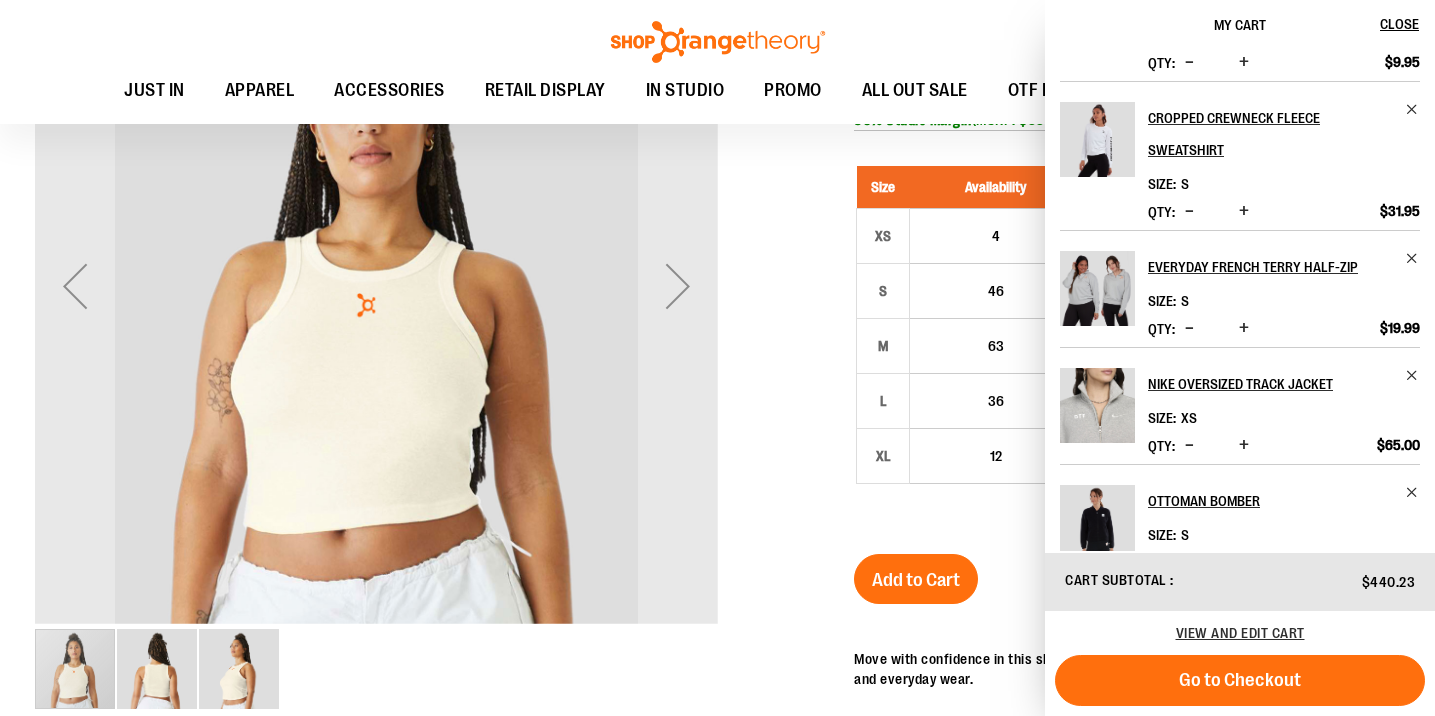 scroll, scrollTop: 743, scrollLeft: 0, axis: vertical 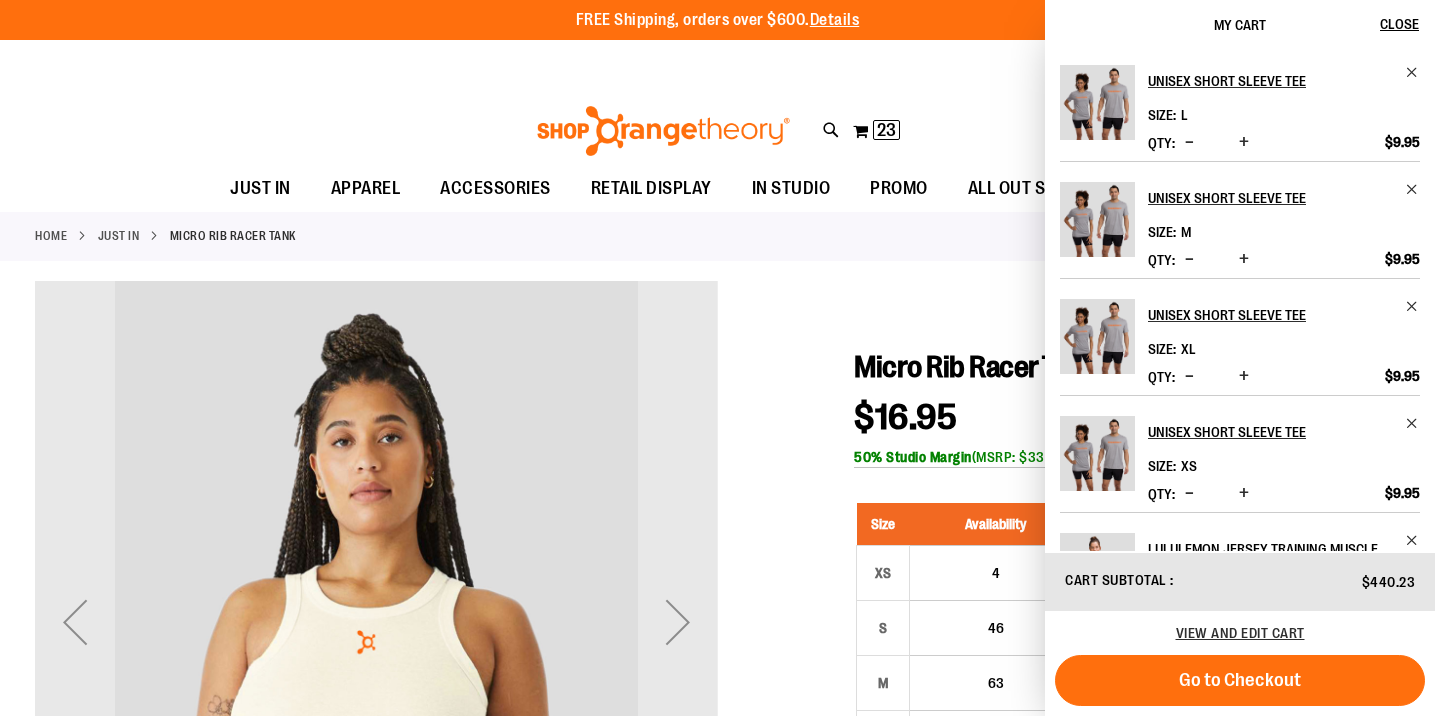 click at bounding box center [717, 858] 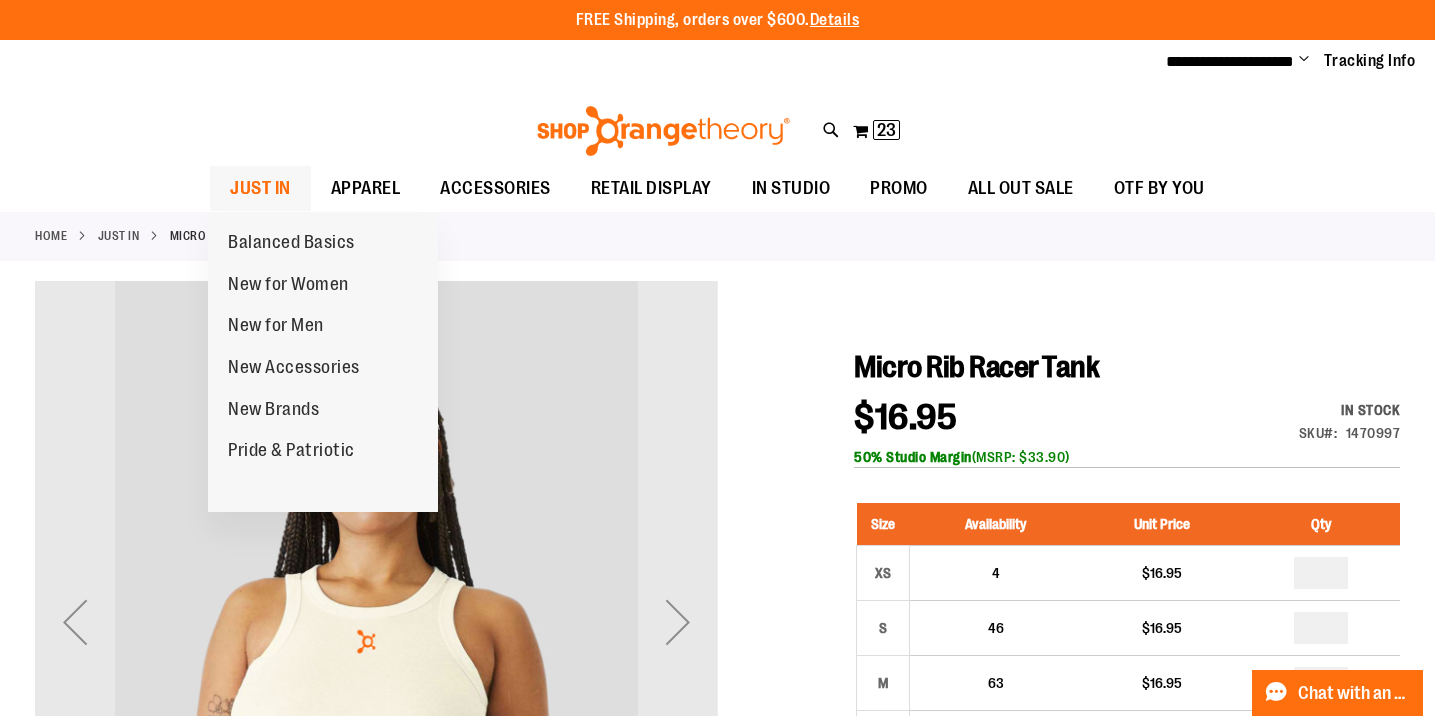 click on "JUST IN" at bounding box center [260, 188] 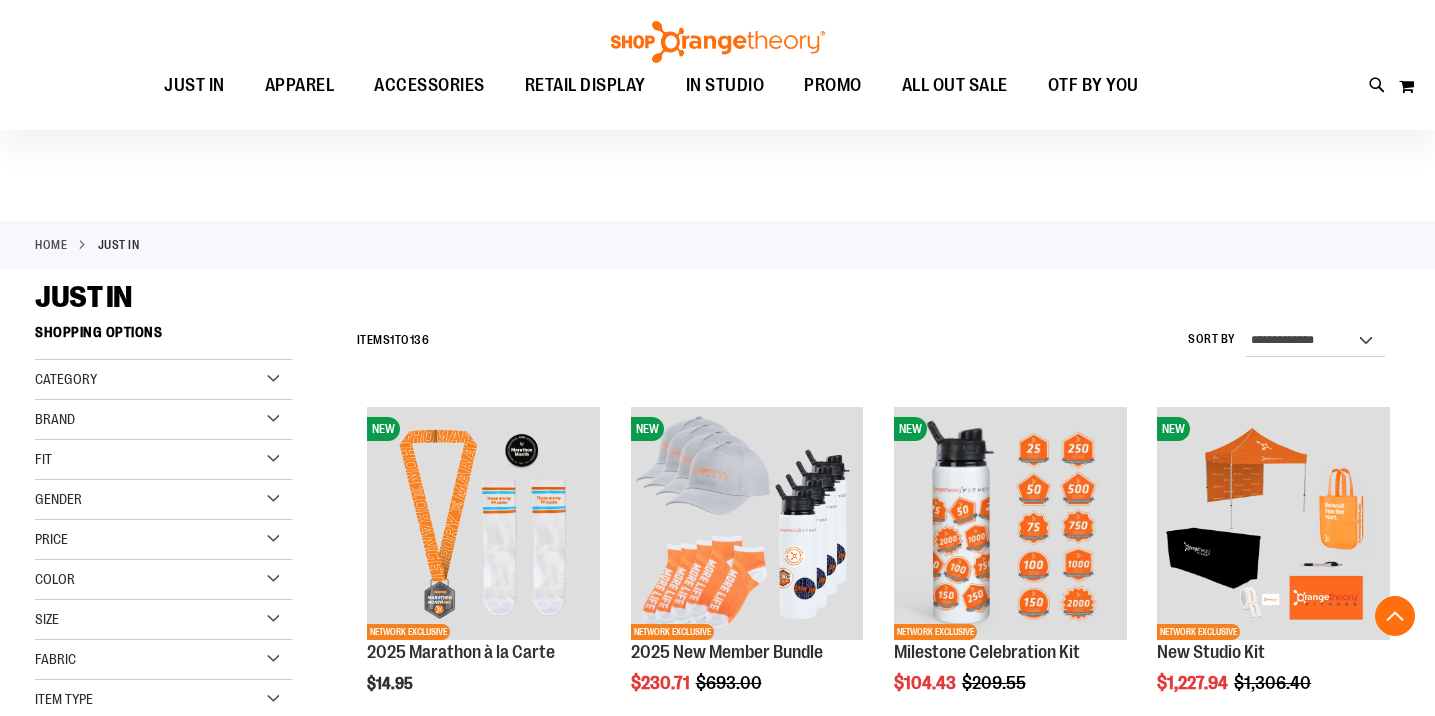 scroll, scrollTop: 424, scrollLeft: 0, axis: vertical 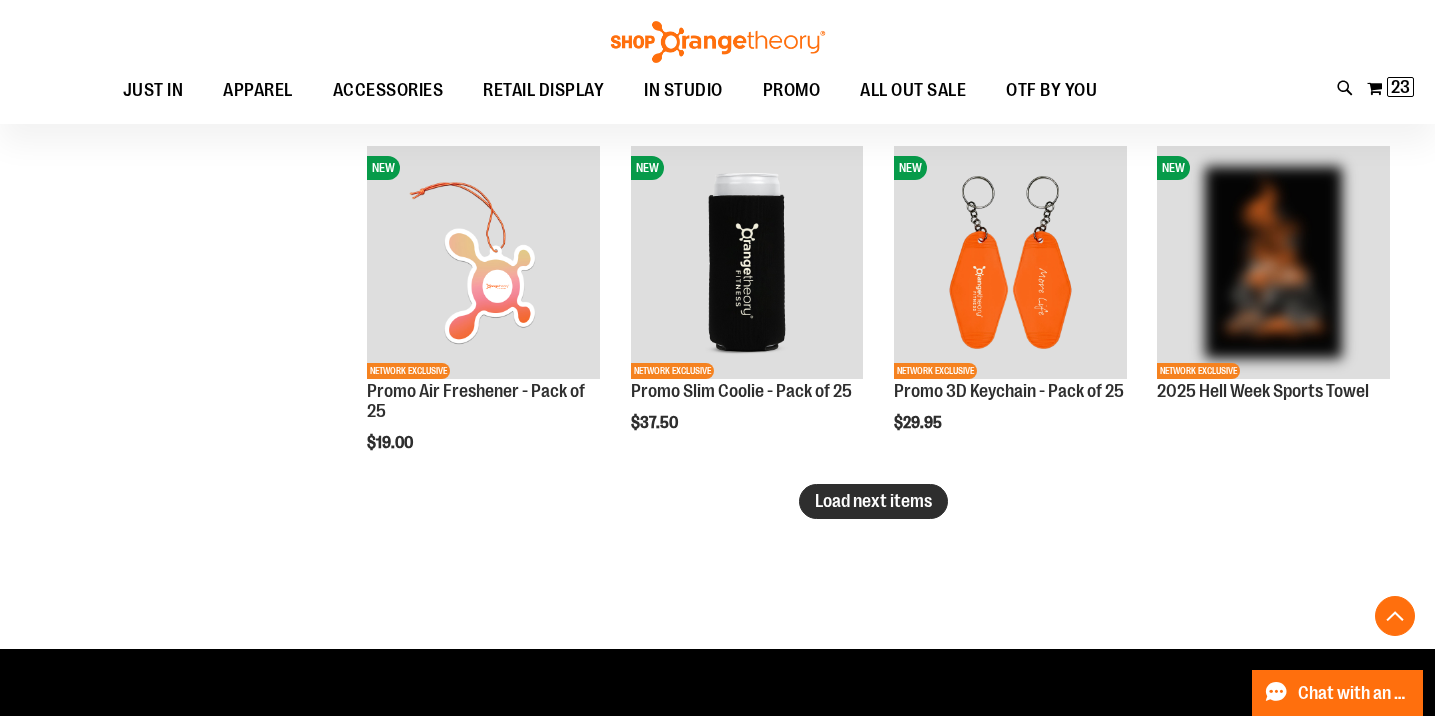 type on "**********" 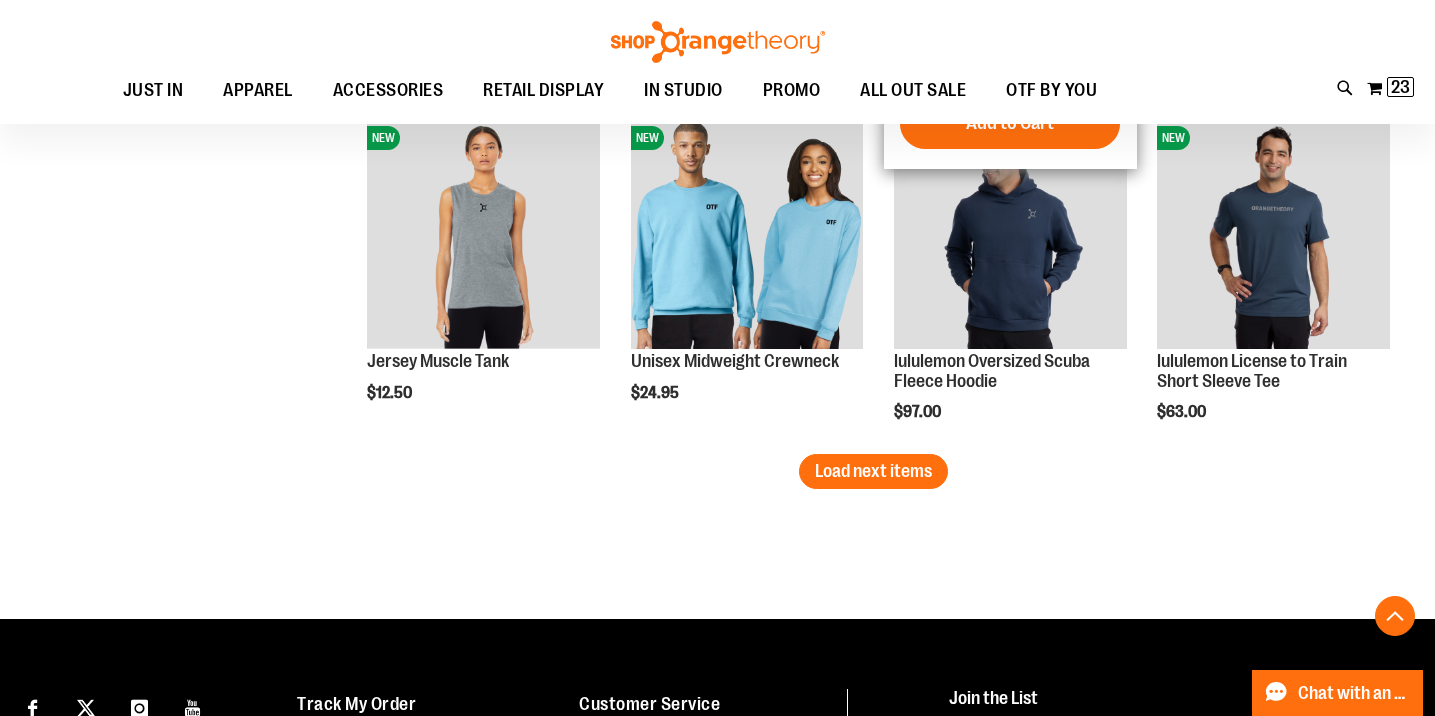 scroll, scrollTop: 3893, scrollLeft: 0, axis: vertical 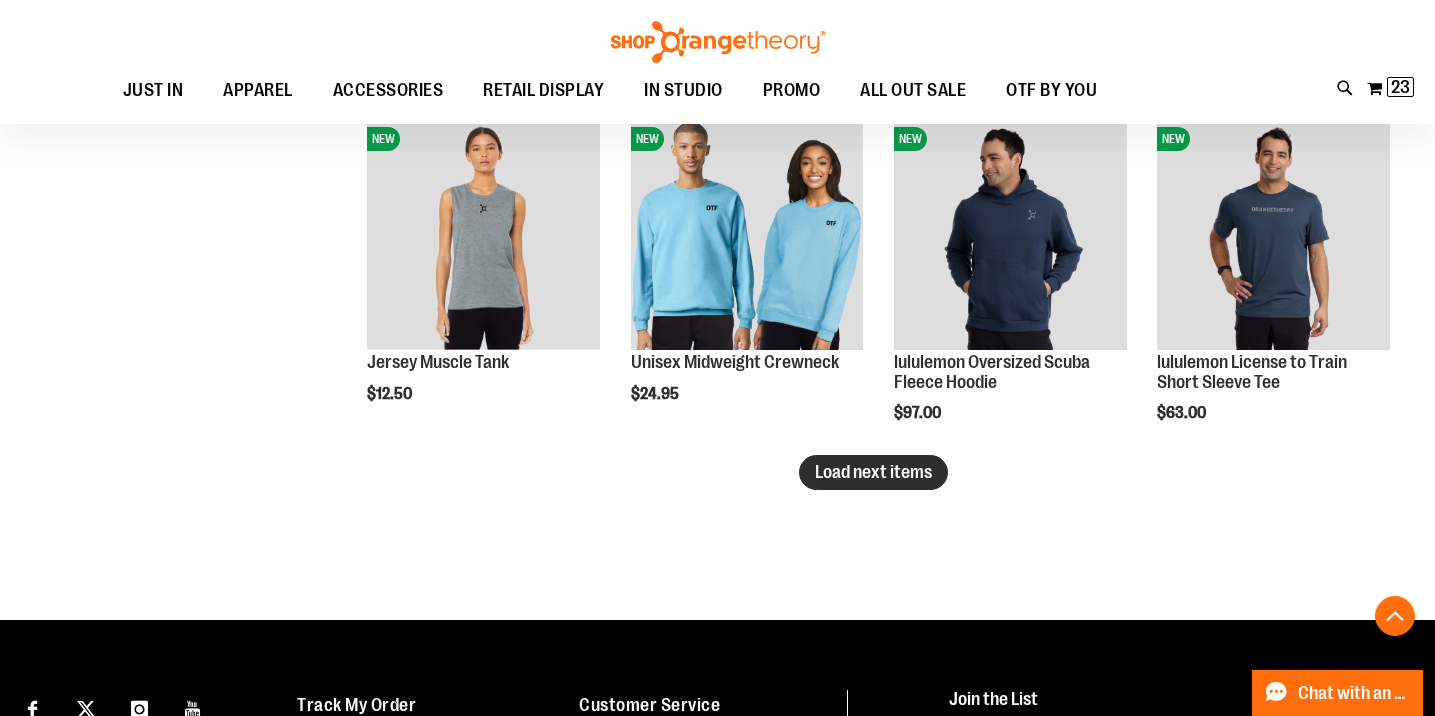 click on "Load next items" at bounding box center (873, 472) 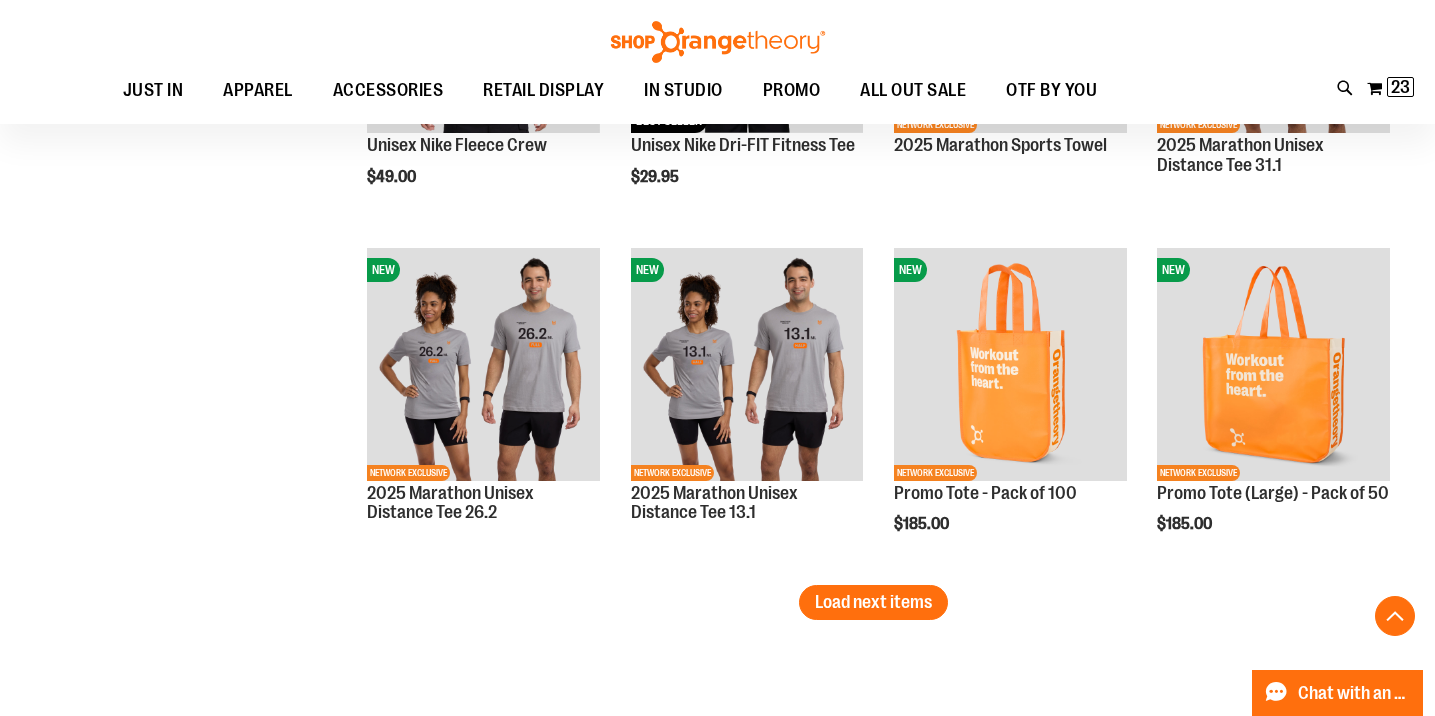 scroll, scrollTop: 4948, scrollLeft: 0, axis: vertical 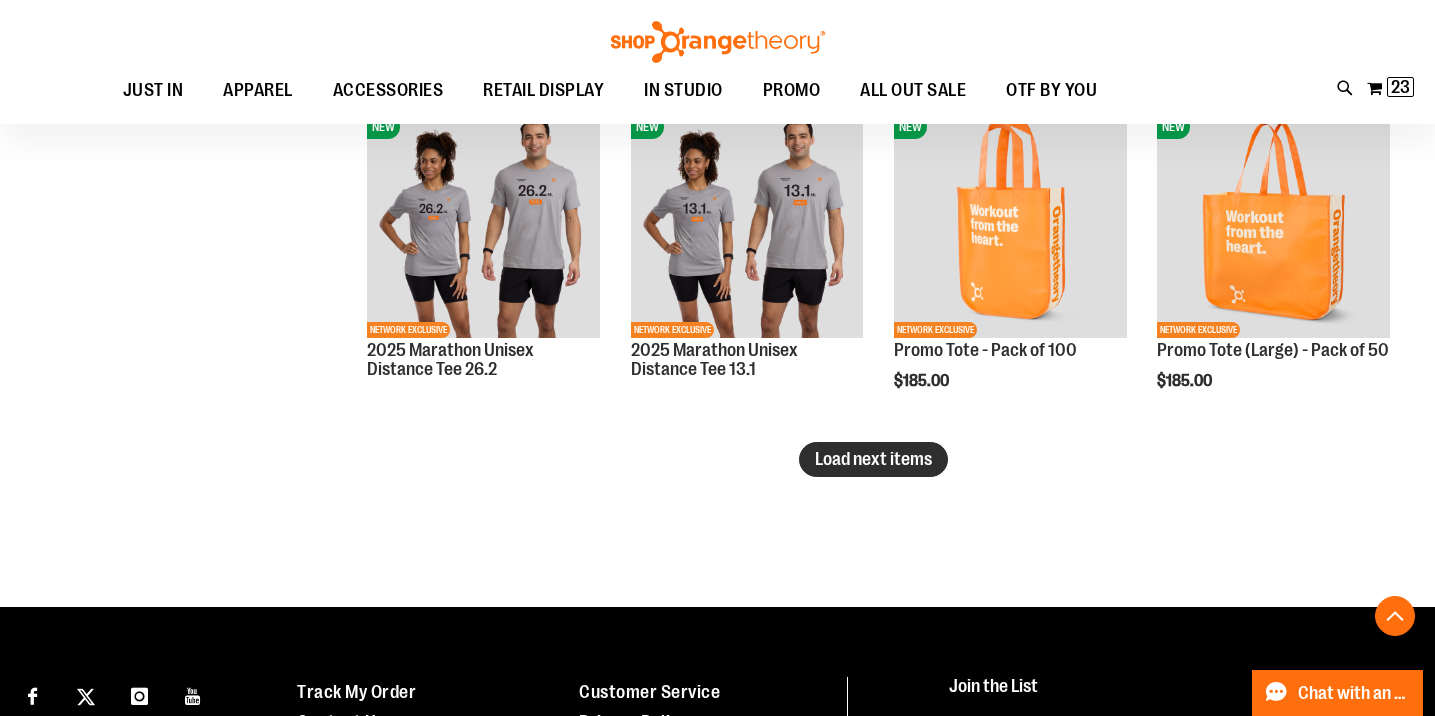 click on "Load next items" at bounding box center (873, 459) 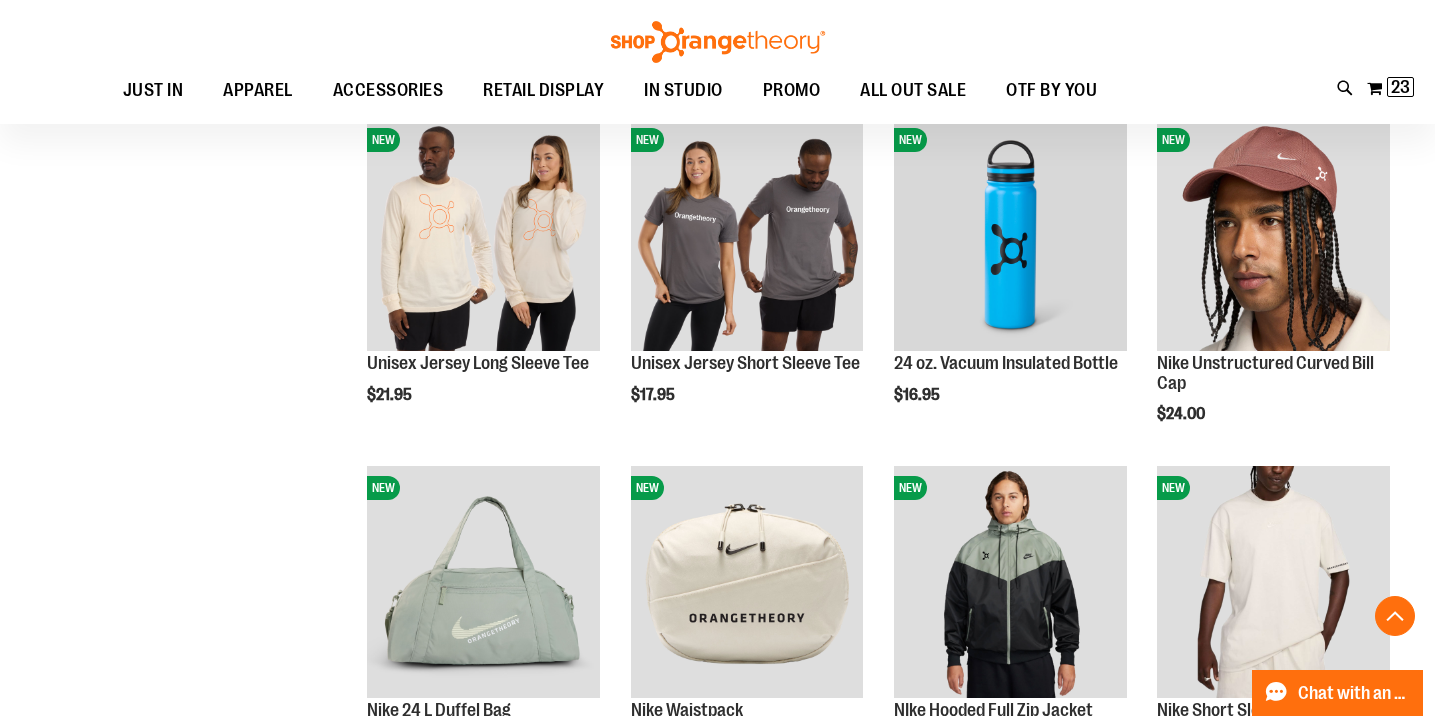 scroll, scrollTop: 5655, scrollLeft: 0, axis: vertical 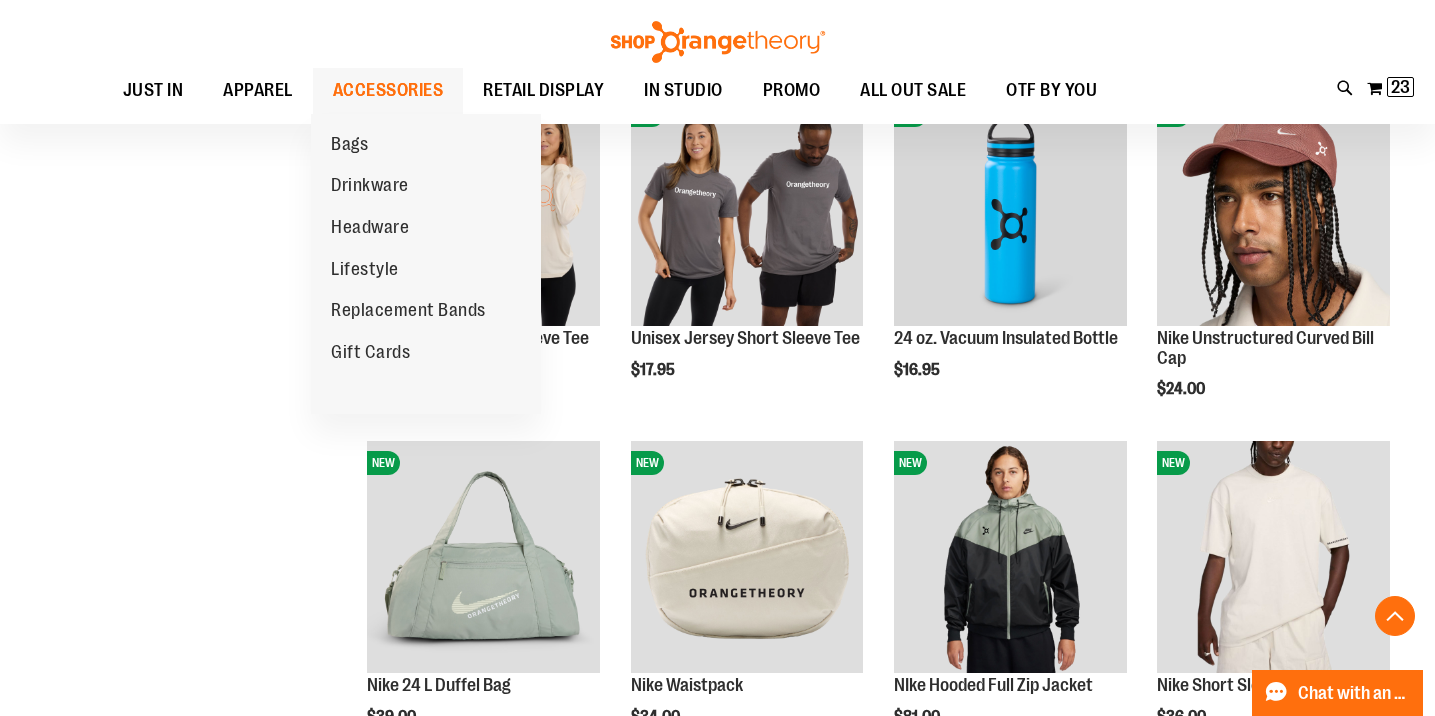 click on "ACCESSORIES" at bounding box center (388, 90) 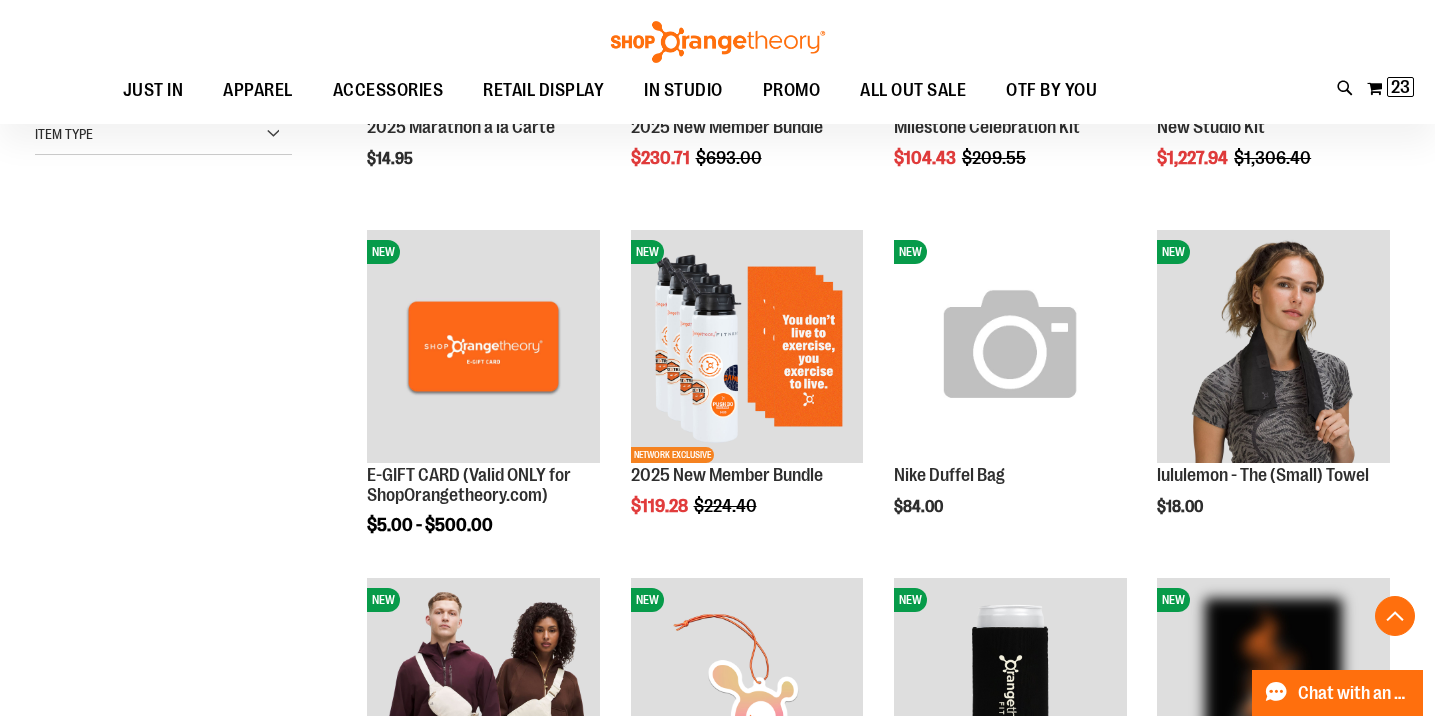 scroll, scrollTop: 305, scrollLeft: 0, axis: vertical 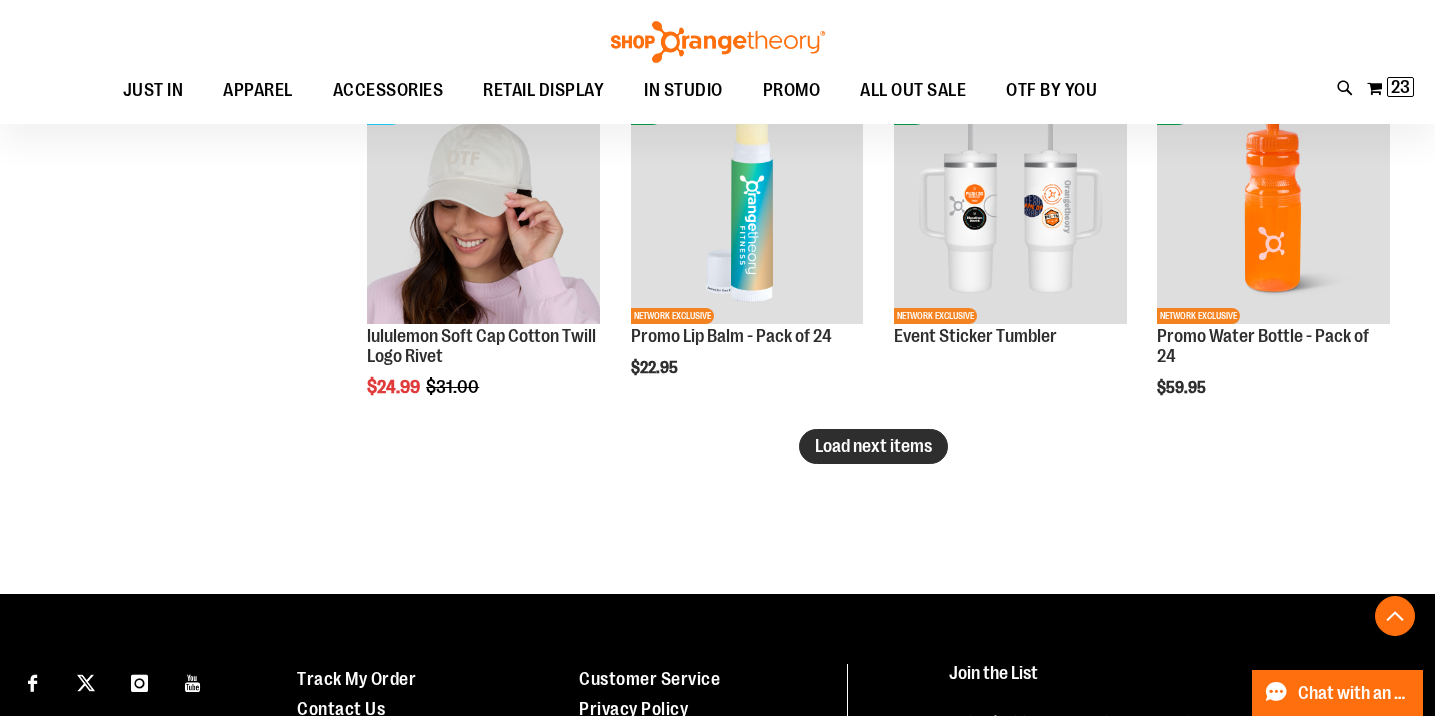 type on "**********" 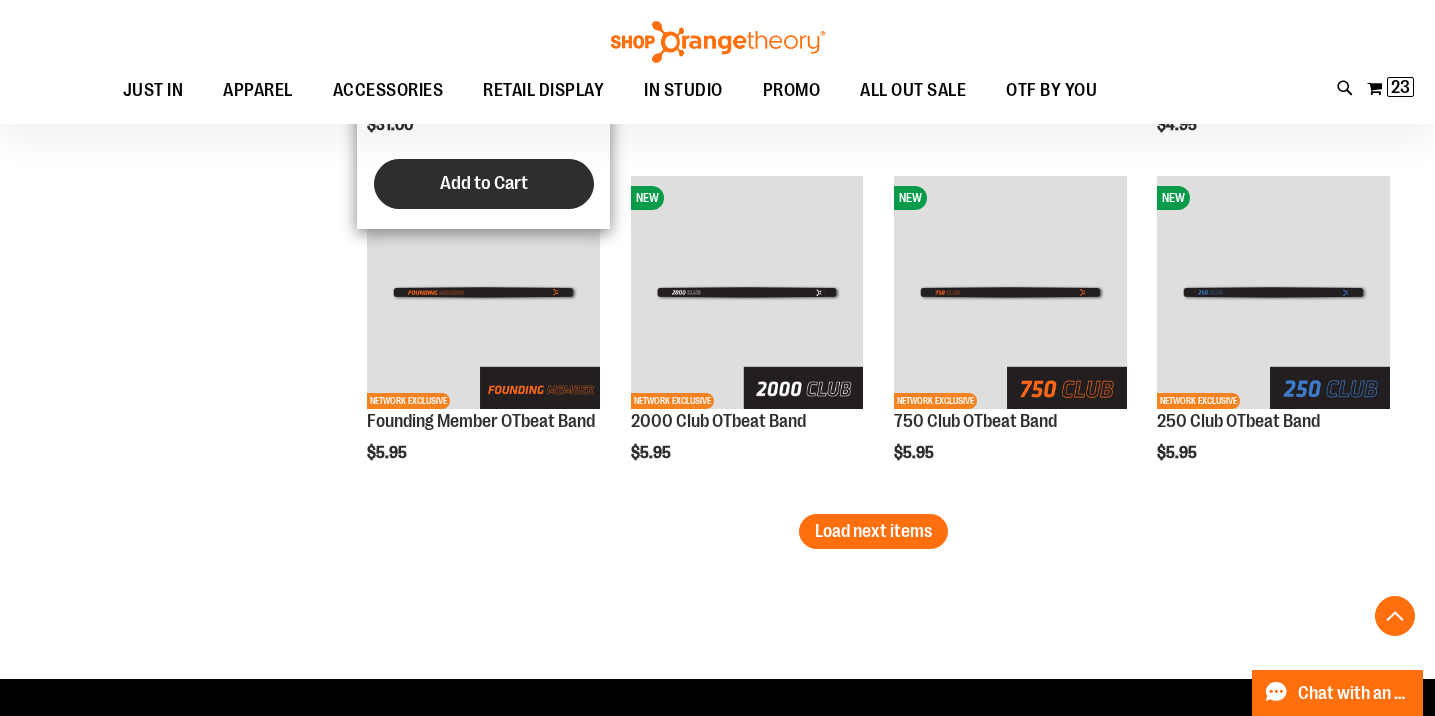 scroll, scrollTop: 3861, scrollLeft: 0, axis: vertical 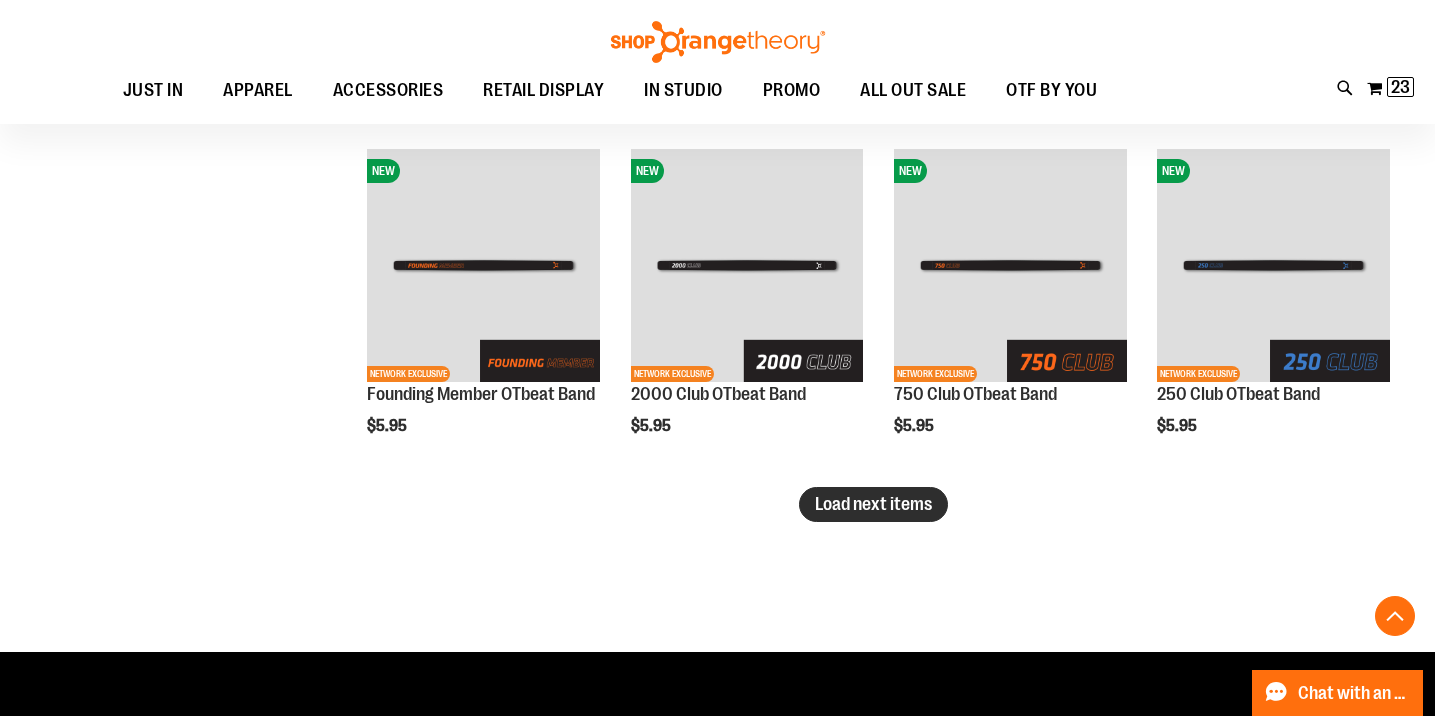 click on "Load next items" at bounding box center [873, 504] 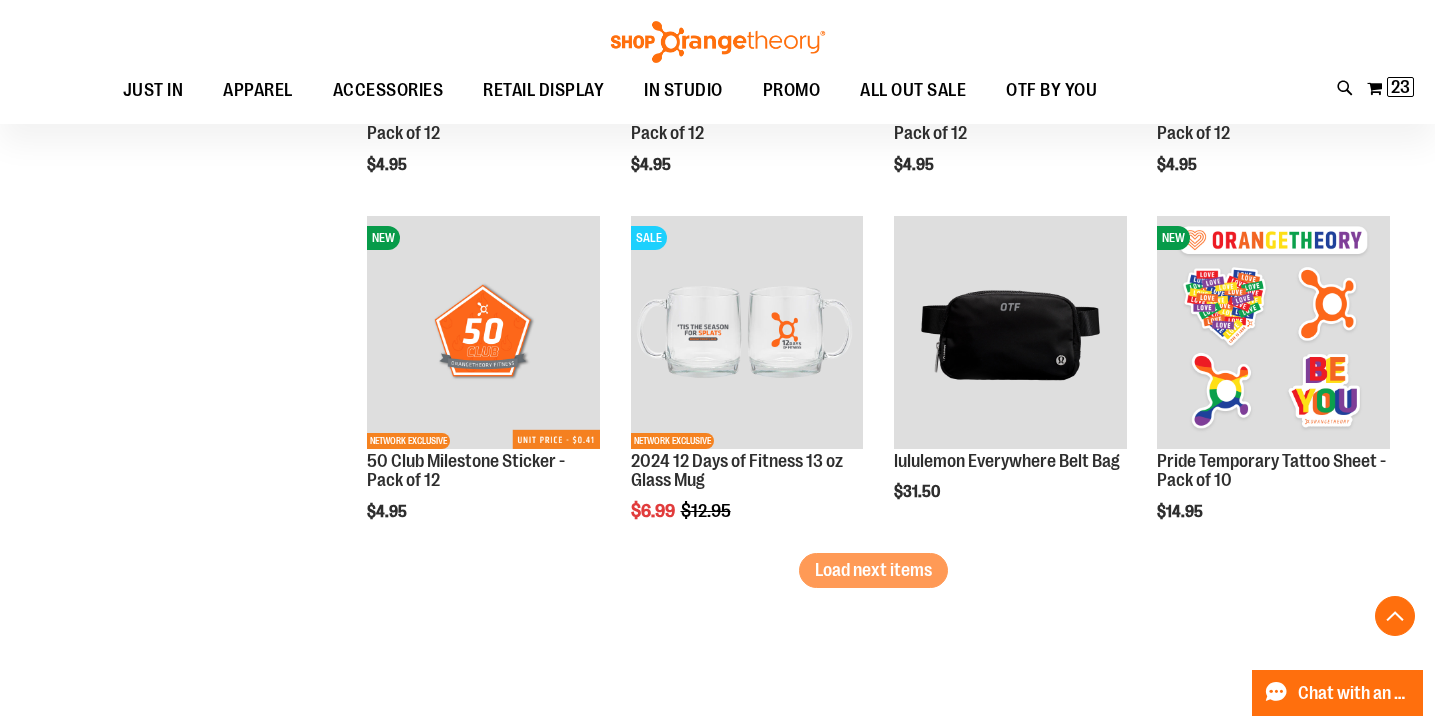 scroll, scrollTop: 4838, scrollLeft: 0, axis: vertical 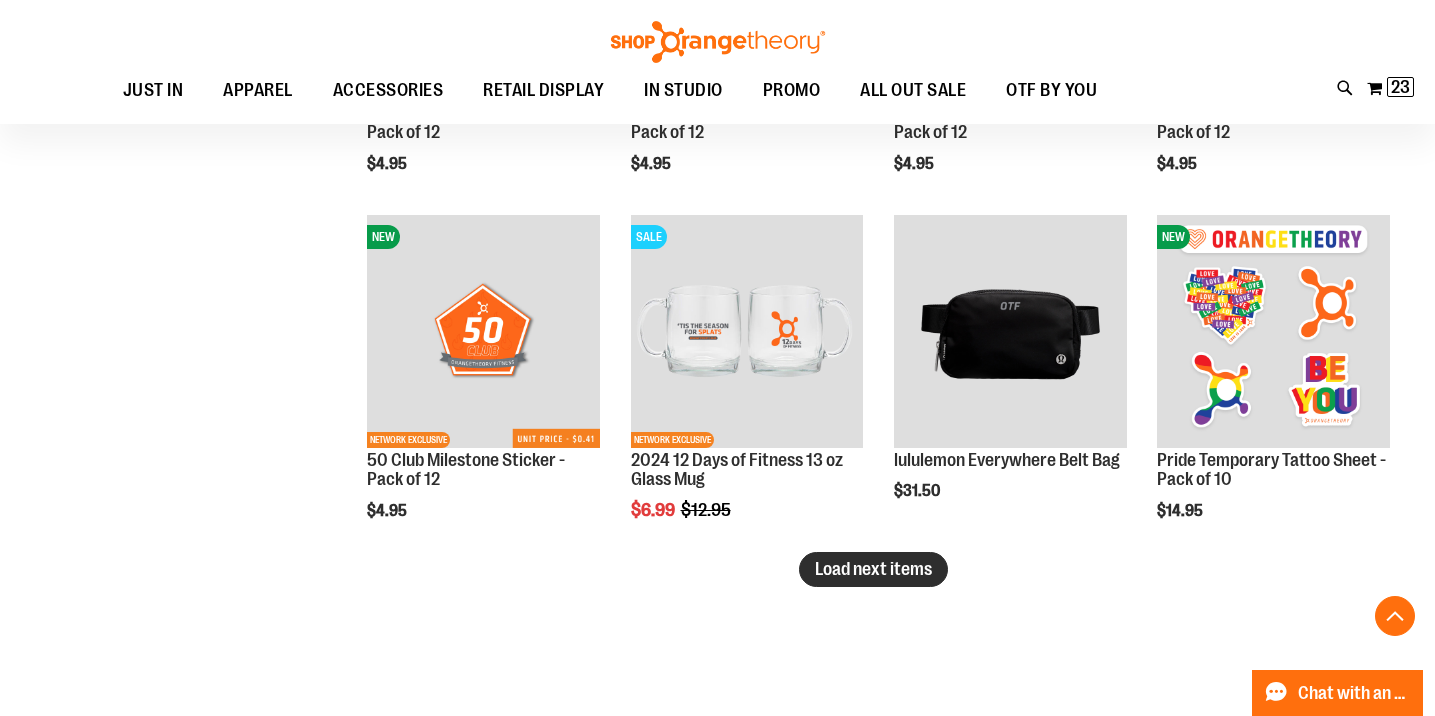 click on "Load next items" at bounding box center (873, 569) 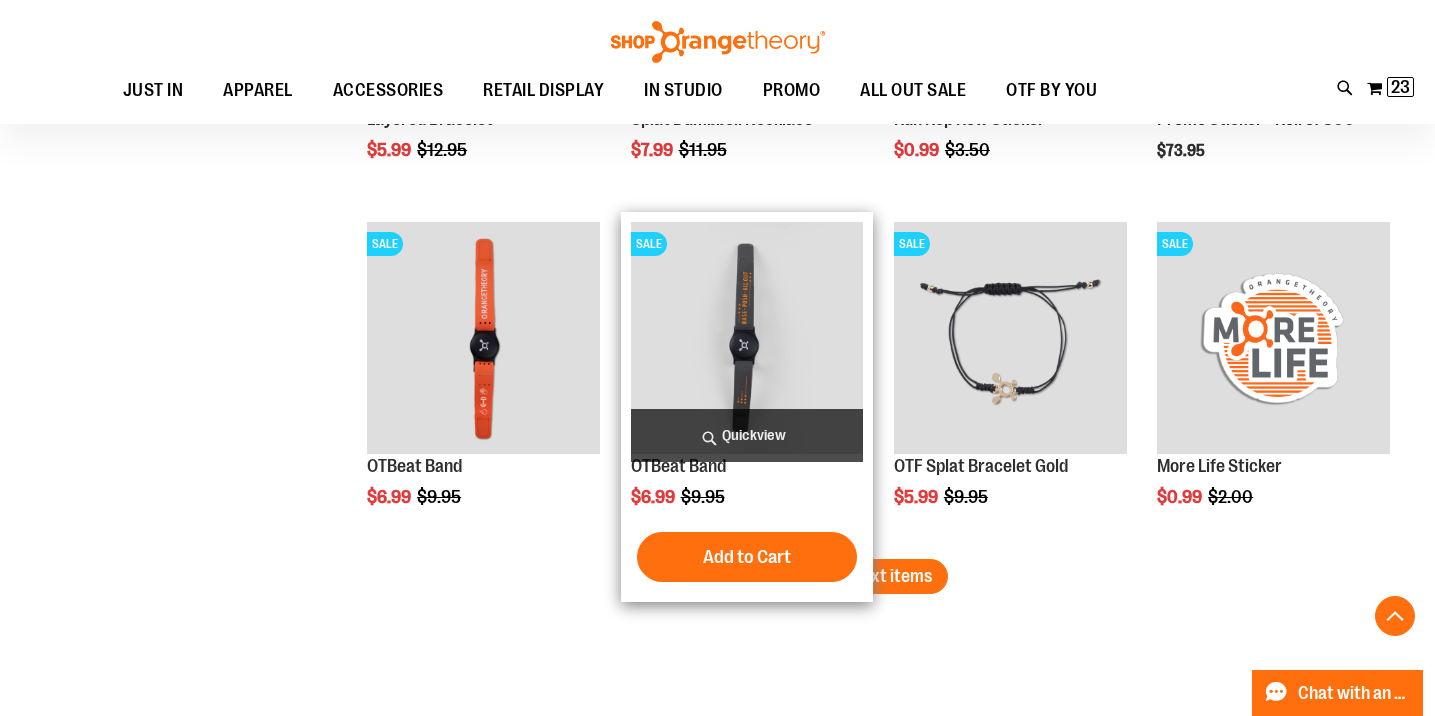 scroll, scrollTop: 5886, scrollLeft: 0, axis: vertical 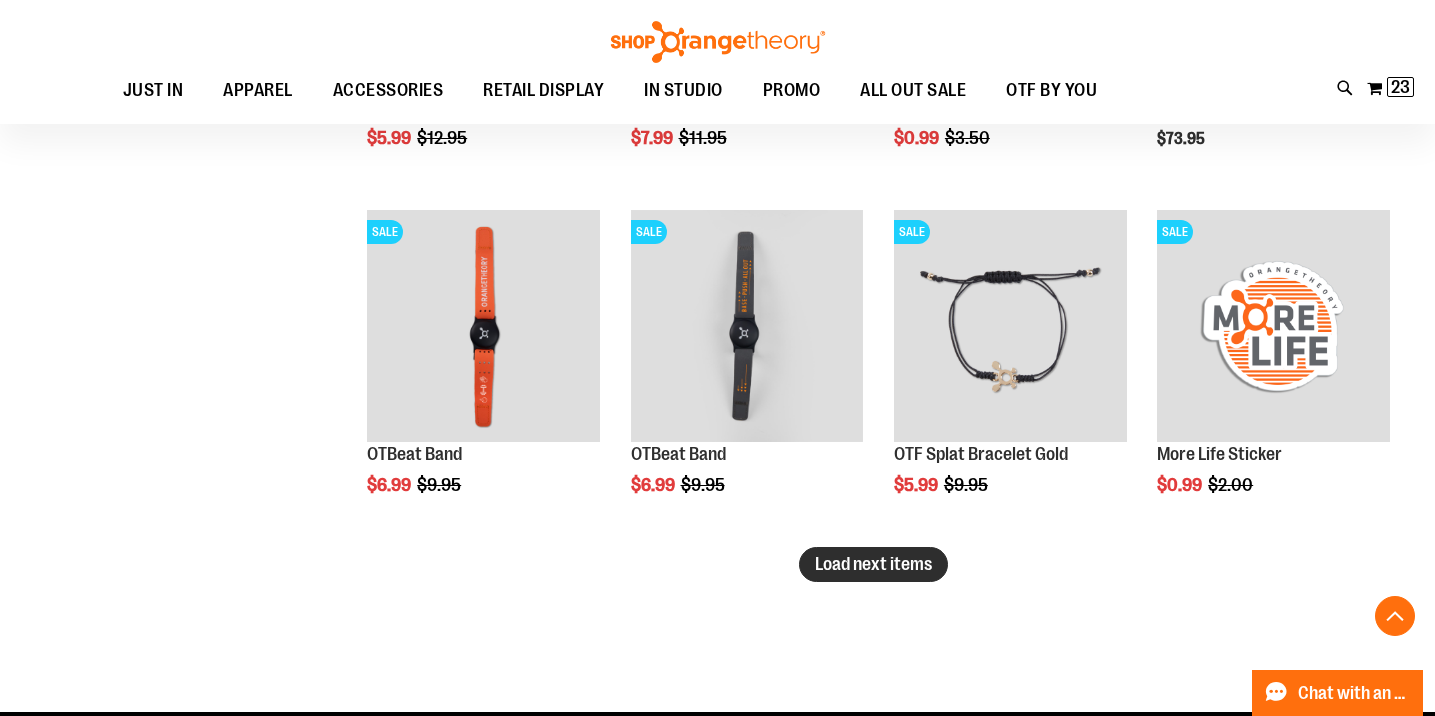 click on "Load next items" at bounding box center [873, 564] 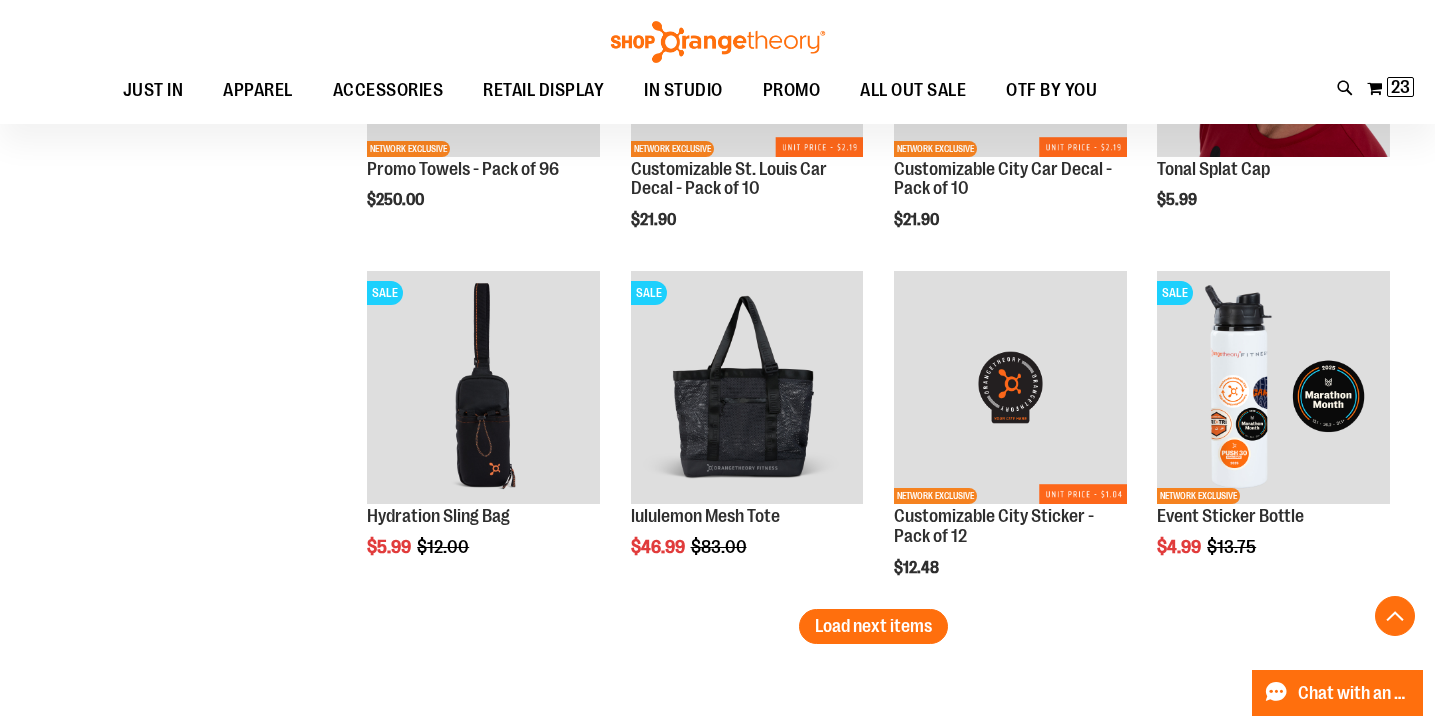 scroll, scrollTop: 6895, scrollLeft: 0, axis: vertical 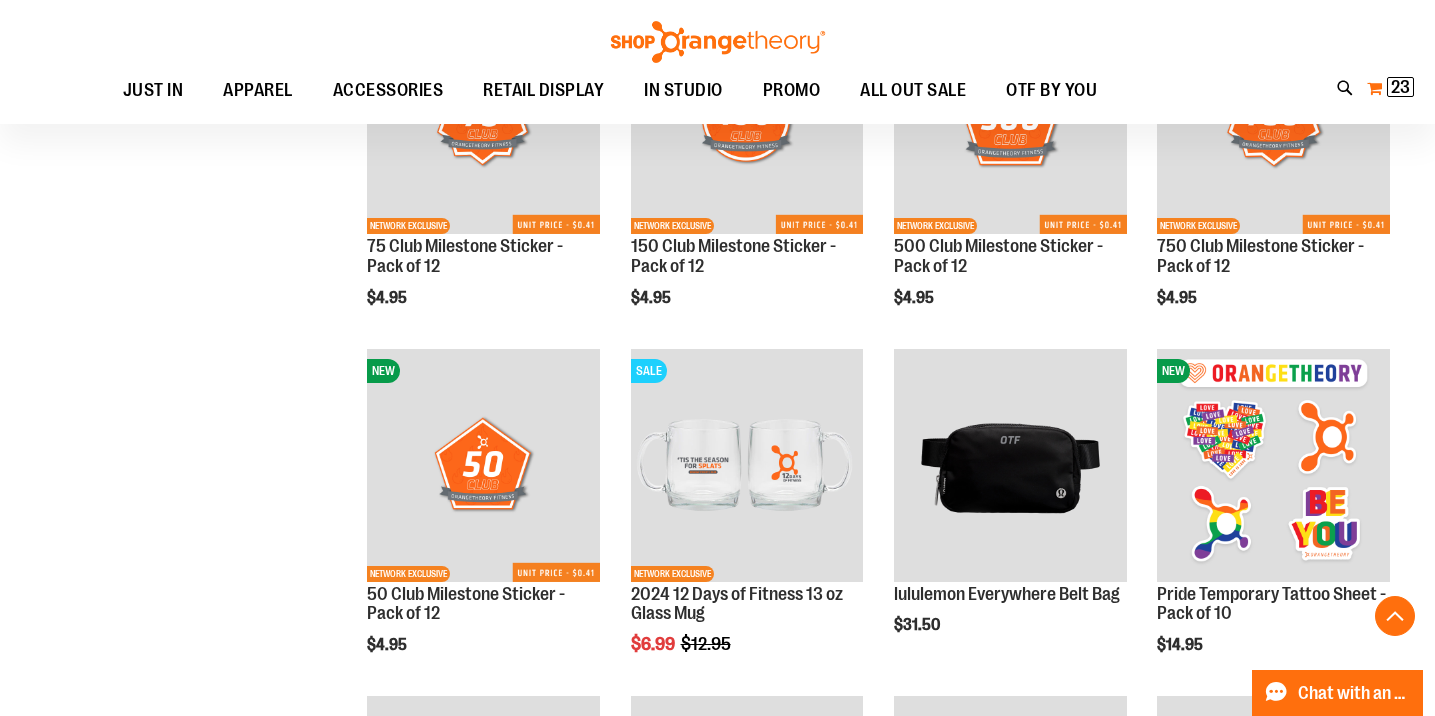 click on "23" at bounding box center [1400, 87] 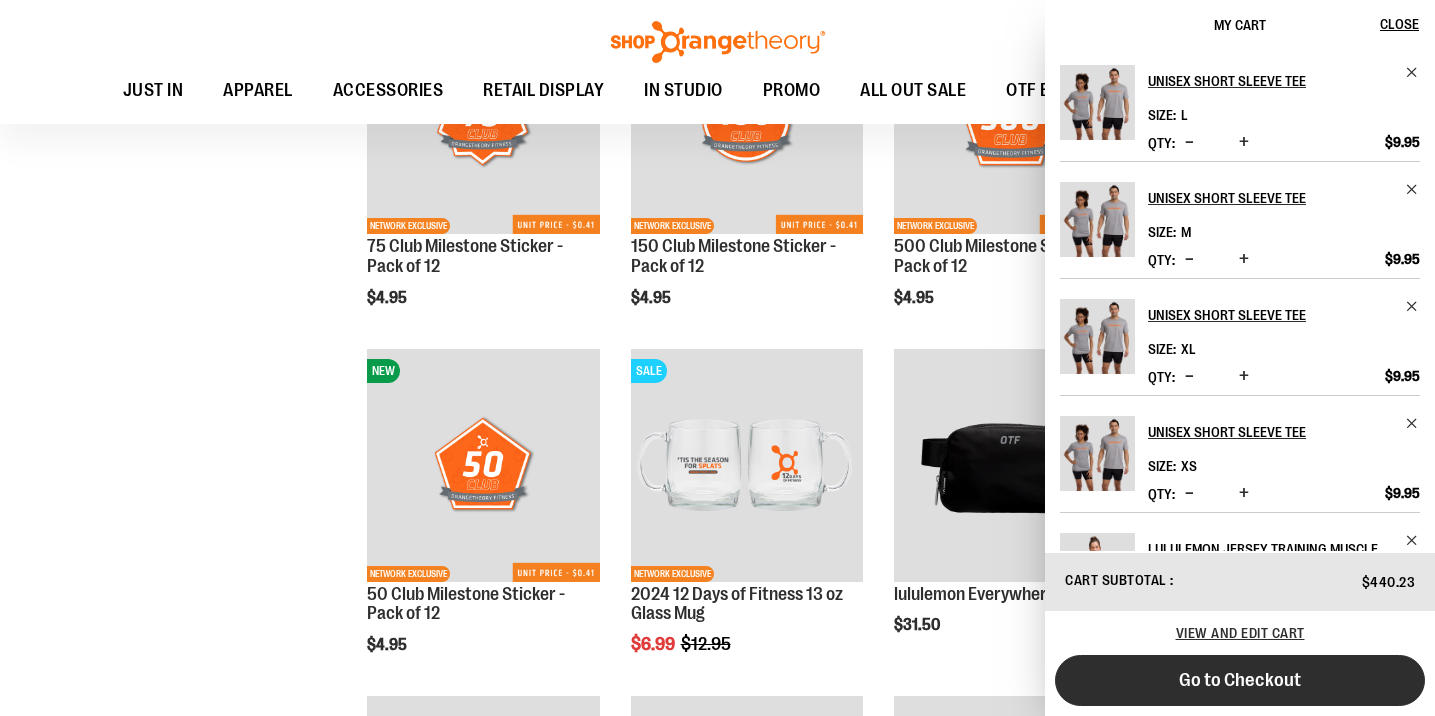click on "Go to Checkout" at bounding box center [1240, 680] 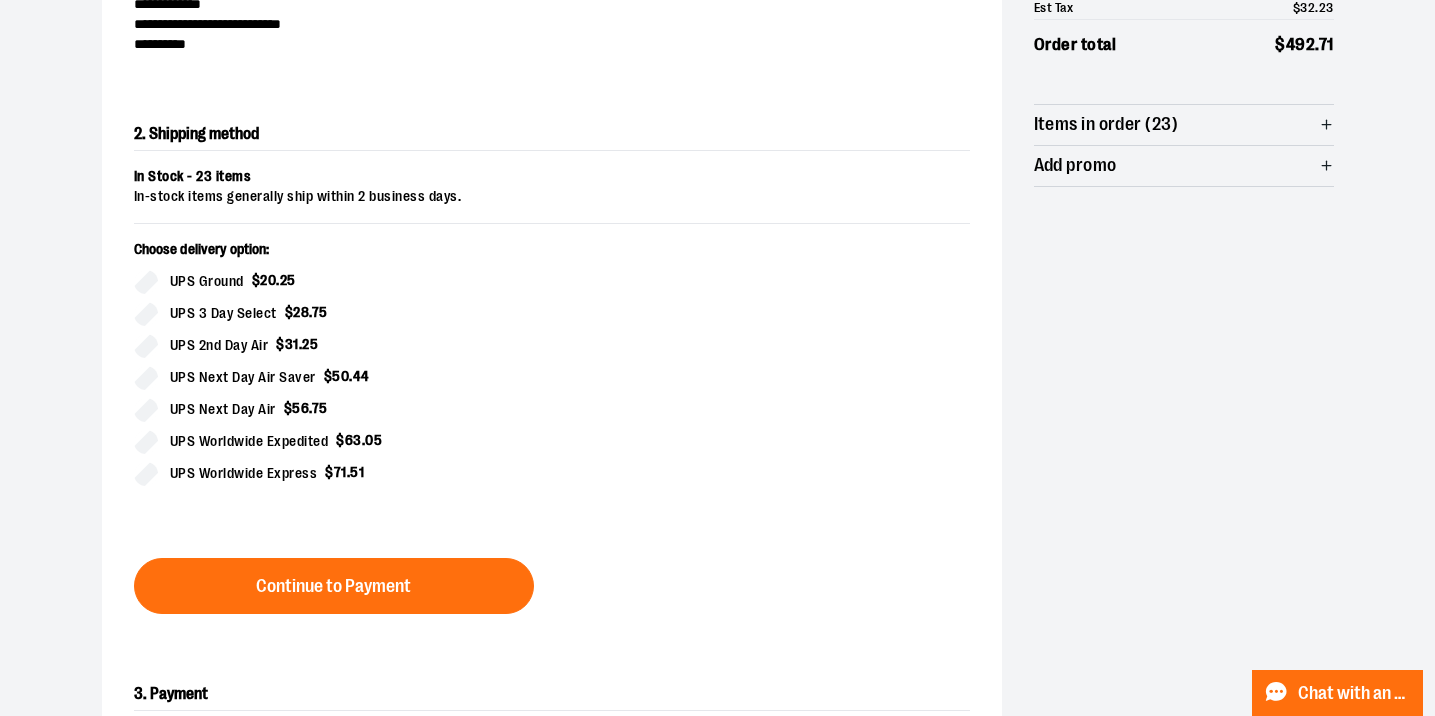 scroll, scrollTop: 304, scrollLeft: 0, axis: vertical 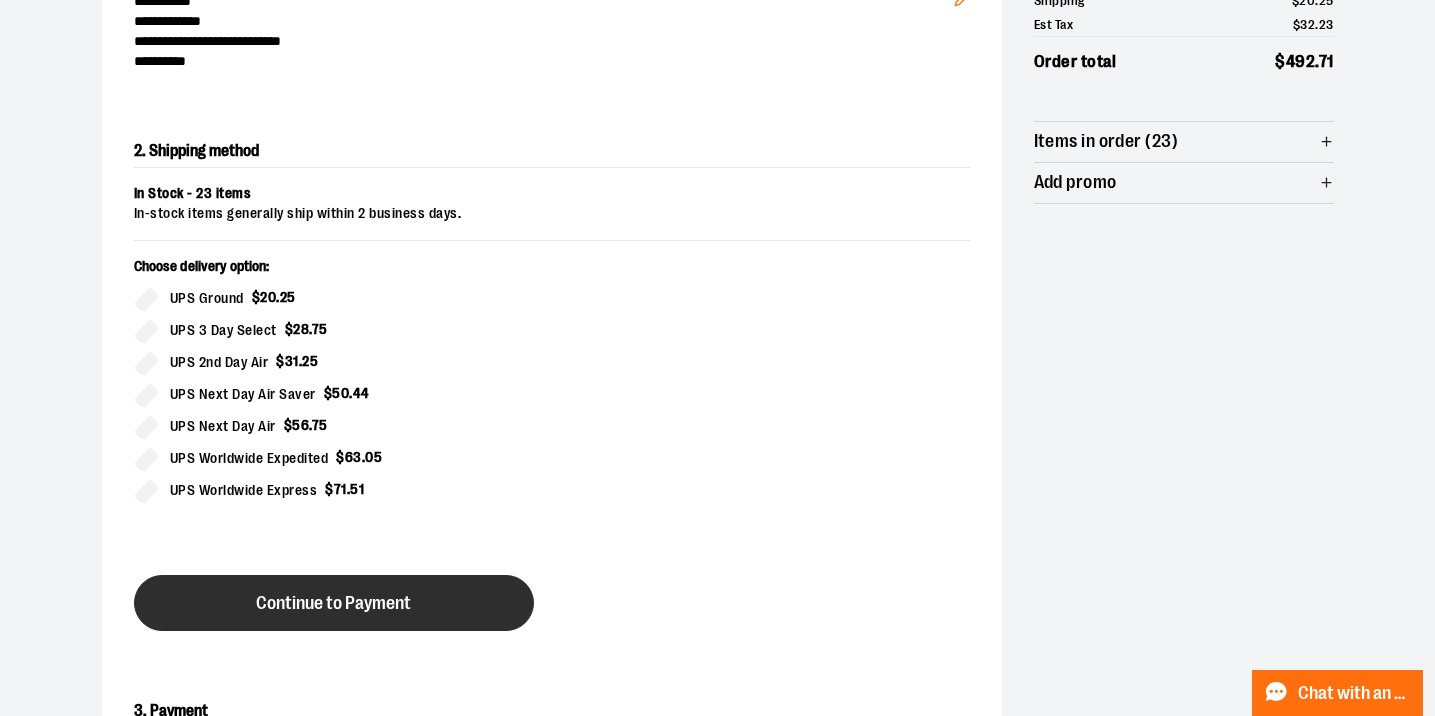click on "Continue to Payment" at bounding box center [334, 603] 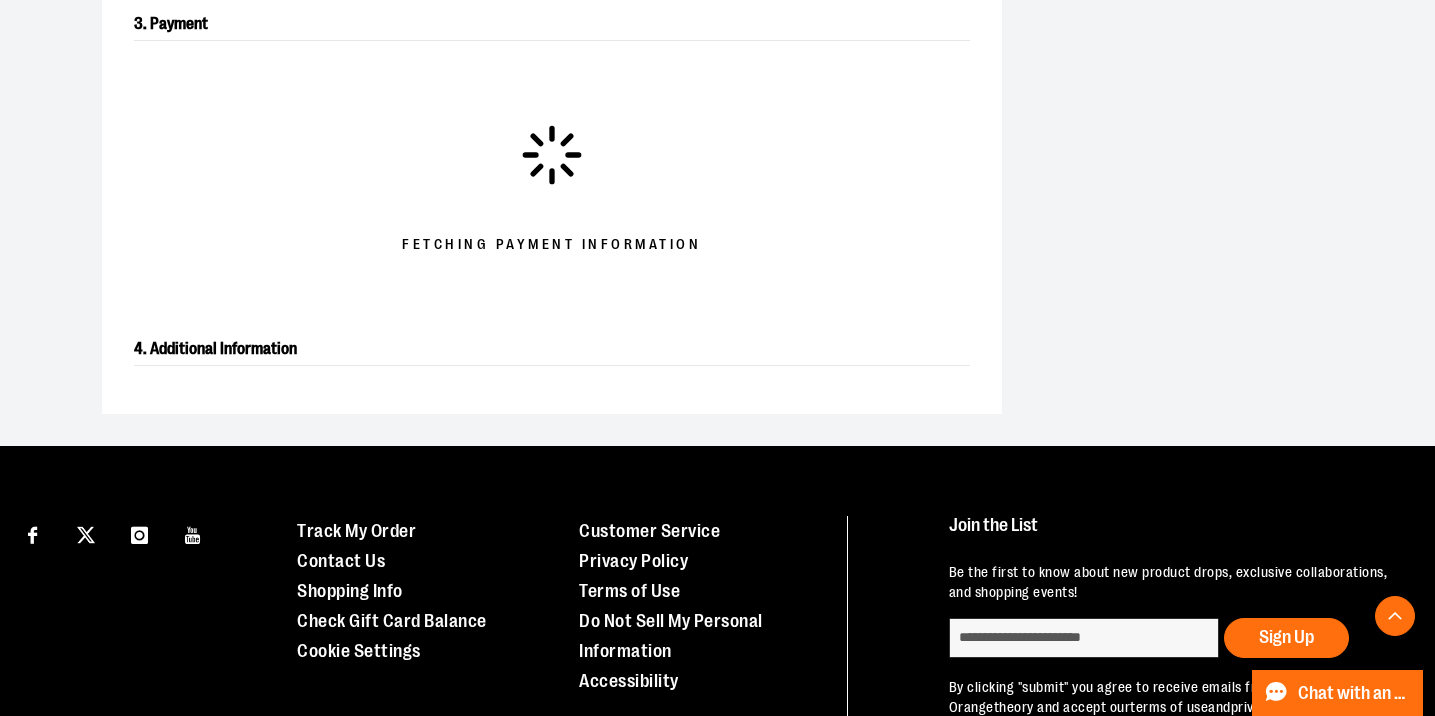 scroll, scrollTop: 612, scrollLeft: 0, axis: vertical 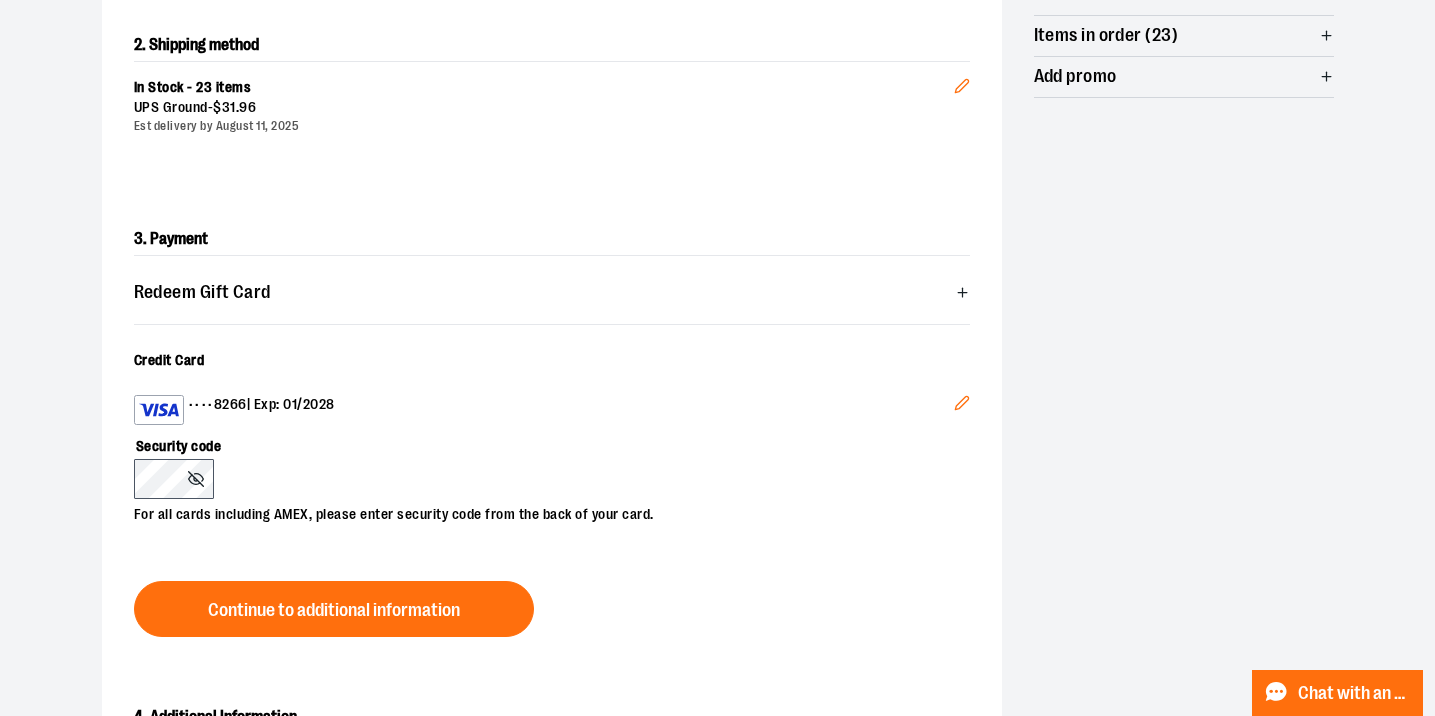 click 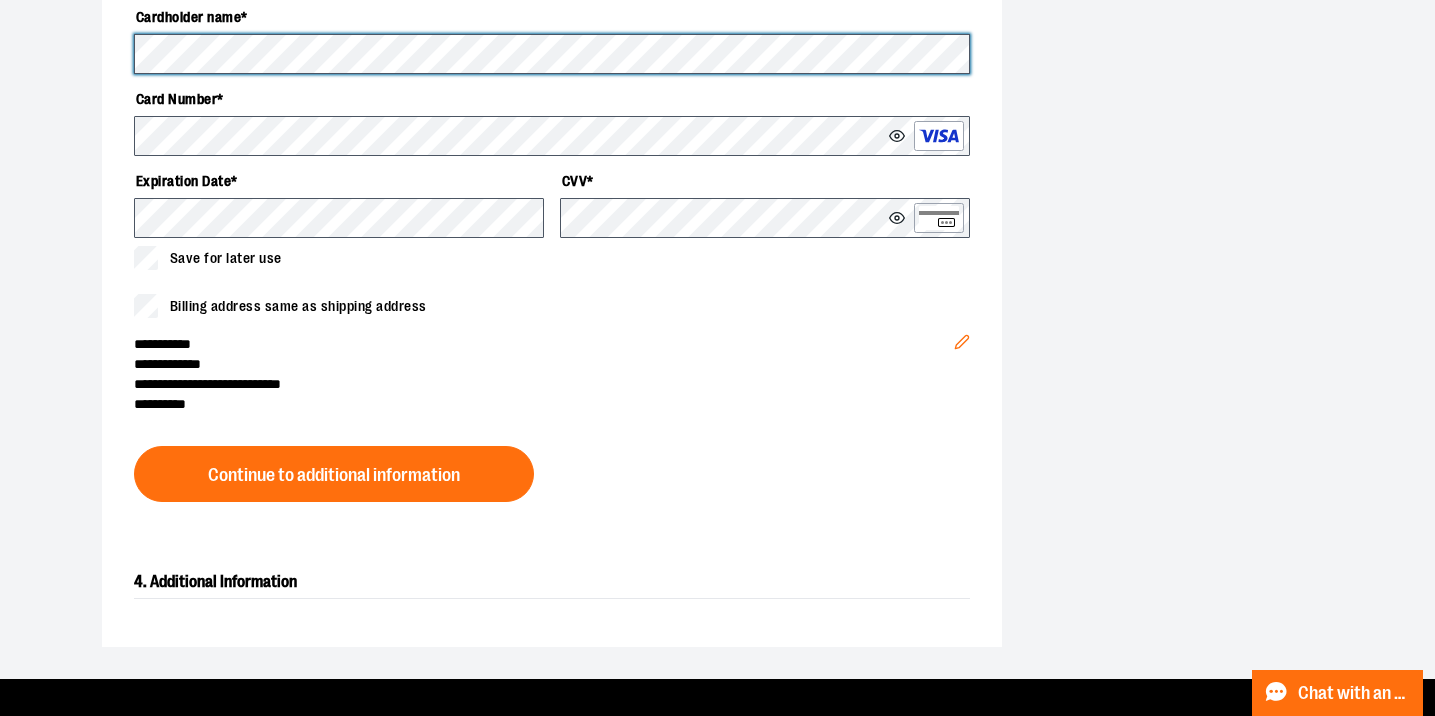 scroll, scrollTop: 824, scrollLeft: 0, axis: vertical 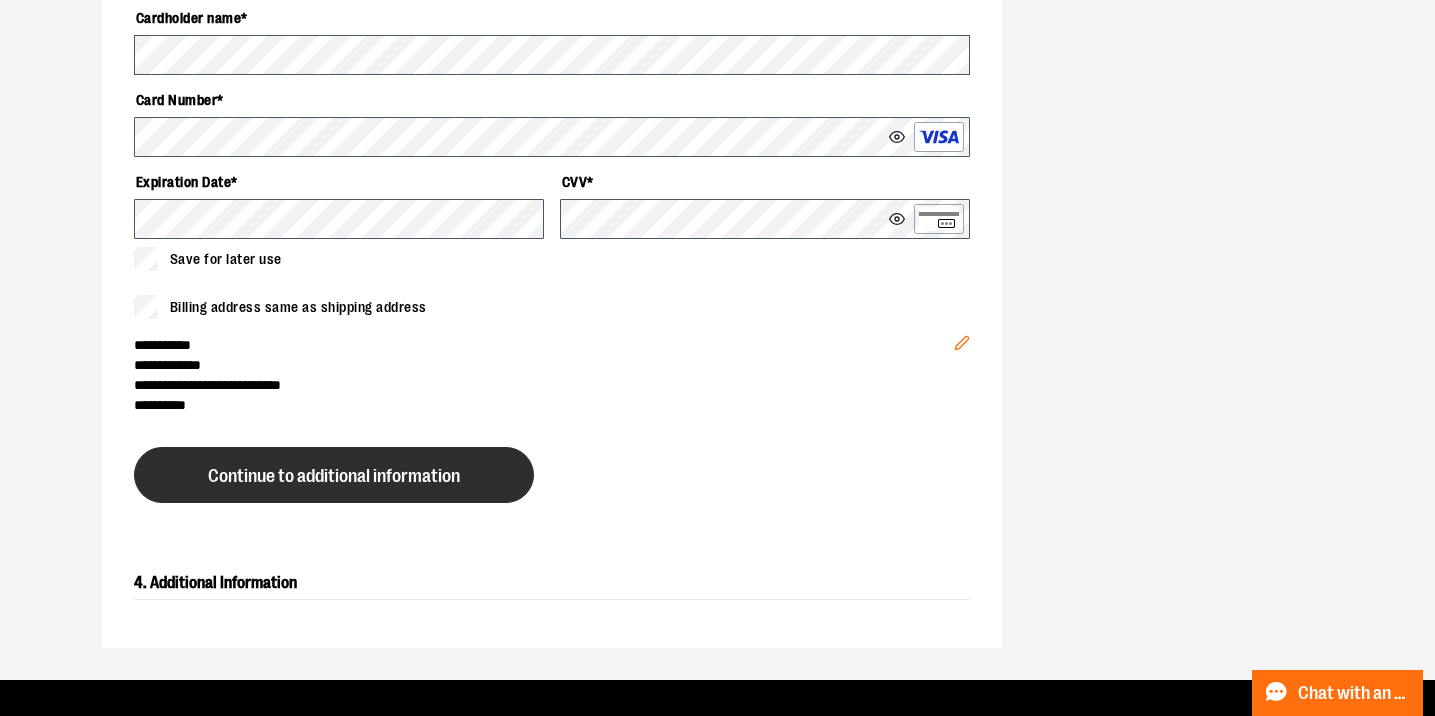 click on "Continue to additional information" at bounding box center [334, 475] 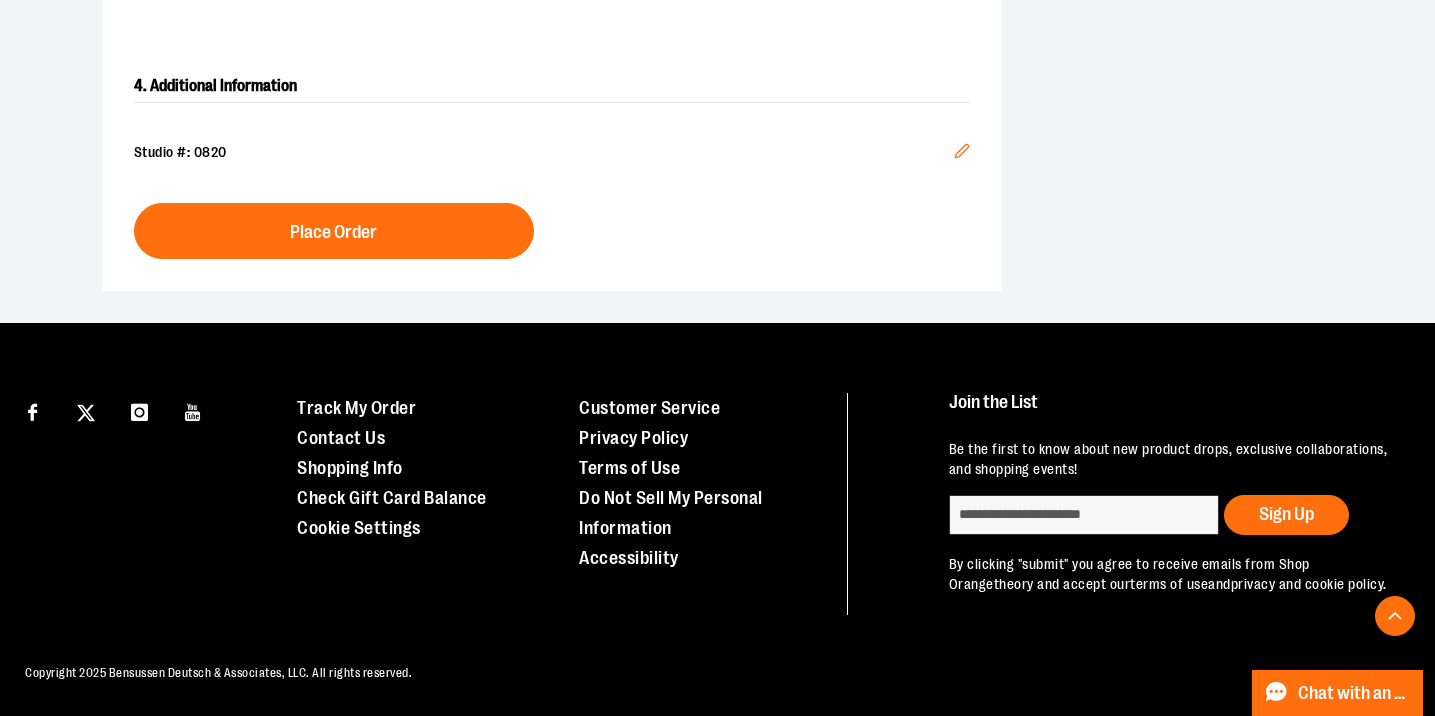 scroll, scrollTop: 713, scrollLeft: 0, axis: vertical 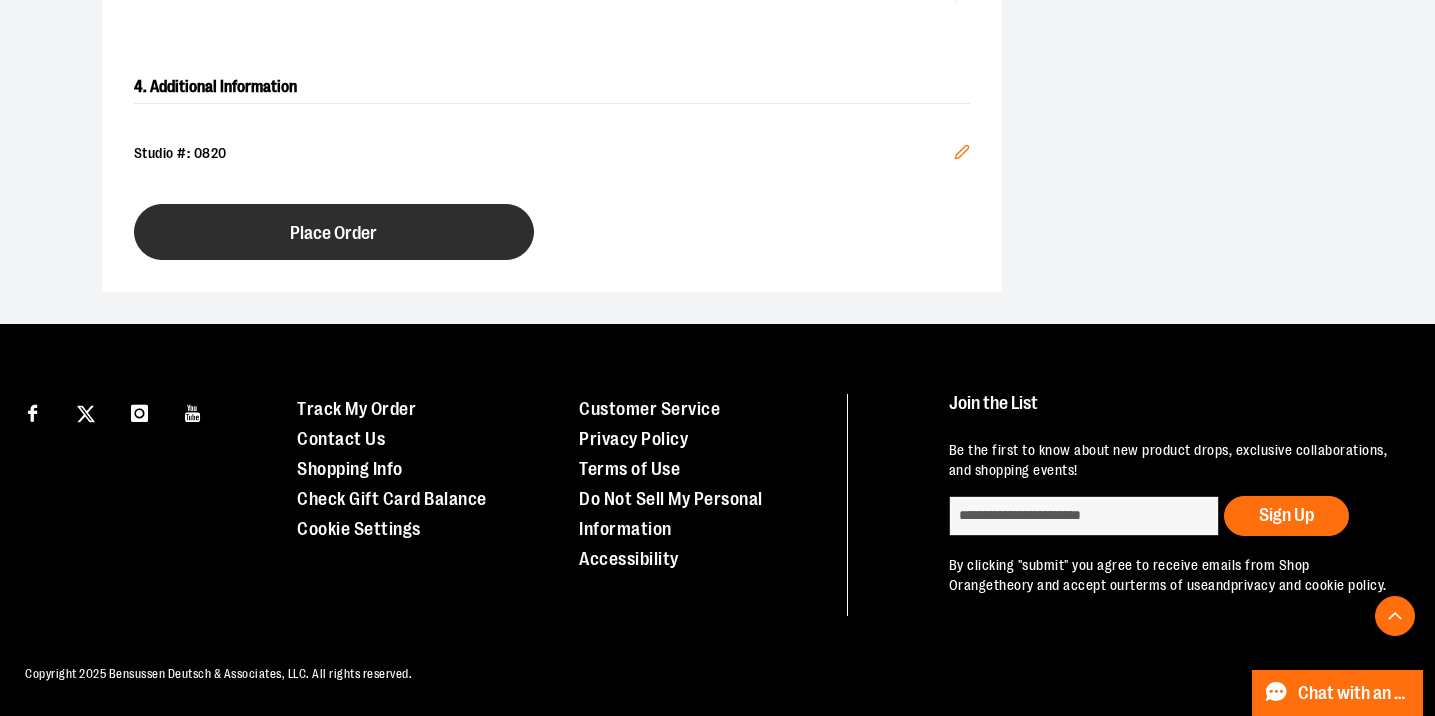 click on "Place Order" at bounding box center [333, 233] 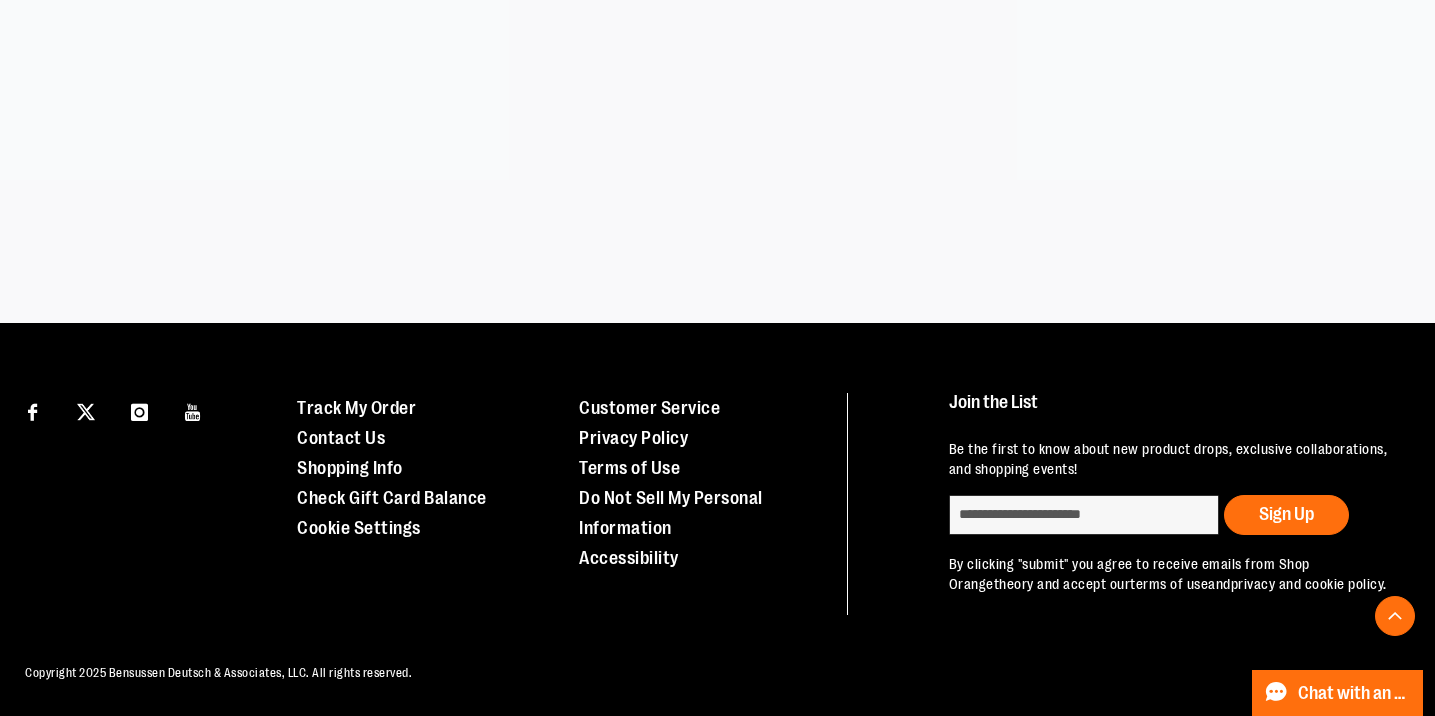 scroll, scrollTop: 582, scrollLeft: 0, axis: vertical 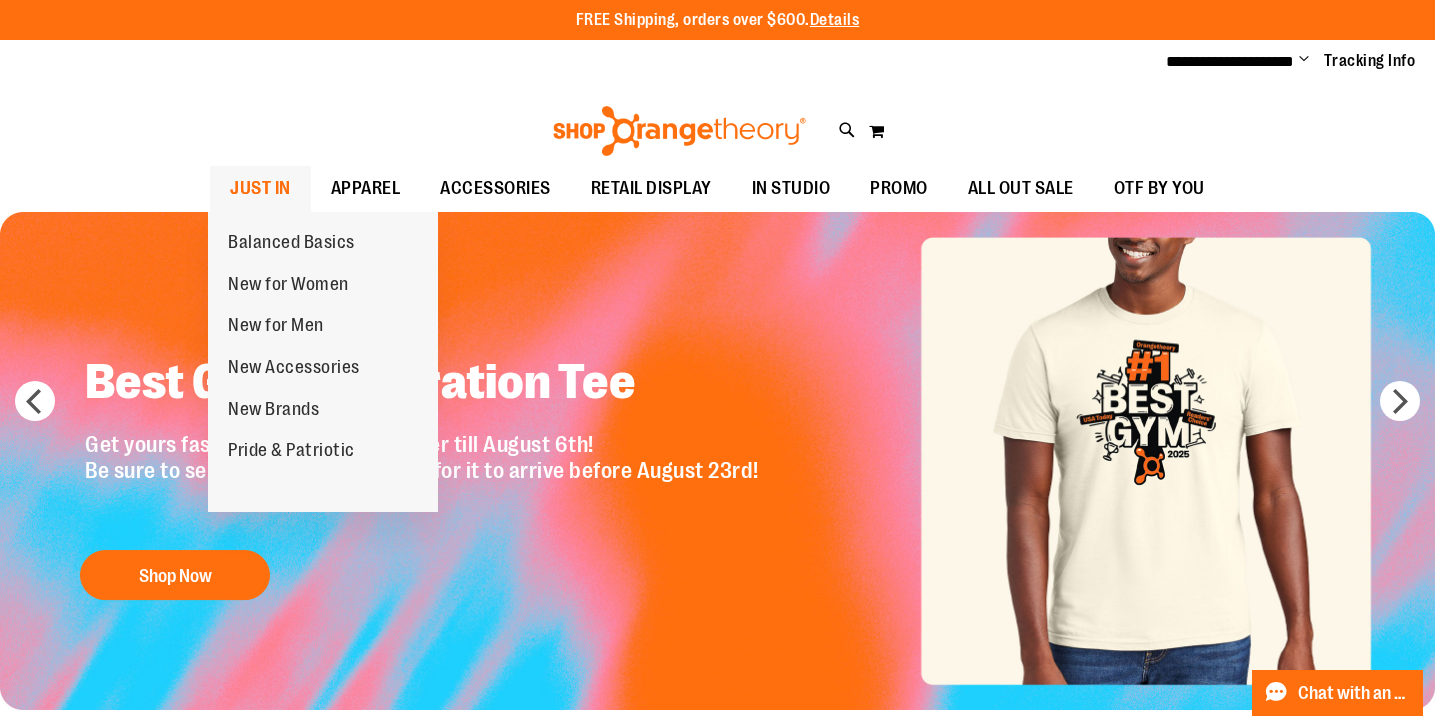 type on "**********" 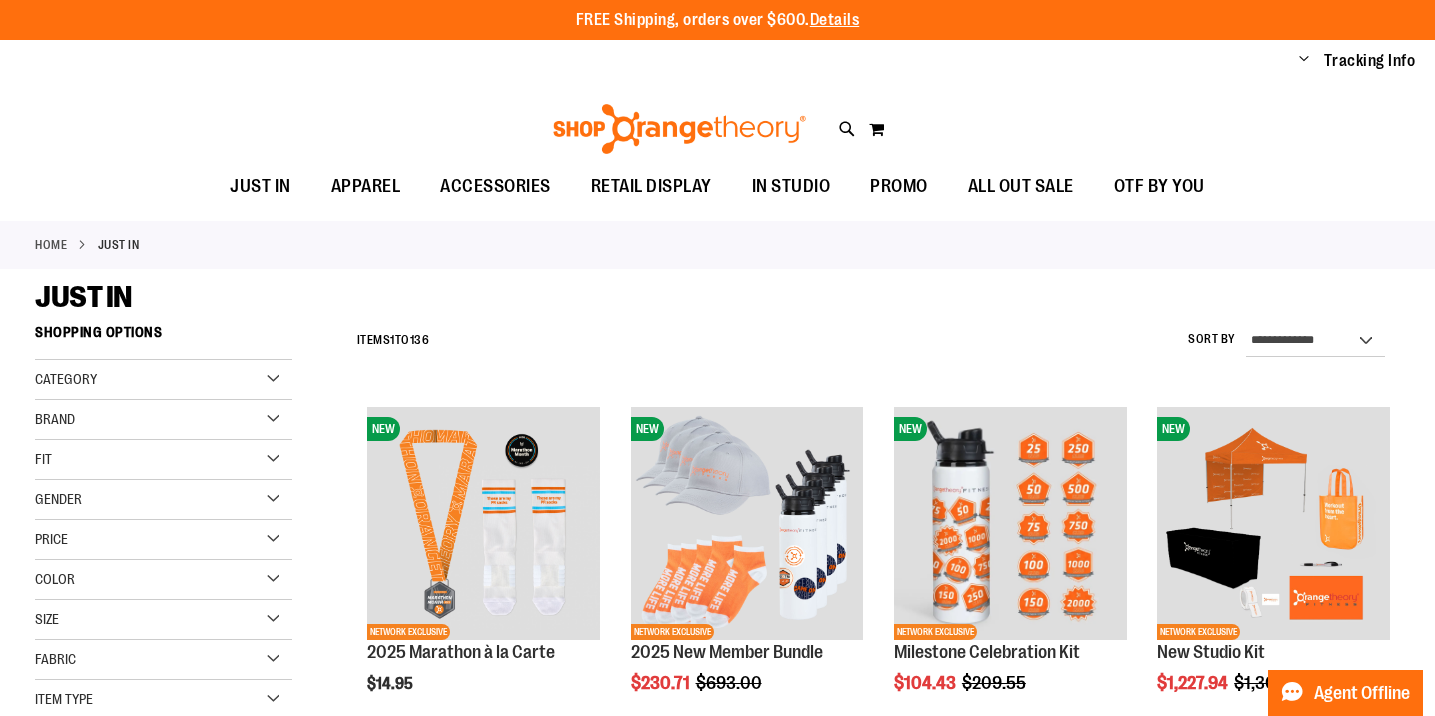 scroll, scrollTop: 0, scrollLeft: 0, axis: both 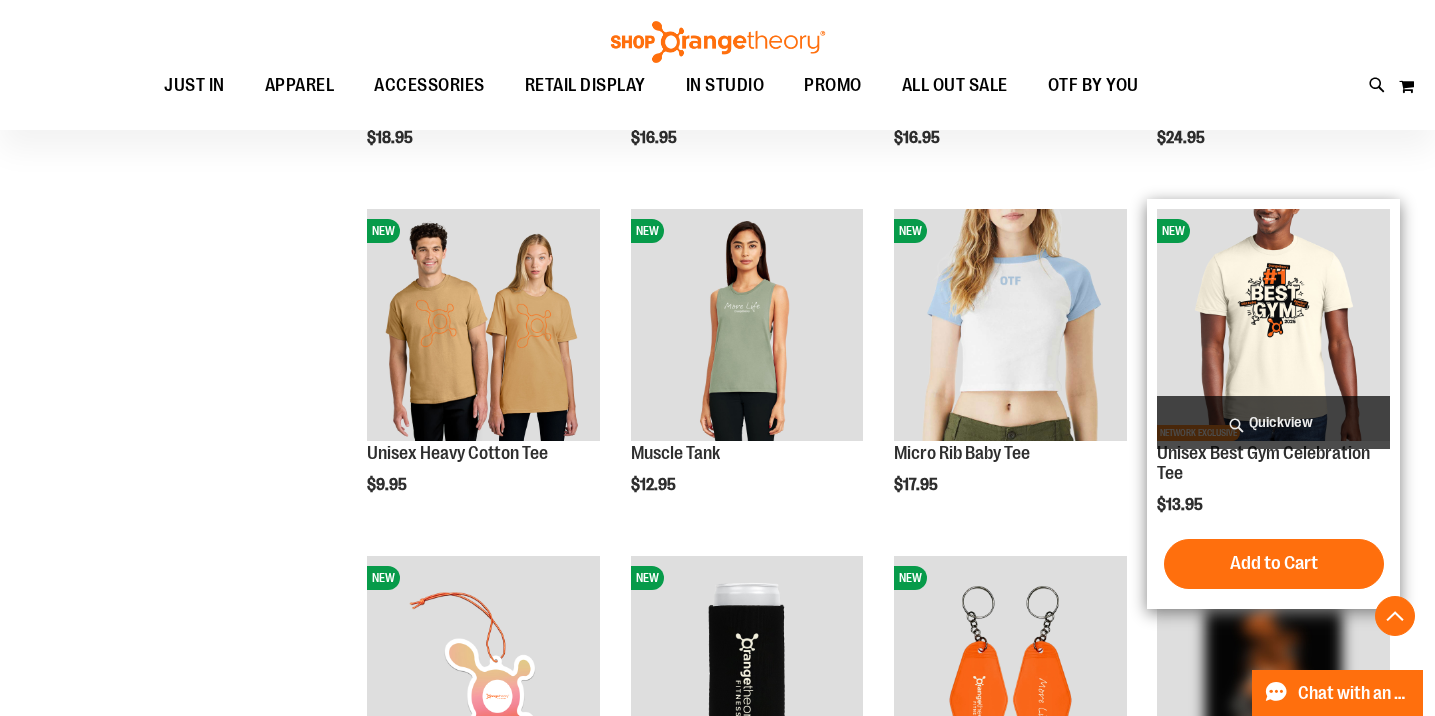 type on "**********" 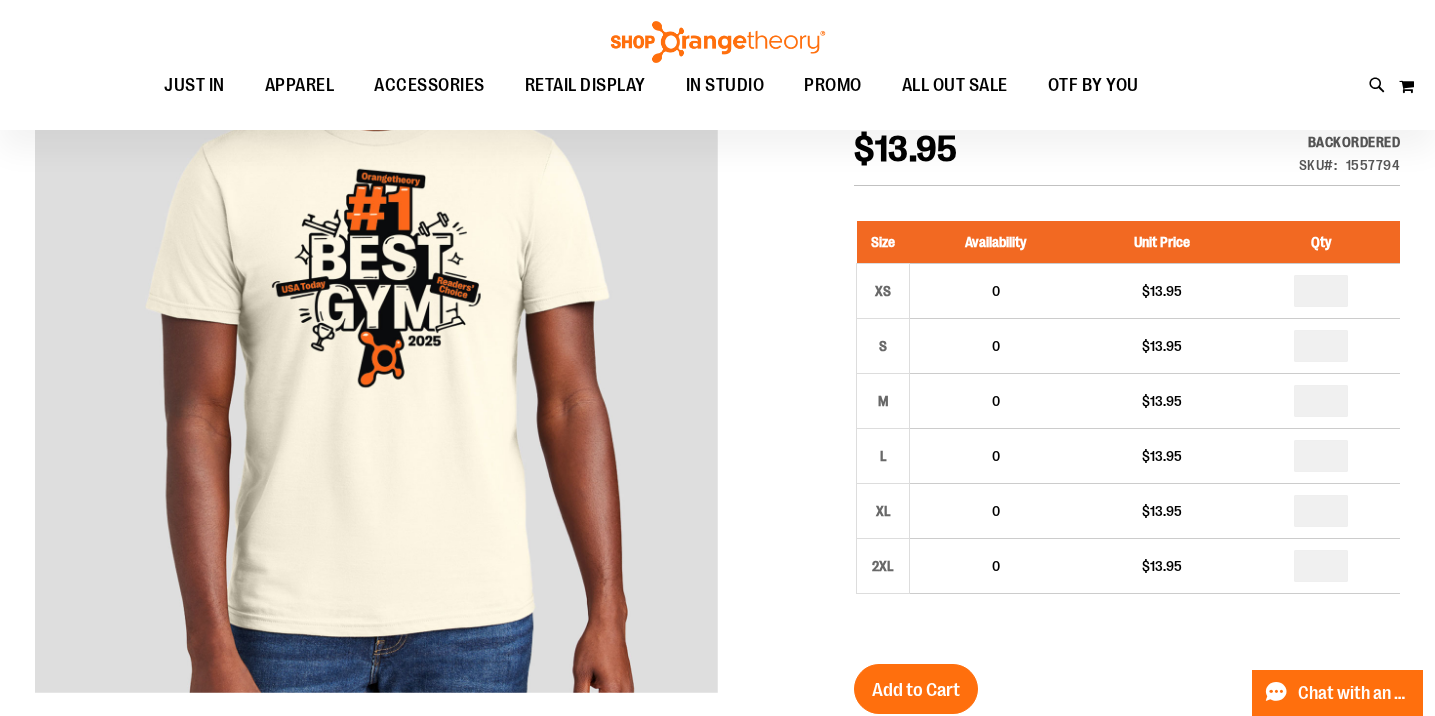 scroll, scrollTop: 268, scrollLeft: 0, axis: vertical 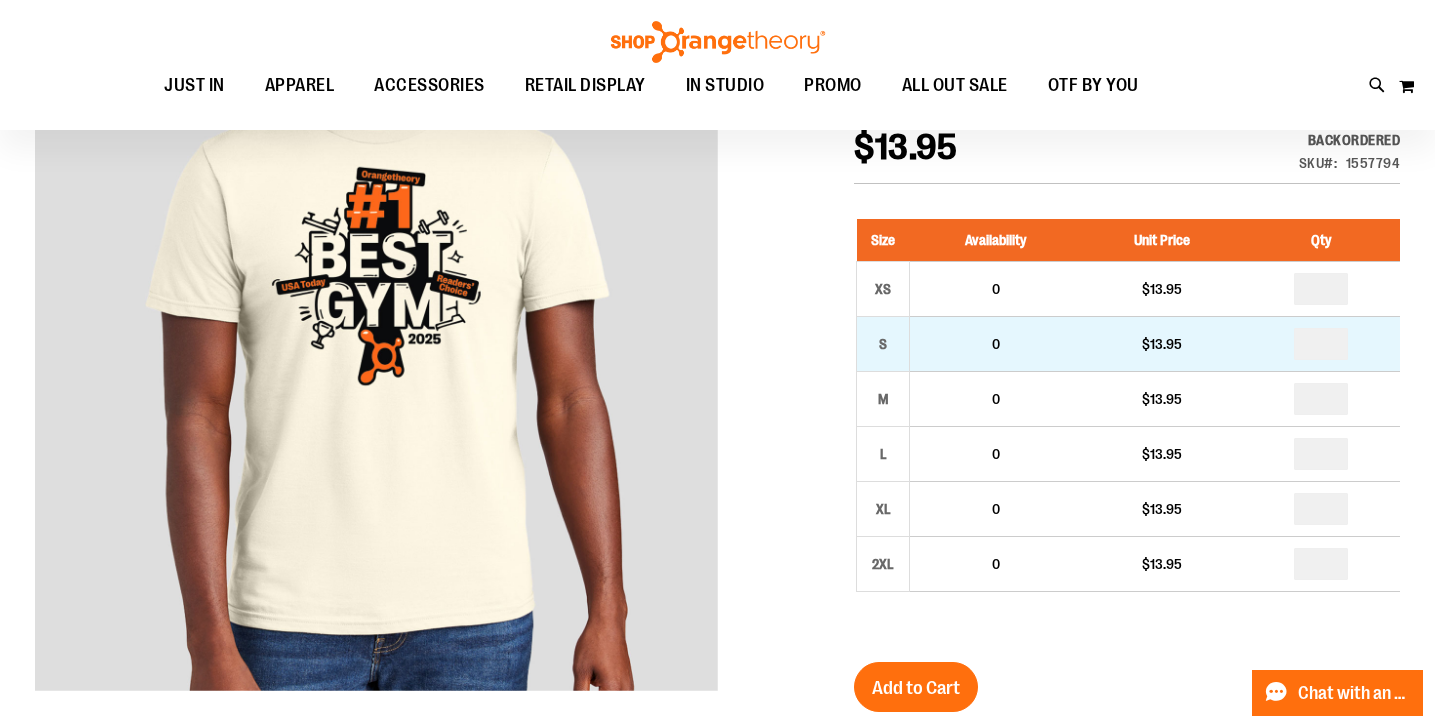 type on "**********" 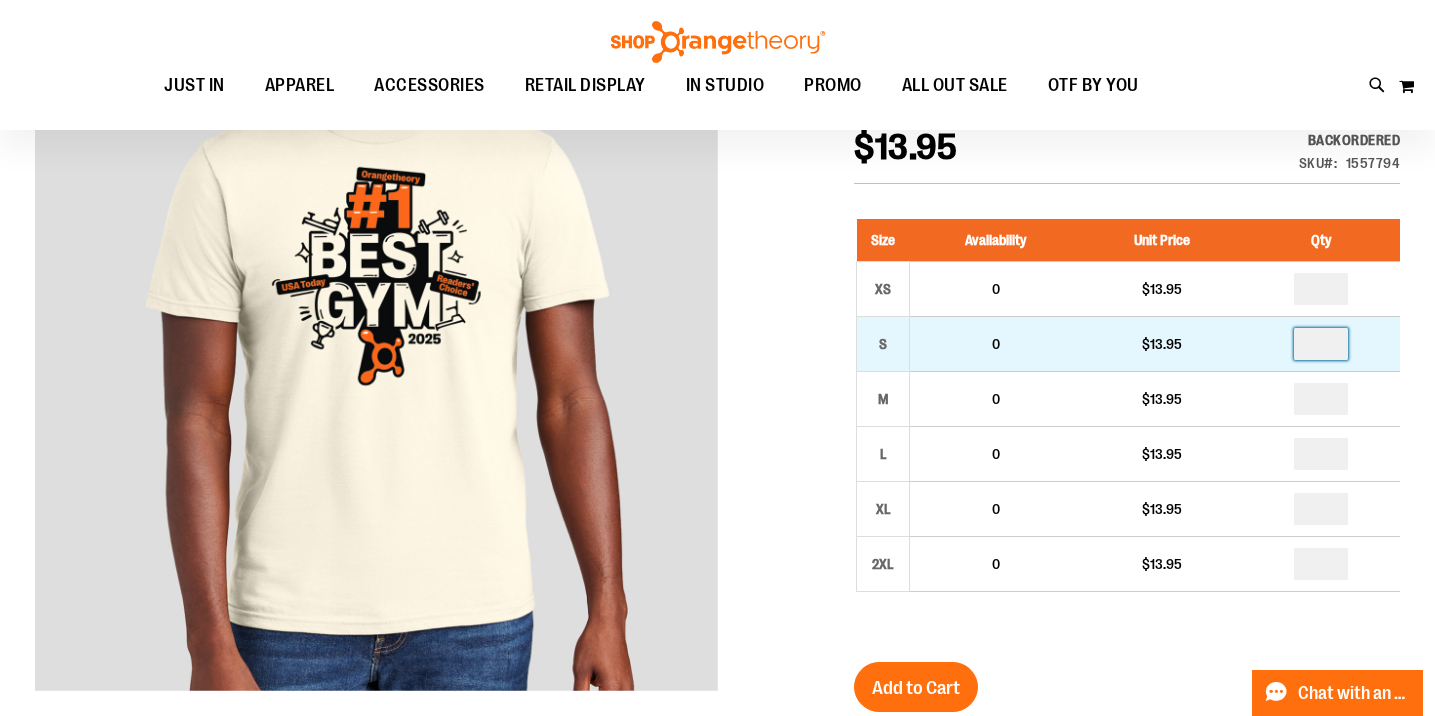 click at bounding box center (1321, 344) 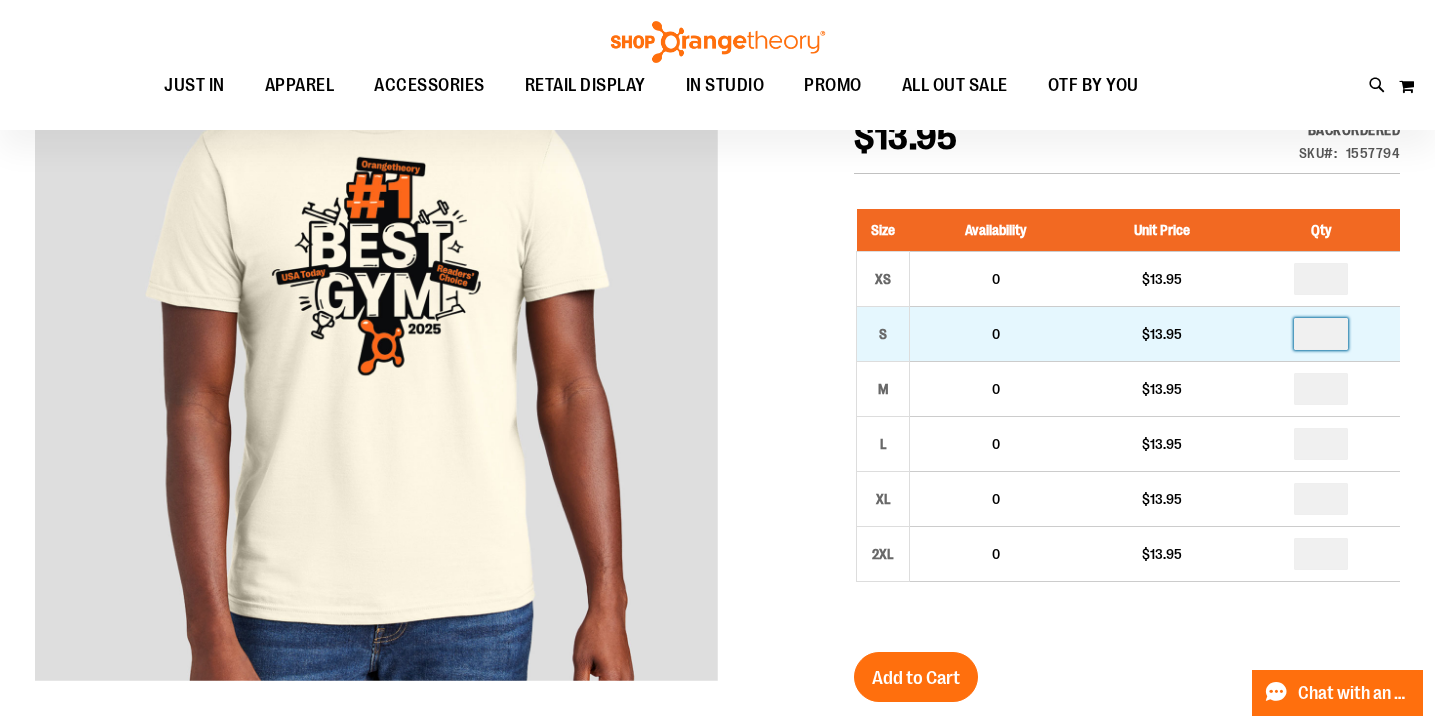 scroll, scrollTop: 282, scrollLeft: 0, axis: vertical 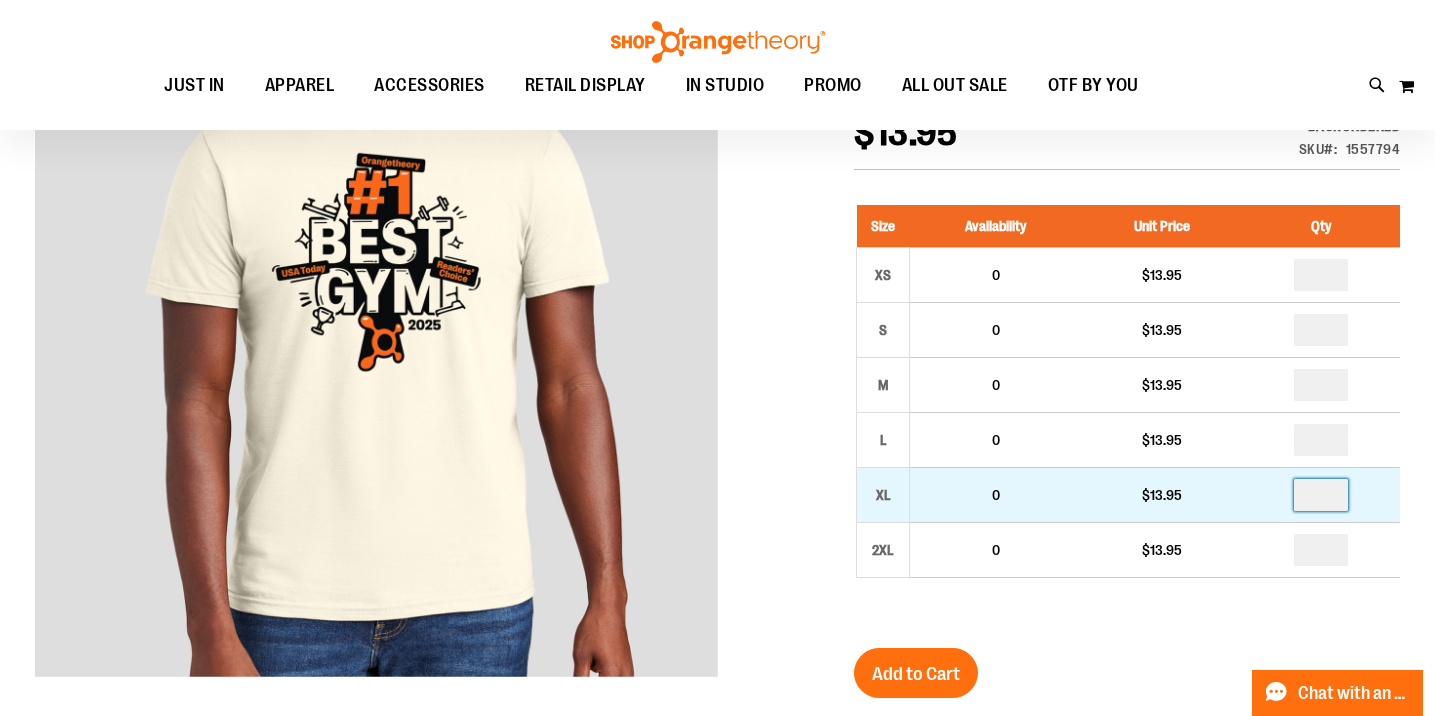type on "*" 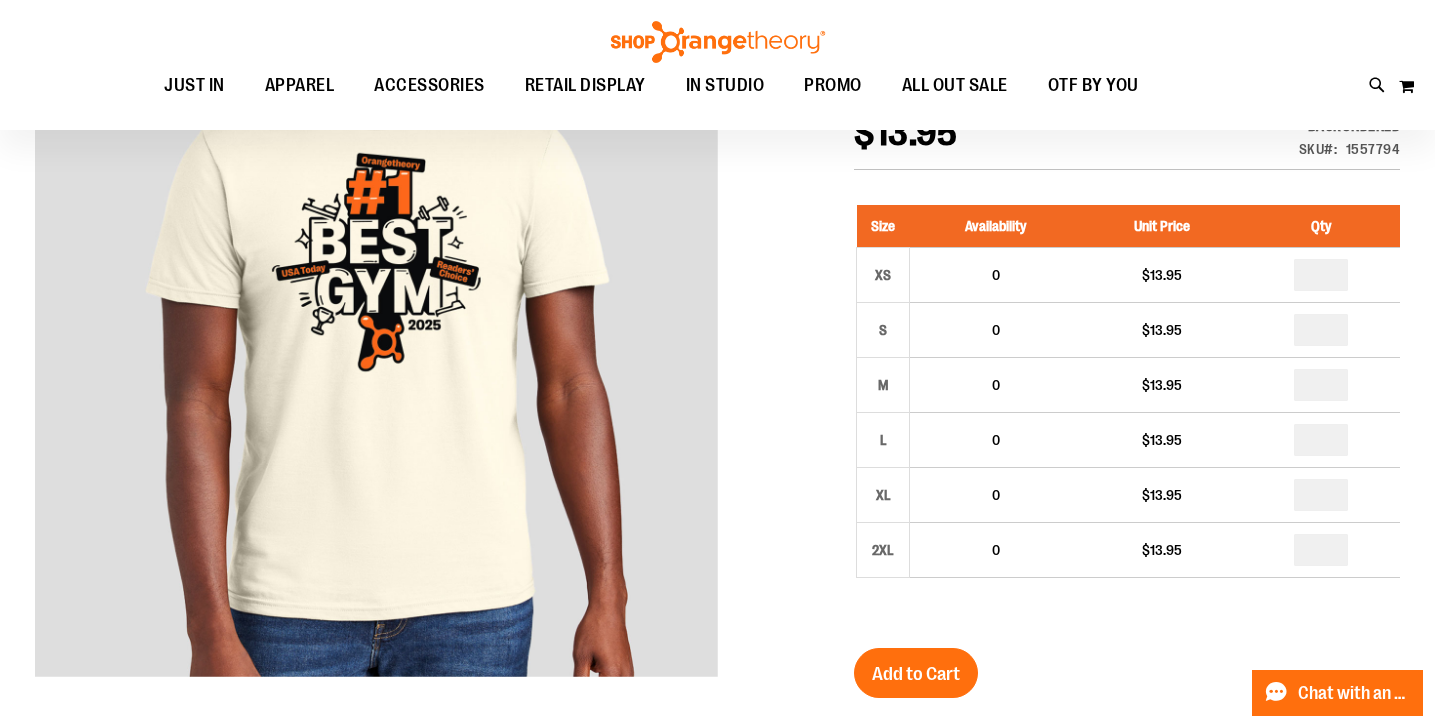 type on "*" 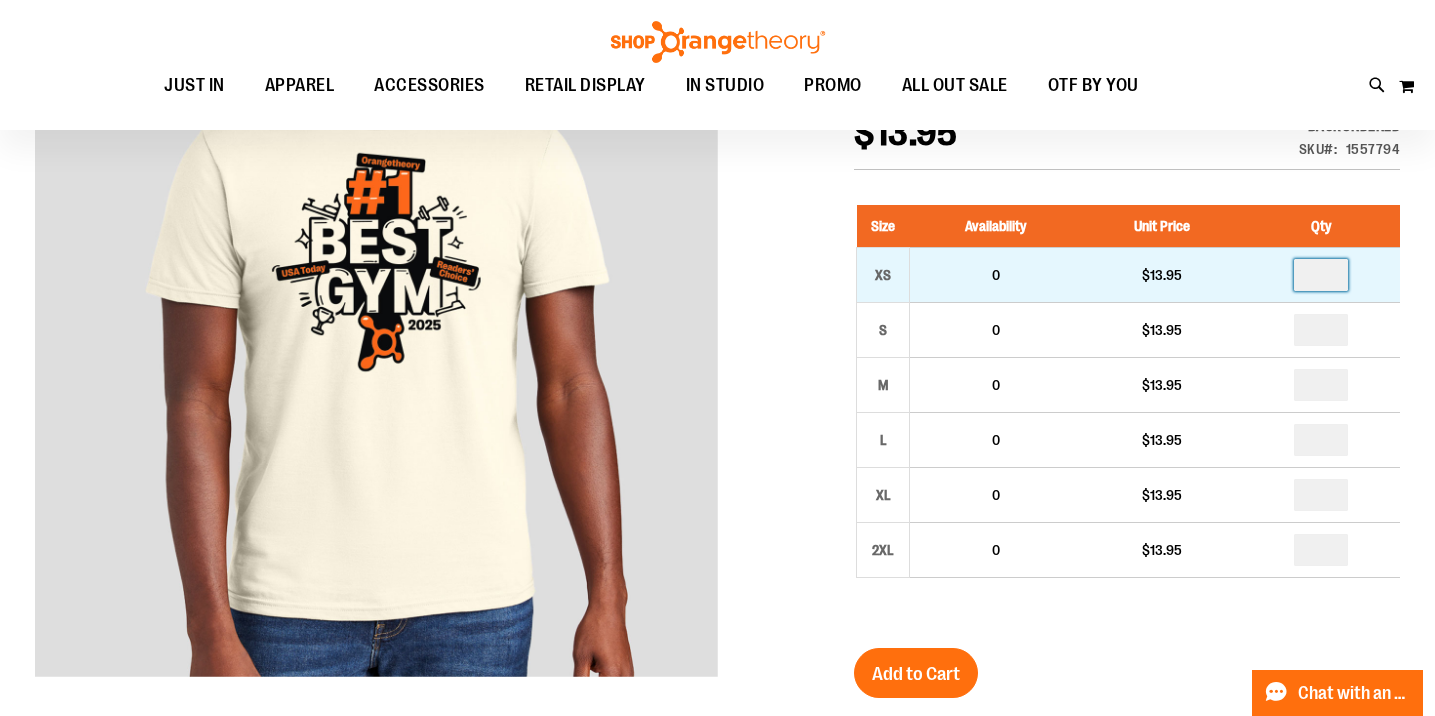 click at bounding box center [1321, 275] 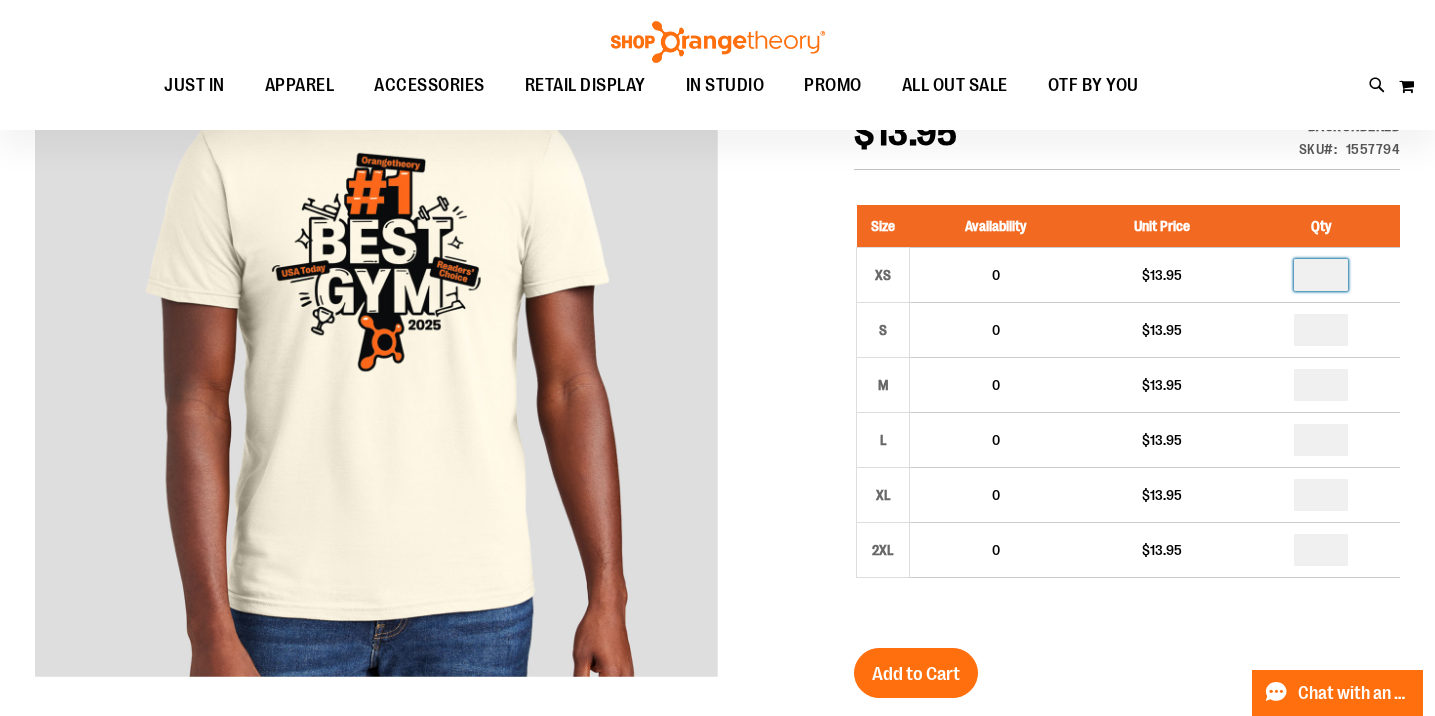 click at bounding box center (717, 630) 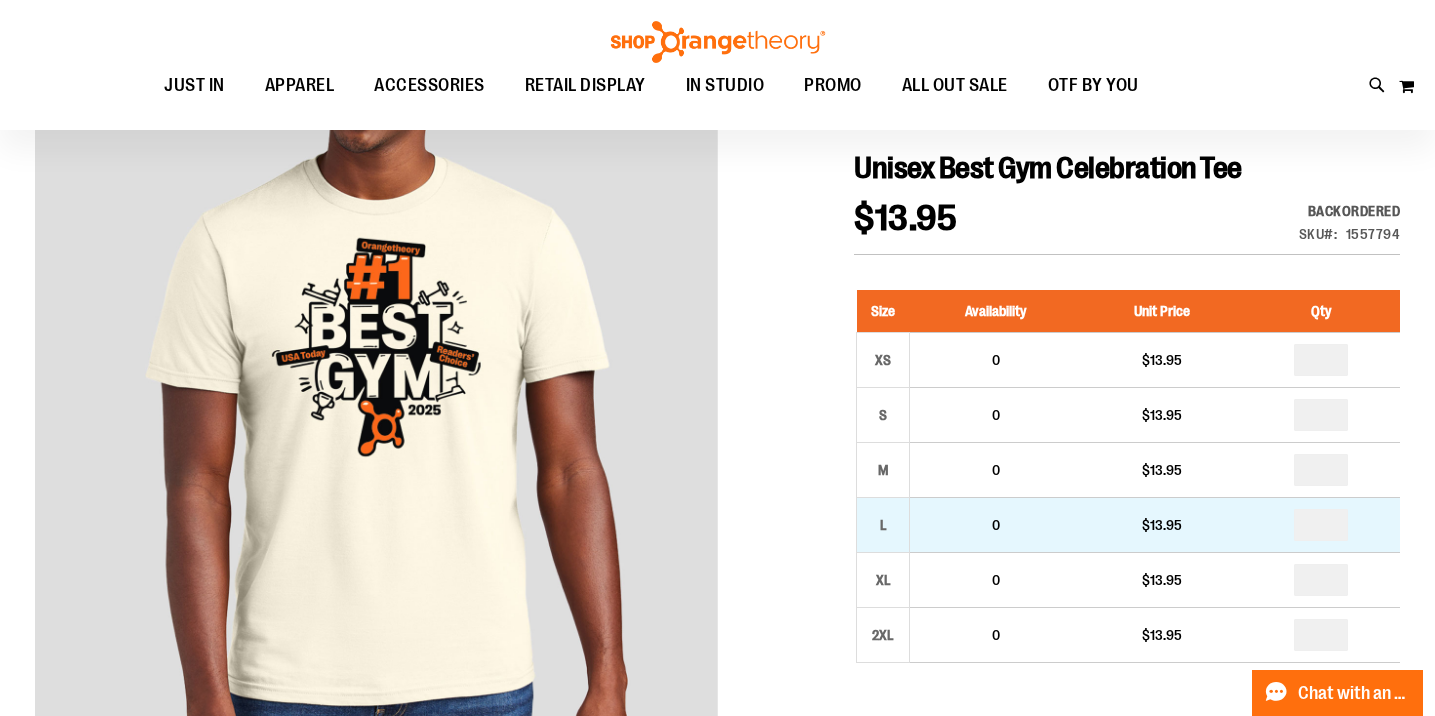 scroll, scrollTop: 0, scrollLeft: 0, axis: both 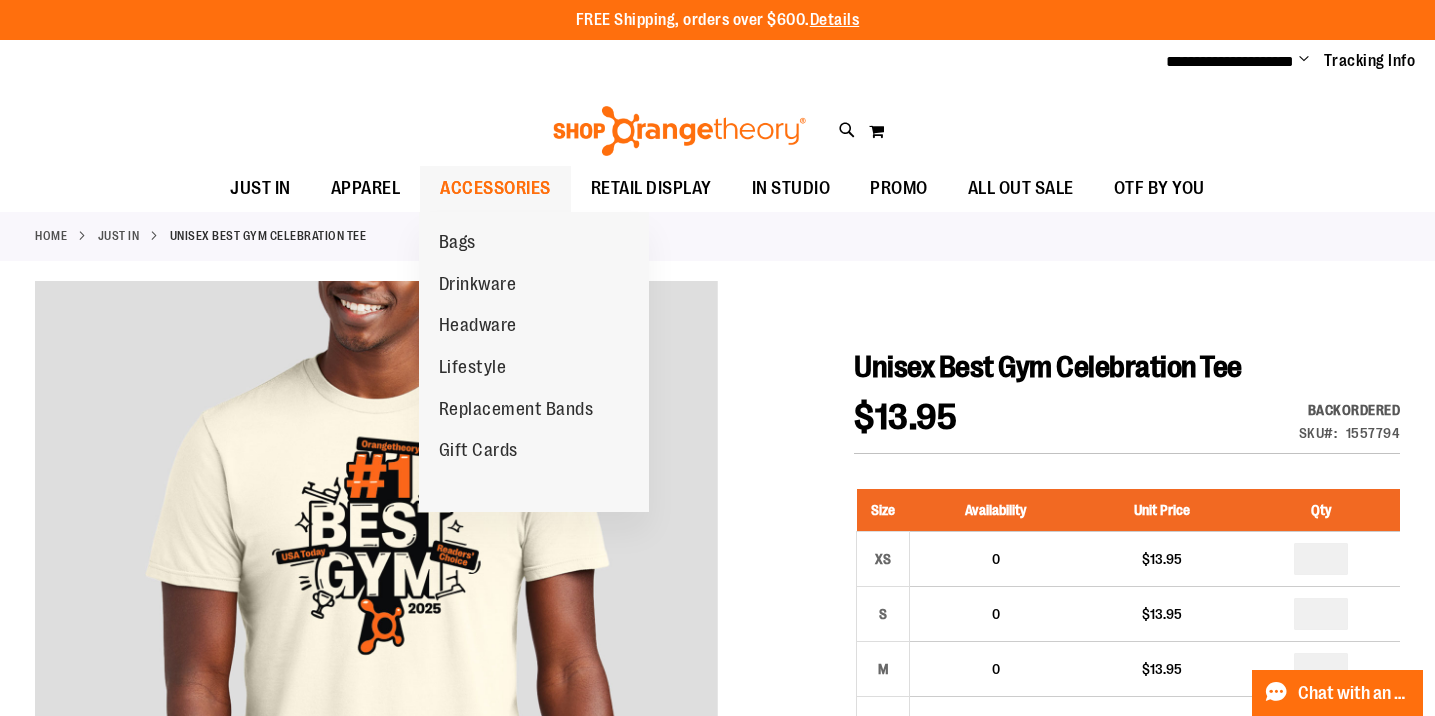click on "ACCESSORIES" at bounding box center (495, 188) 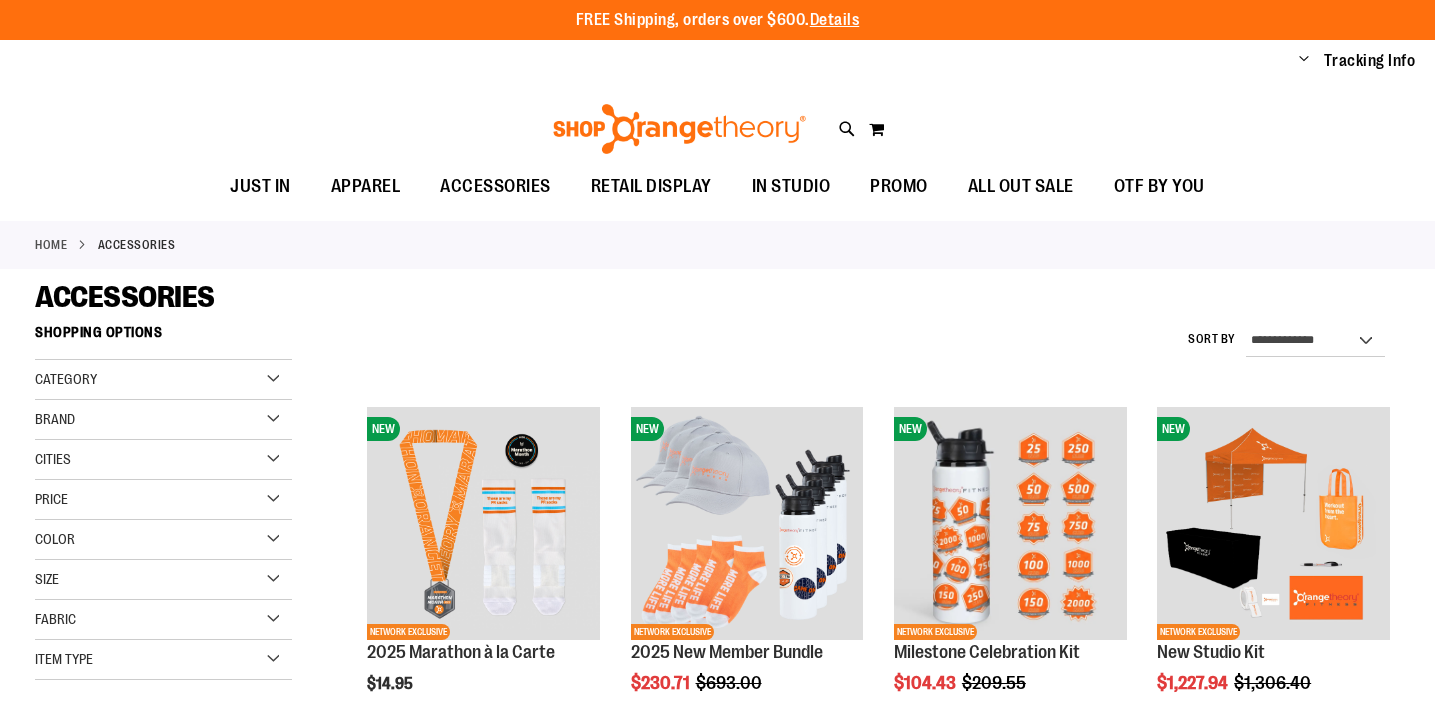 scroll, scrollTop: 0, scrollLeft: 0, axis: both 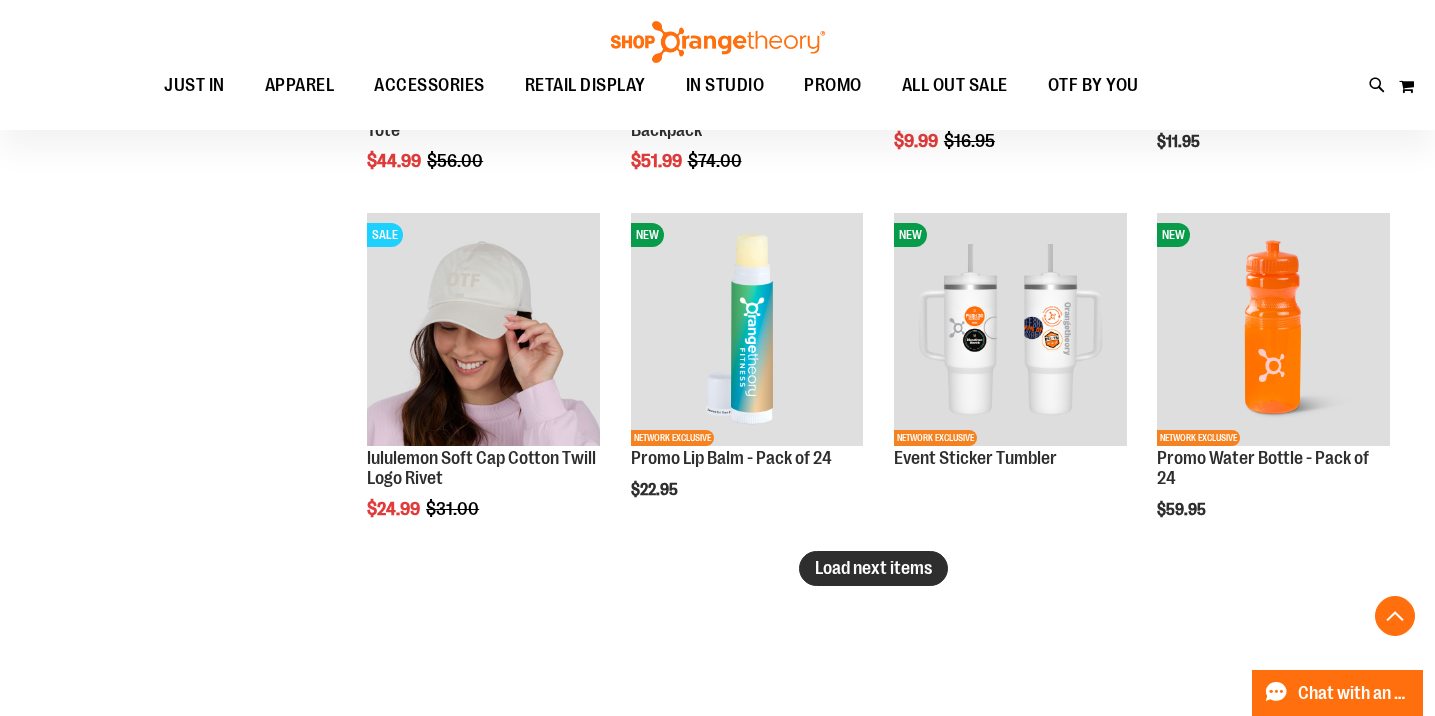 type on "**********" 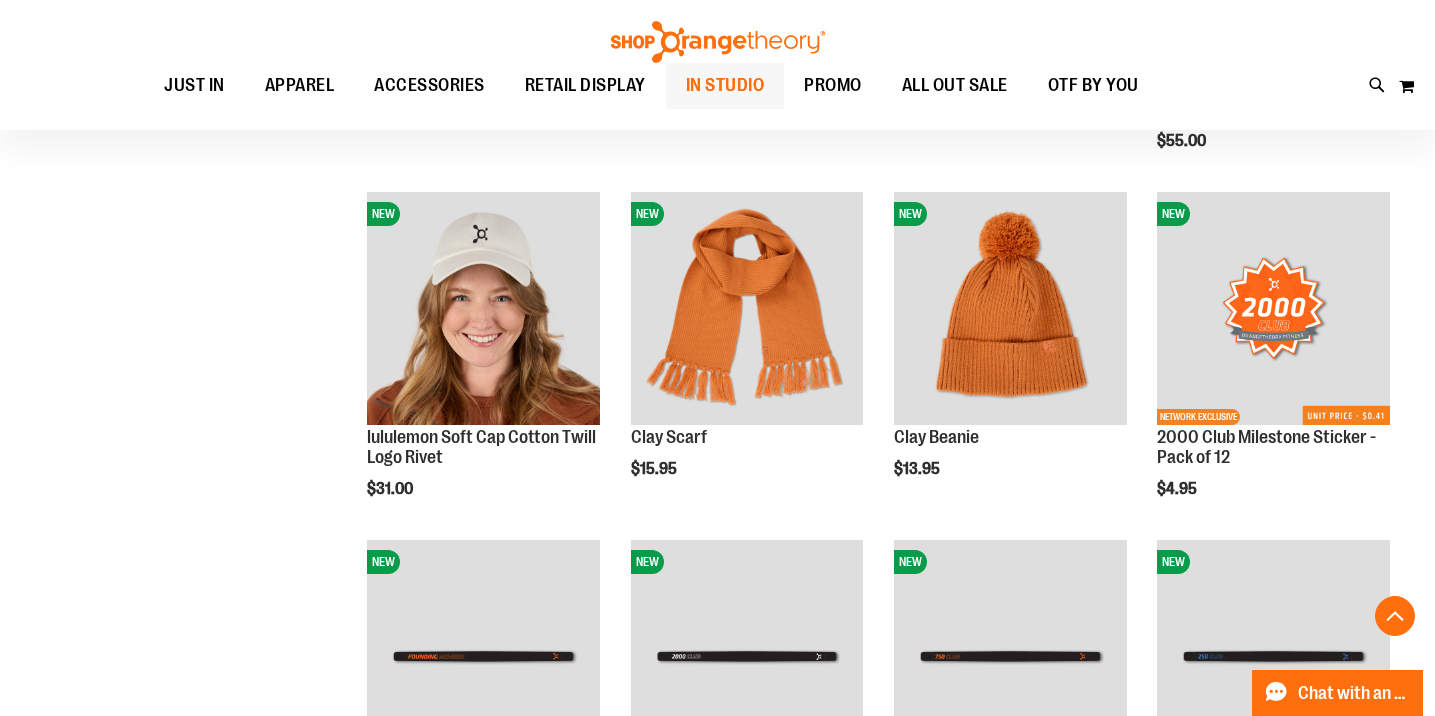 scroll, scrollTop: 3671, scrollLeft: 0, axis: vertical 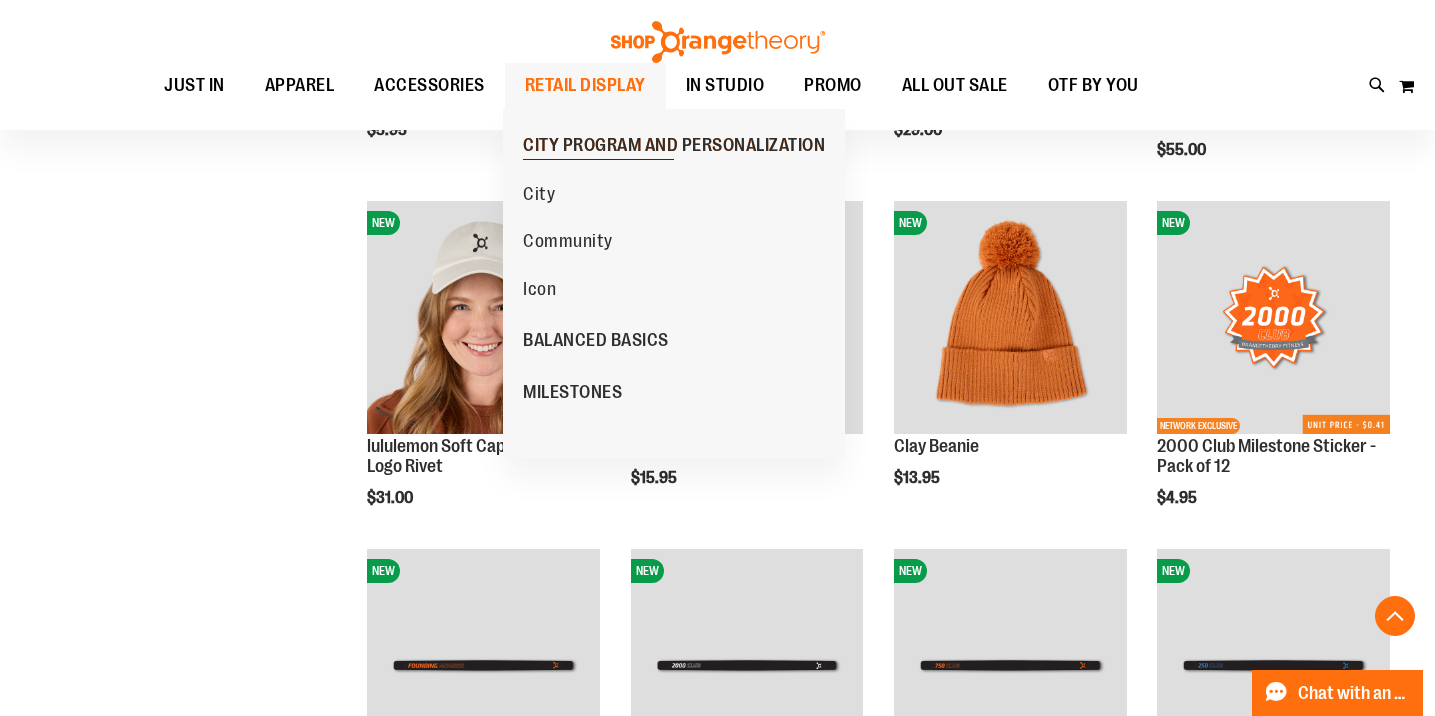 click on "CITY PROGRAM AND PERSONALIZATION" at bounding box center [674, 147] 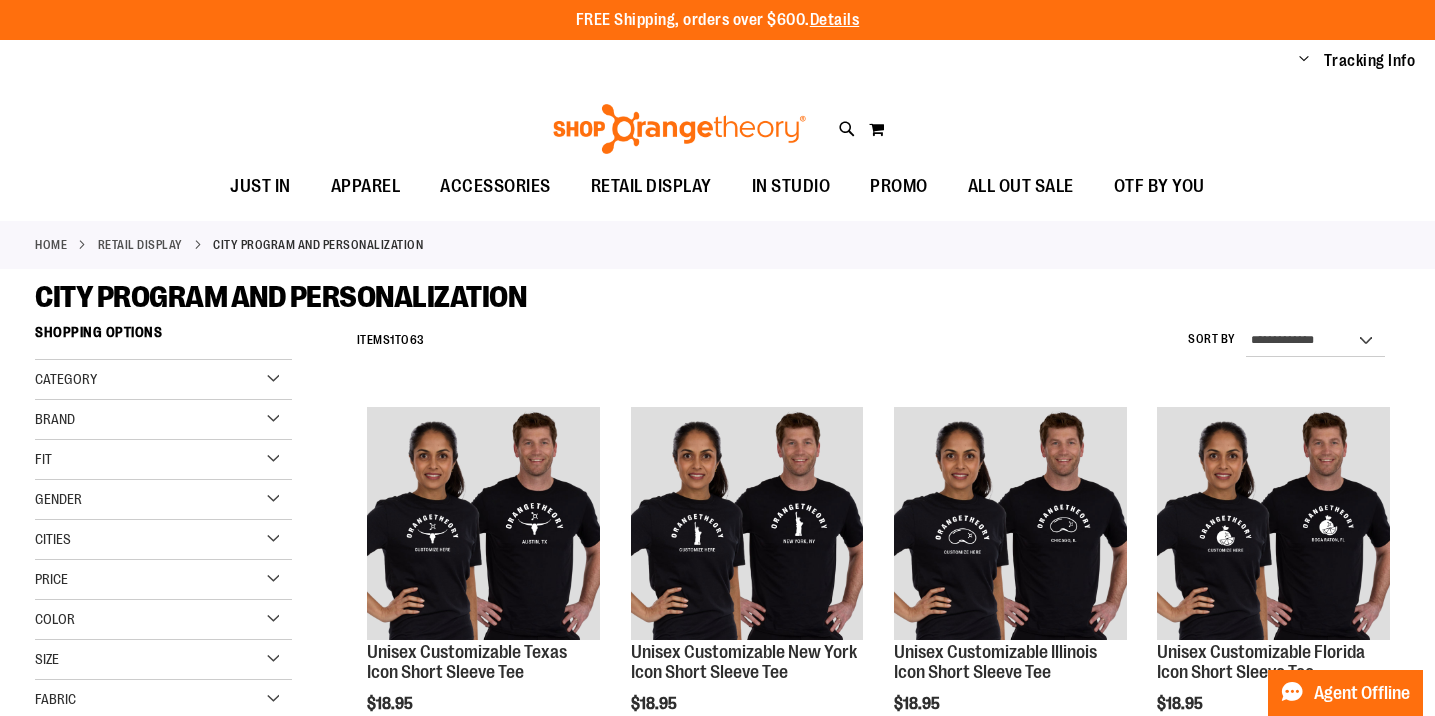 scroll, scrollTop: 0, scrollLeft: 0, axis: both 